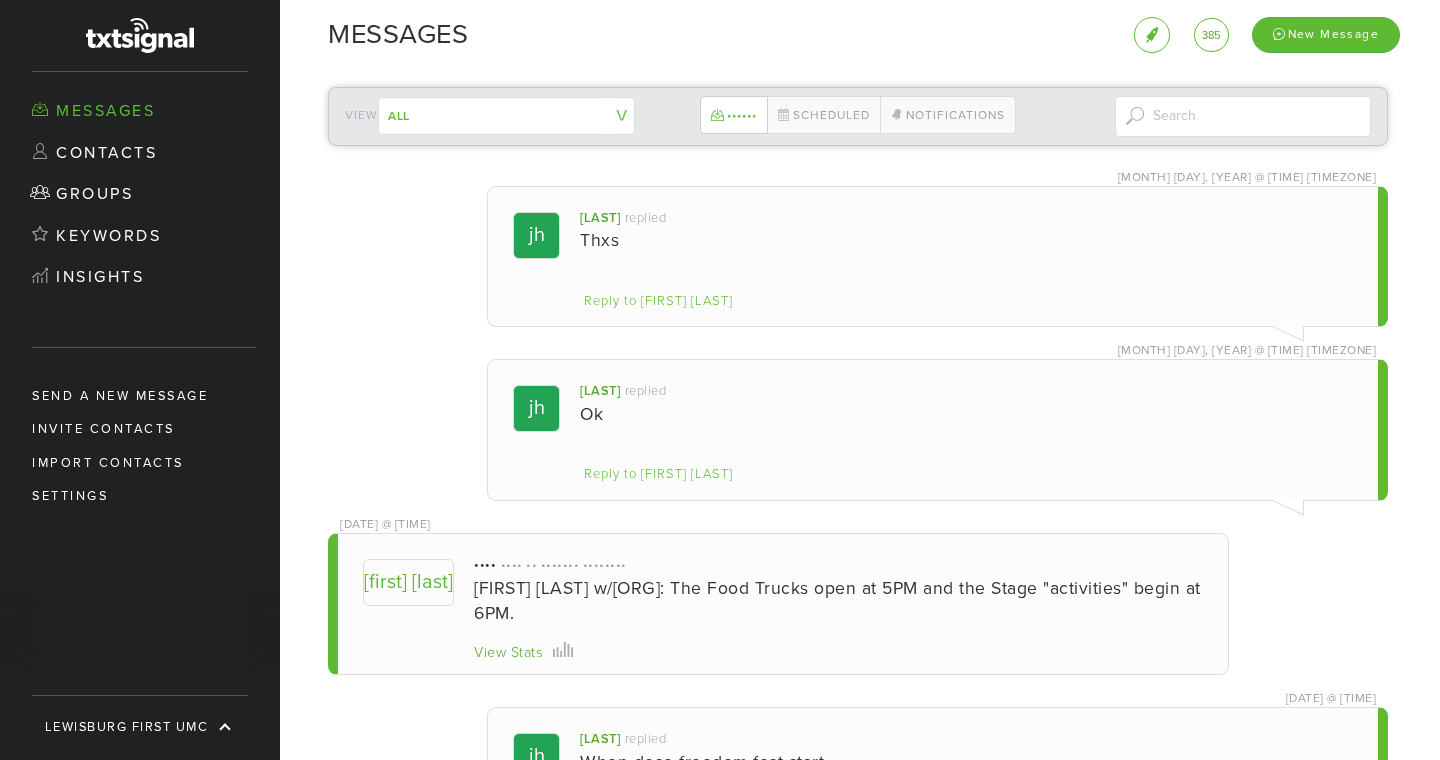 scroll, scrollTop: 0, scrollLeft: 0, axis: both 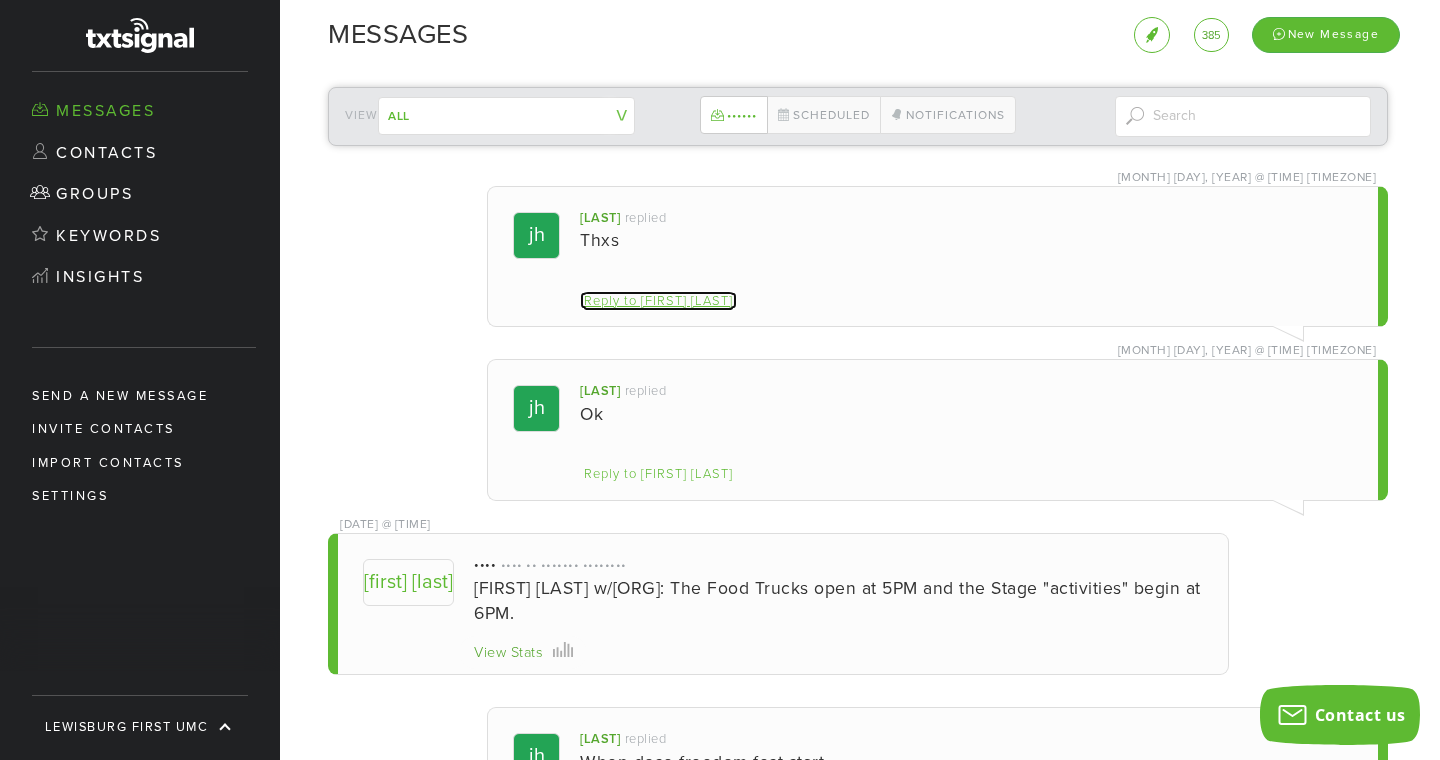 click on "Reply to [FIRST] [LAST]" at bounding box center [658, 301] 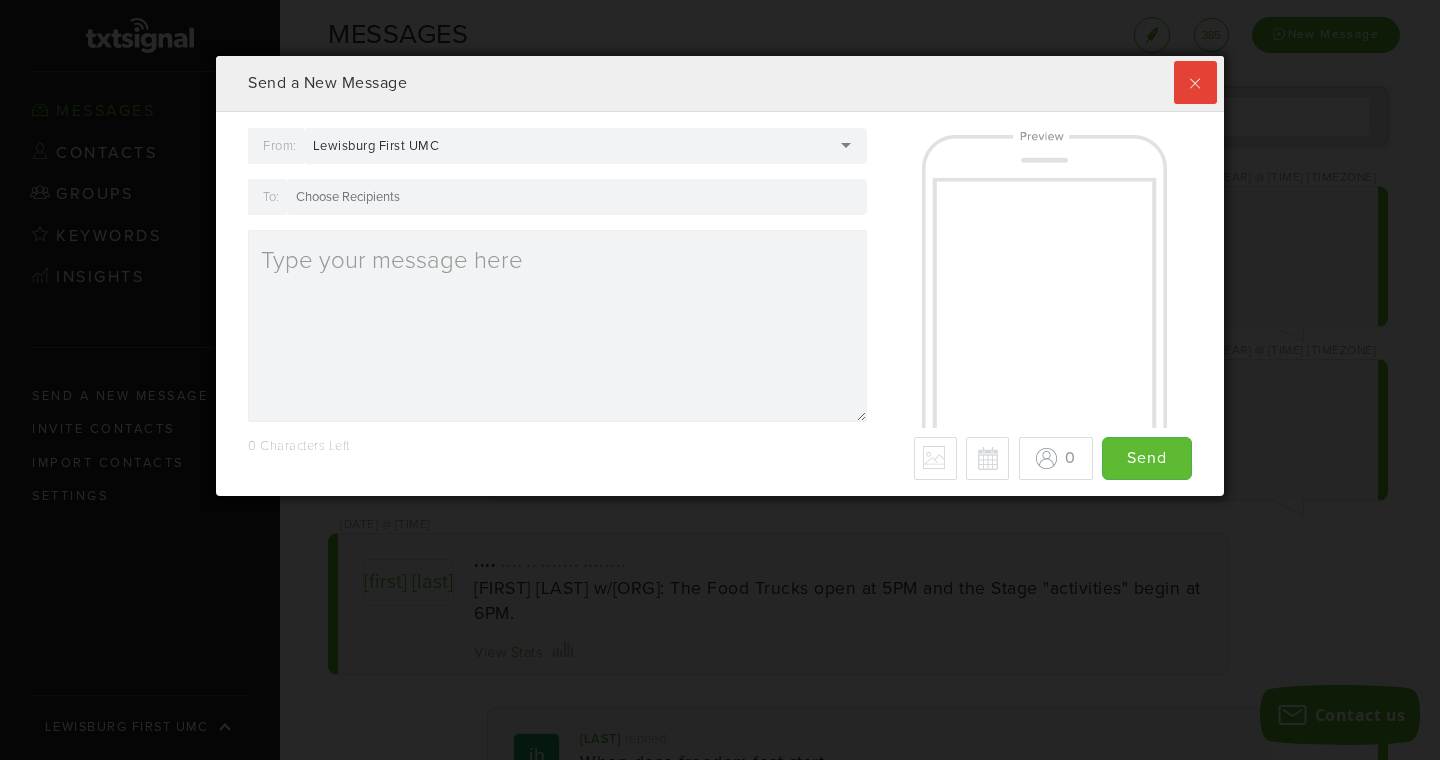 scroll, scrollTop: 999421, scrollLeft: 998992, axis: both 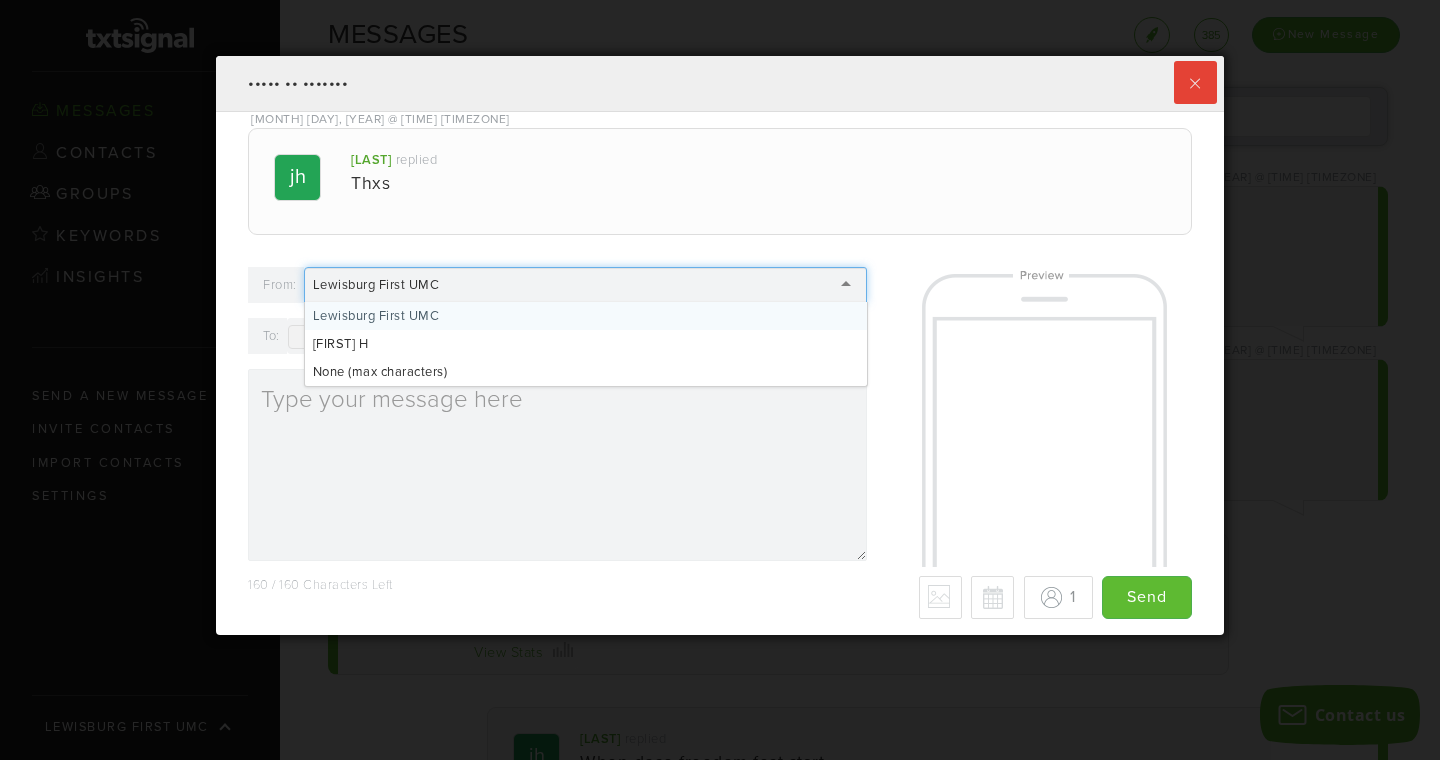 click on "Lewisburg First UMC" at bounding box center [586, 285] 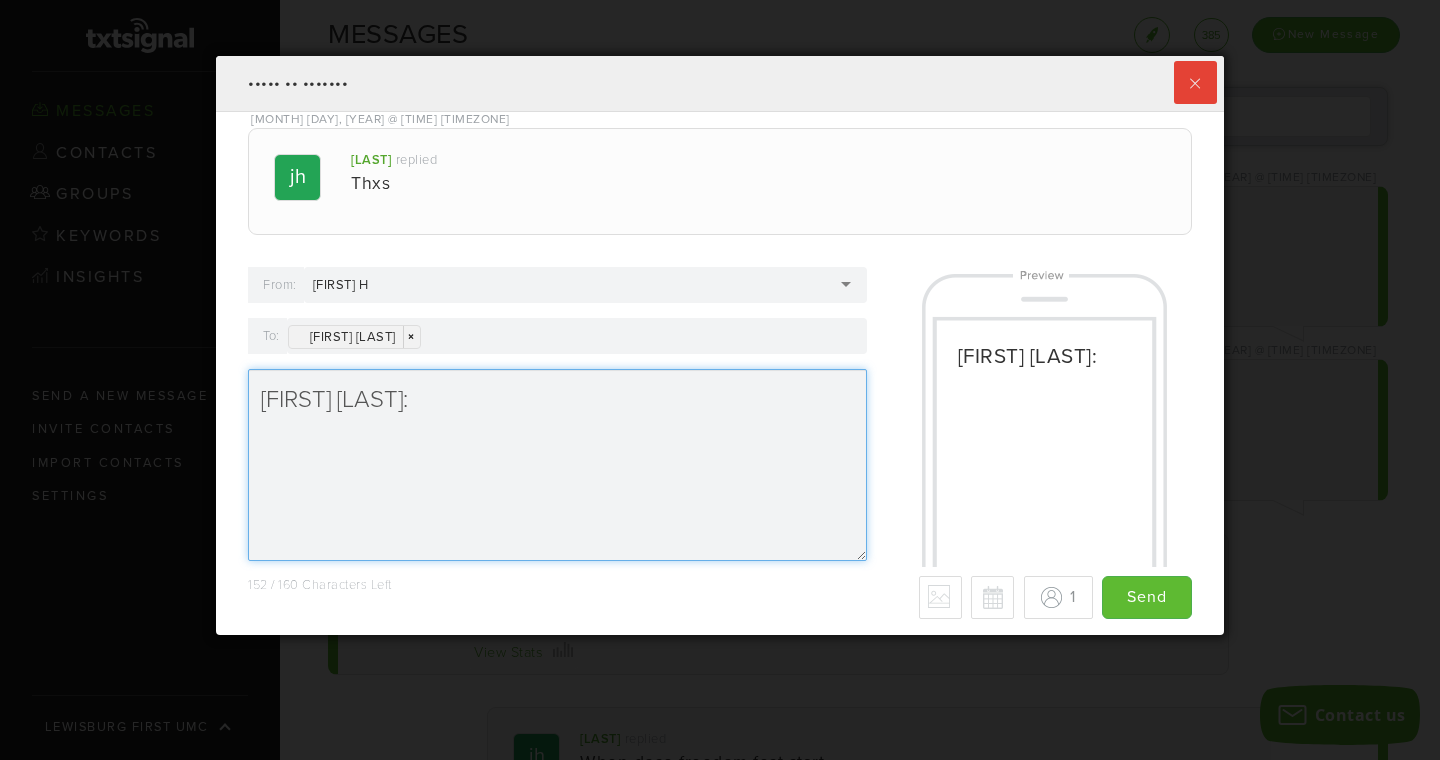 click on "[FIRST] [LAST]:" at bounding box center [557, 465] 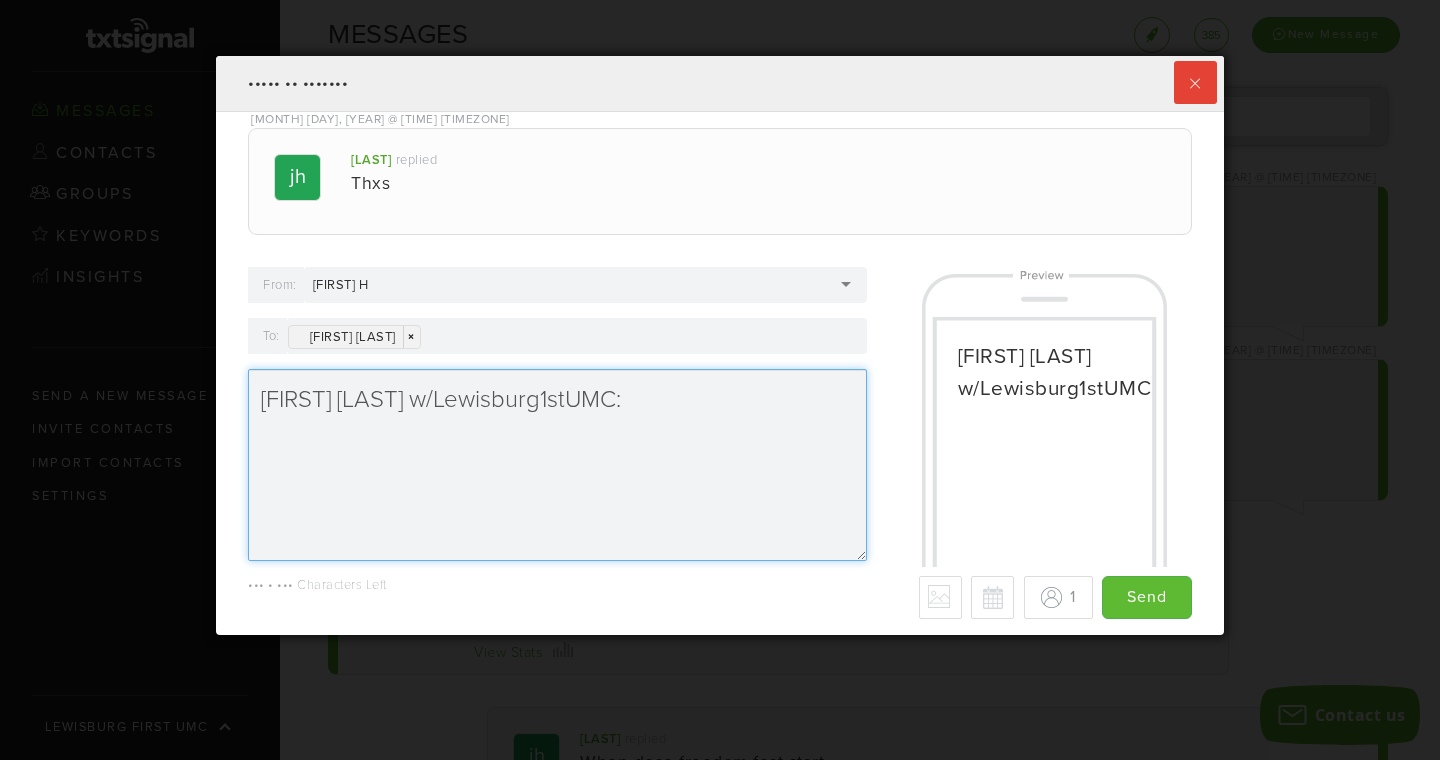 click on "[FIRST] [LAST] w/Lewisburg1stUMC:" at bounding box center [557, 465] 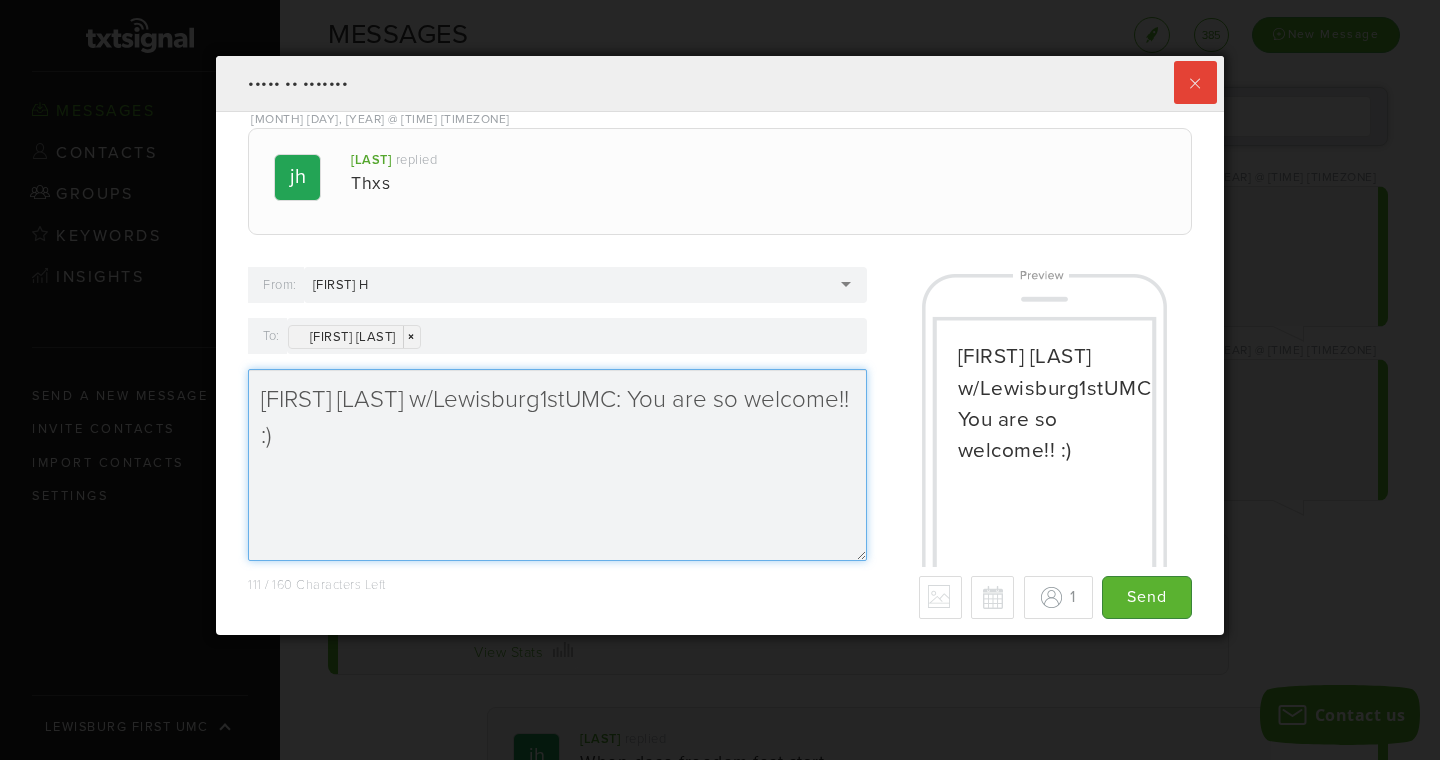 type on "[FIRST] [LAST] w/Lewisburg1stUMC: You are so welcome!! :)" 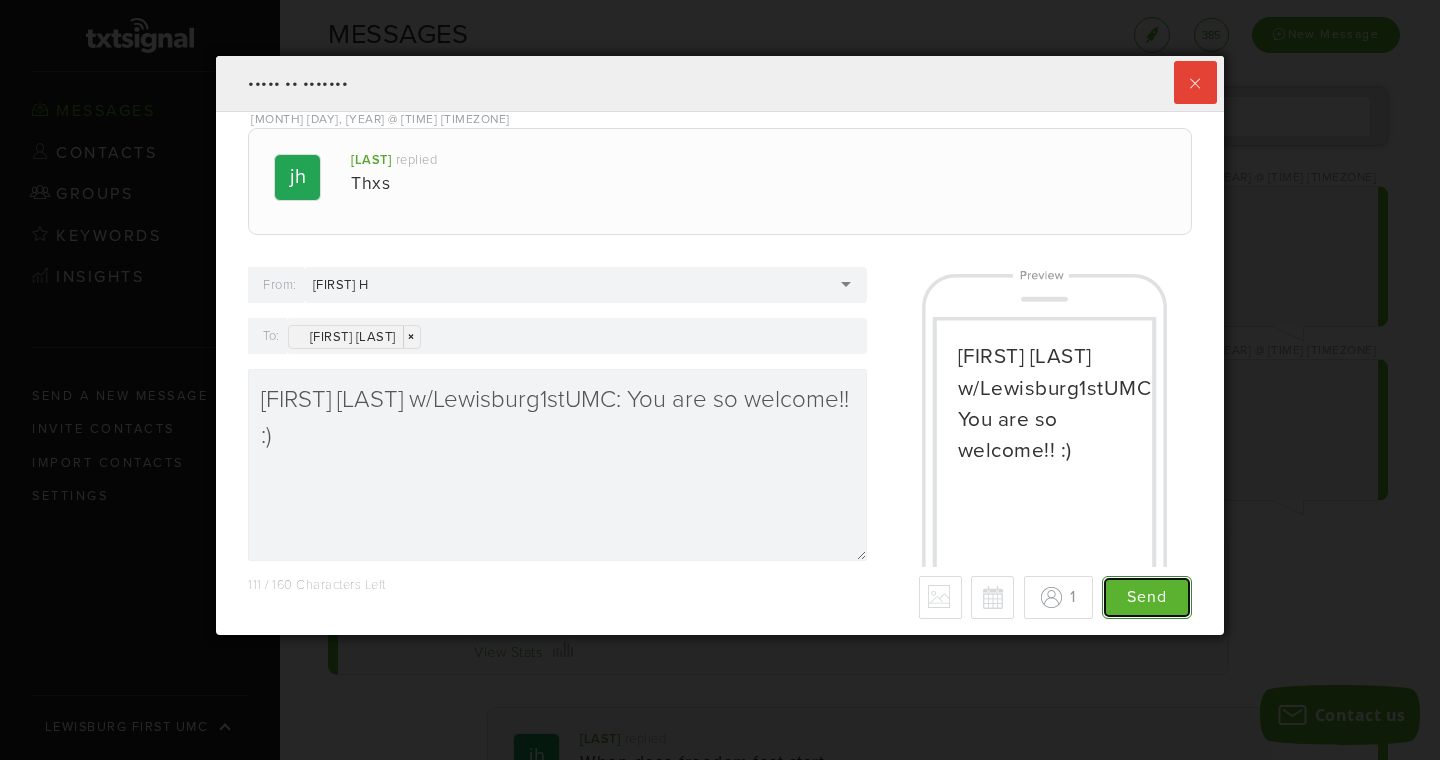 click on "Send" at bounding box center [1147, 597] 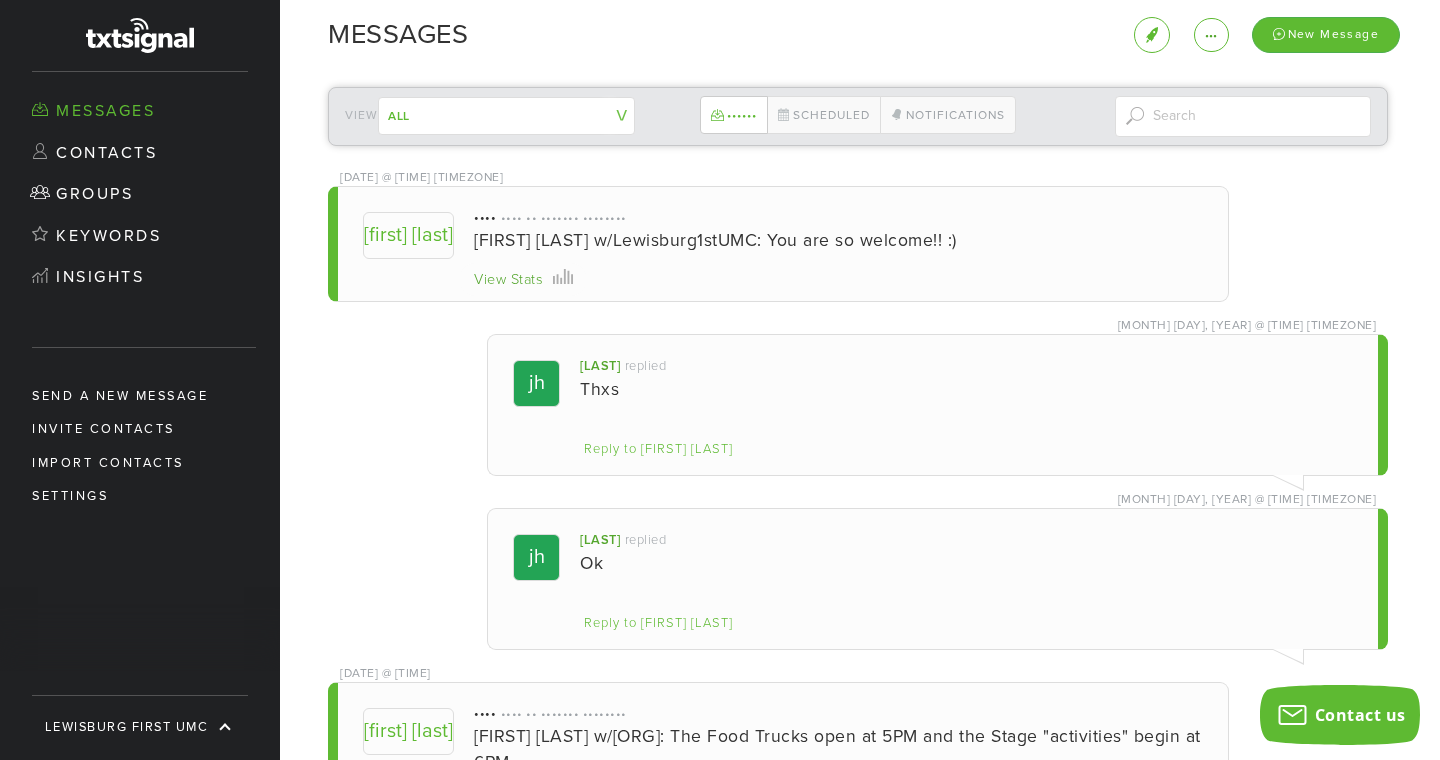 scroll, scrollTop: 999421, scrollLeft: 998992, axis: both 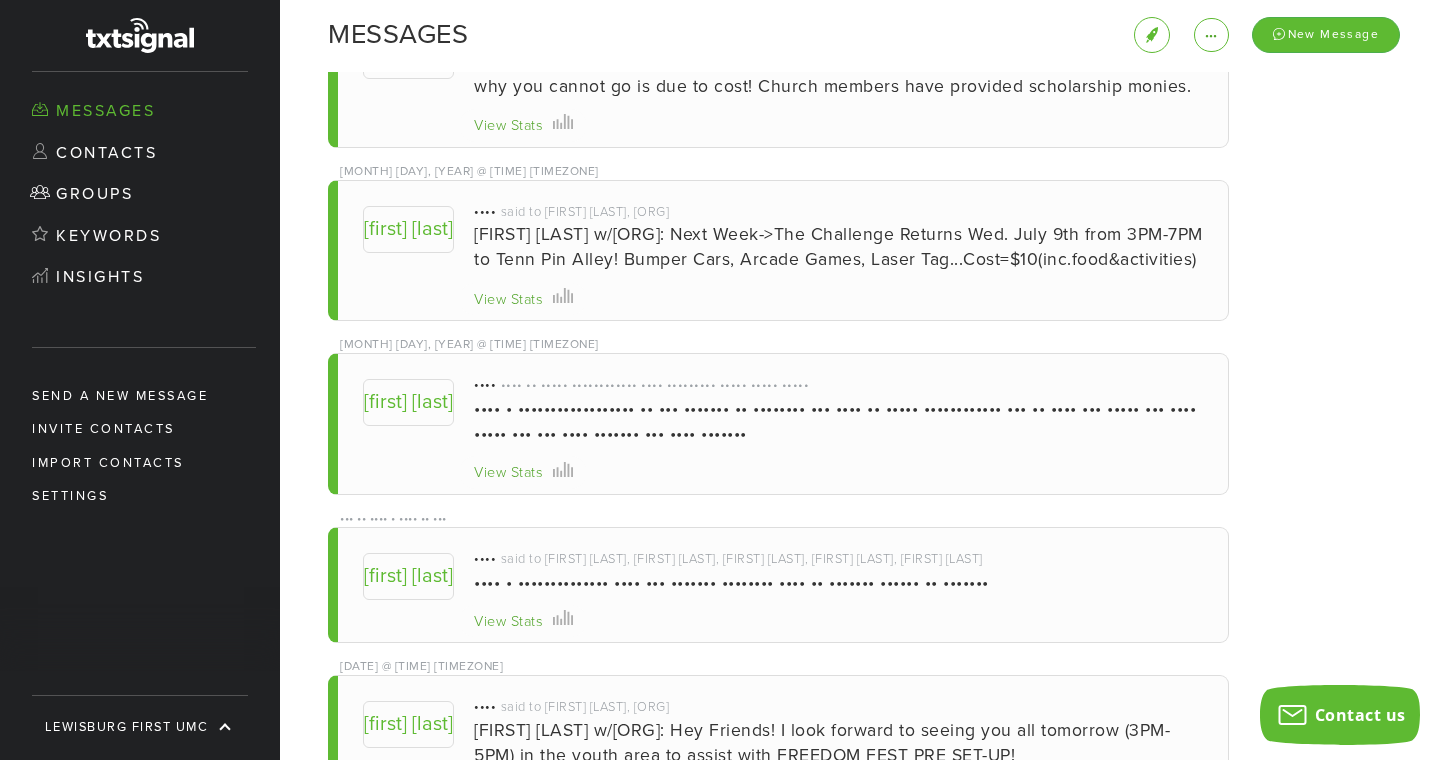 drag, startPoint x: 903, startPoint y: 262, endPoint x: 1149, endPoint y: 262, distance: 246 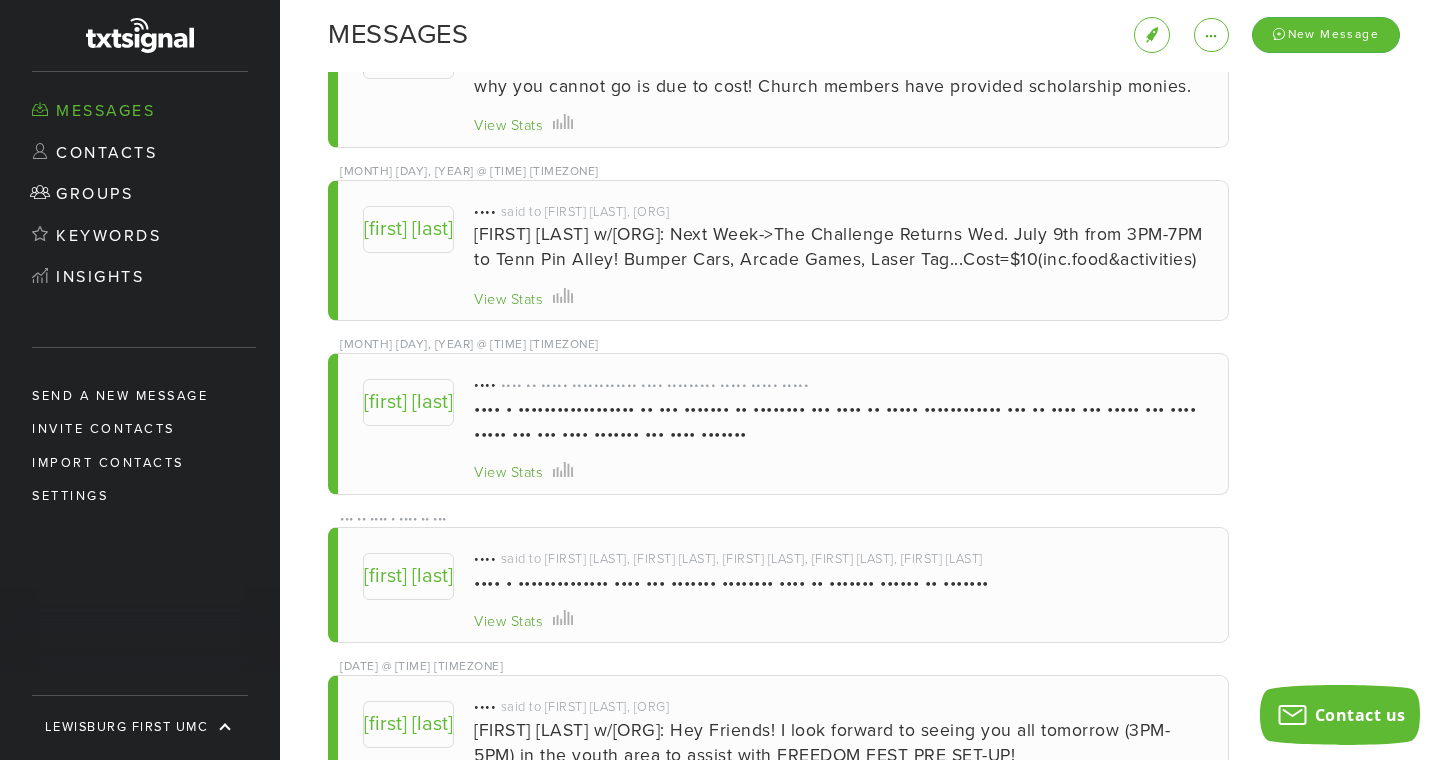 drag, startPoint x: 1148, startPoint y: 257, endPoint x: 898, endPoint y: 268, distance: 250.24188 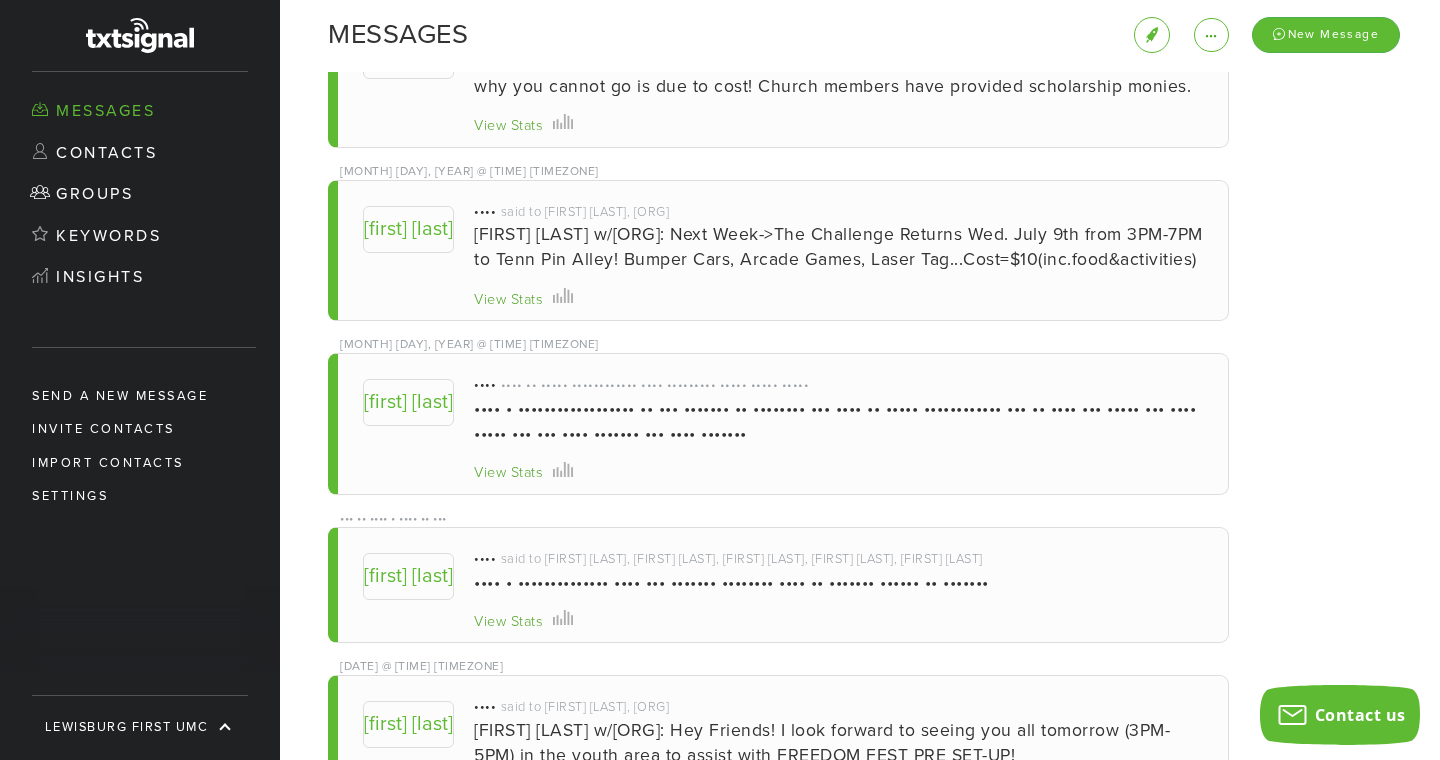 copy on "Cost=$10(inc.food&activities)" 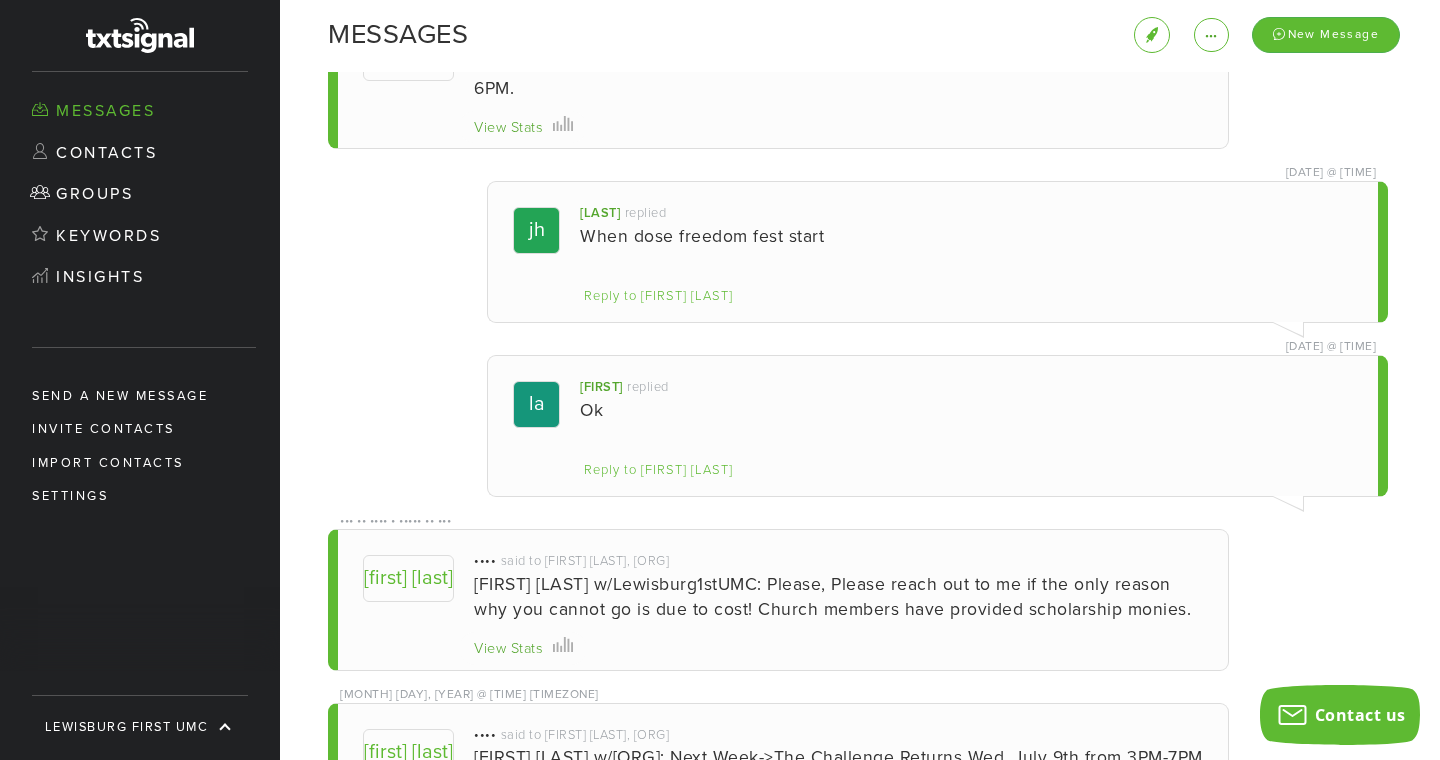 scroll, scrollTop: 0, scrollLeft: 0, axis: both 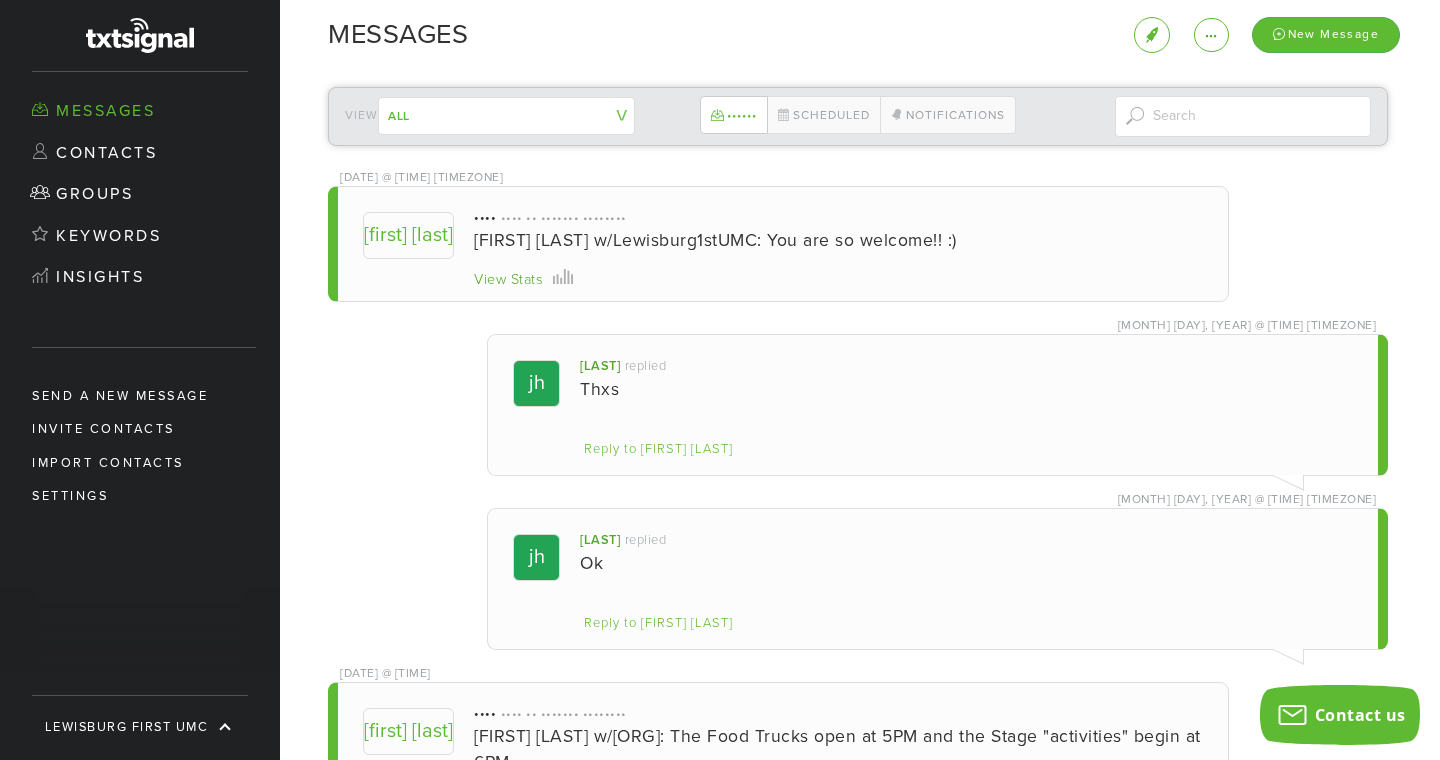 click on "[DATE] @ [TIME] [TIMEZONE]
[INITIALS]
[FIRST]
said to [FIRST] [LAST]
[FIRST] [LAST] w/Lewisburg1stUMC: You are so welcome!! :)
View Stats
Close Stats
Sent
1
Open Rate
100.0%
Clicks
N/A
Click Rate
N/A
[DATE] @ [TIME] [TIMEZONE]
[INITIALS]
[FIRST]
replied
Thxs
Reply to [FIRST] [LAST]
Sent
0
Open Rate
NaN%
Clicks
N/A
Click Rate
N/A
[DATE] @ [TIME] [TIMEZONE]
[INITIALS]
[FIRST]
replied
Ok
Reply to [FIRST] [LAST]
Sent
0
Open Rate
NaN%
Clicks
N/A
Click Rate
N/A
[DATE] @ [TIME] [TIMEZONE]
[INITIALS]
[FIRST]
said to [FIRST] [LAST]
[FIRST] [LAST] w/Lewisburg1stUMC: The Food Trucks open at 5PM and the Stage "activities" begin at 6PM.
View Stats
Close Stats" at bounding box center (858, 1832) 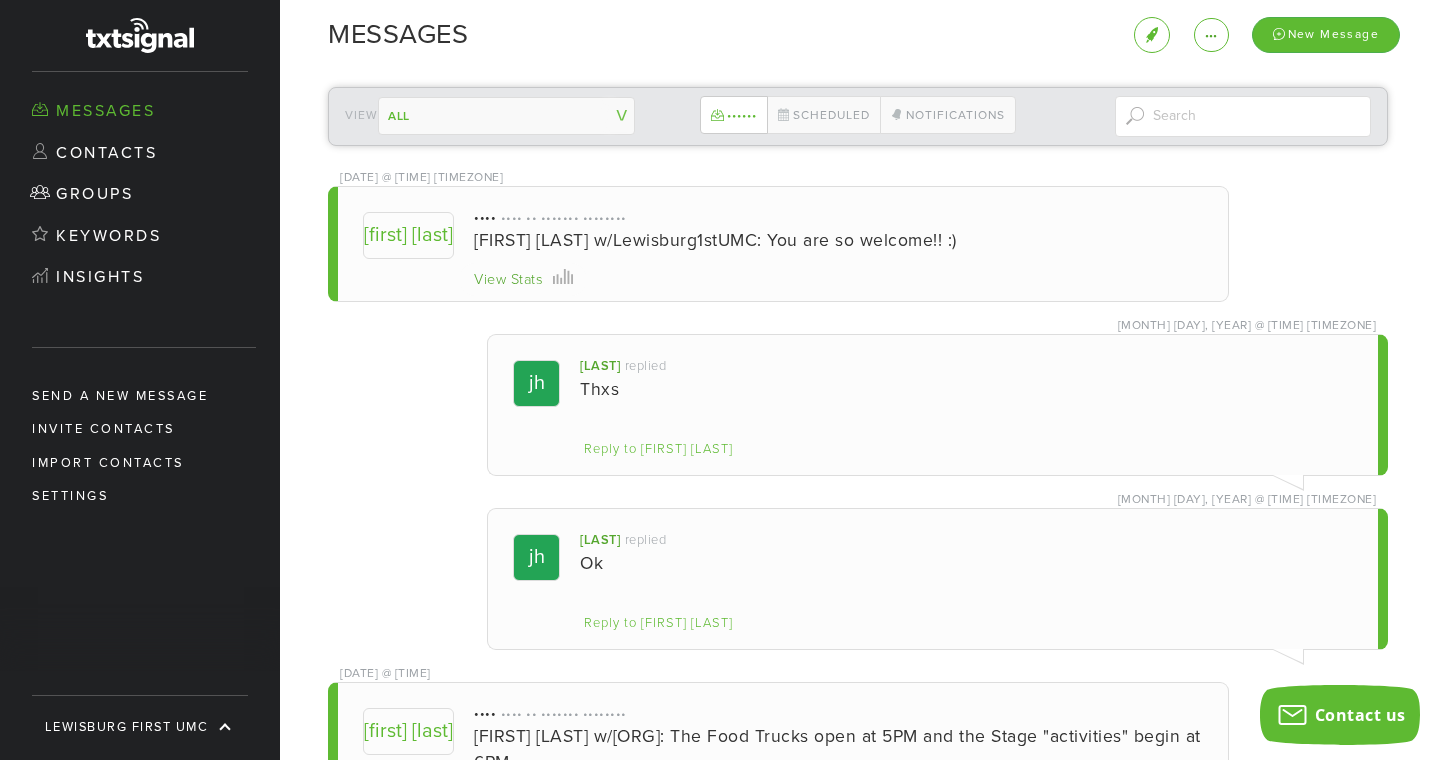 click on "All
Church Council
Finance
FUMC Mbrs
FUMC Mbrs 2
FUMC Mbrs 3
LFUMC Youth Group
Outreach-Hospitality
Staff
Staff/Parish
Trustees ------------- Contacts not in a group" at bounding box center [506, 116] 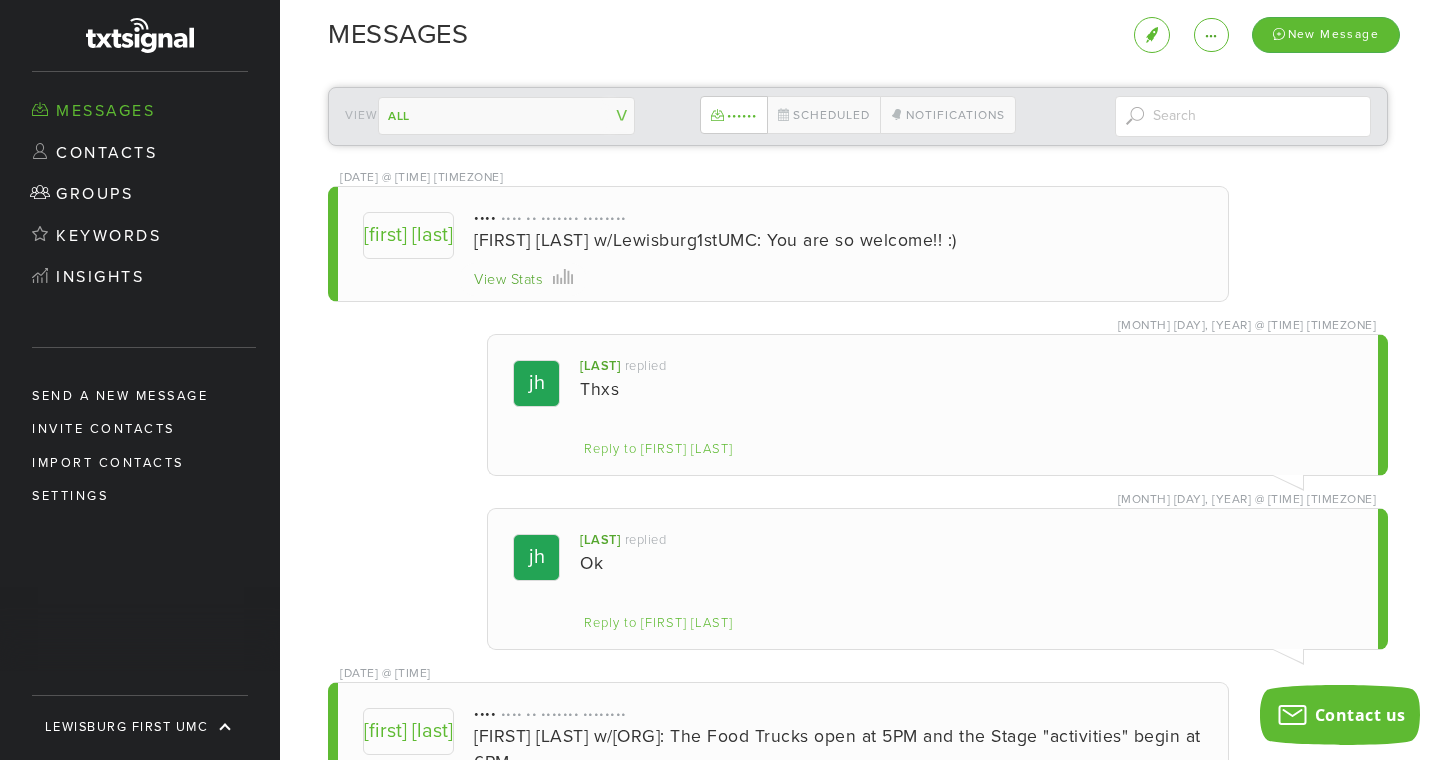 select on "••••••" 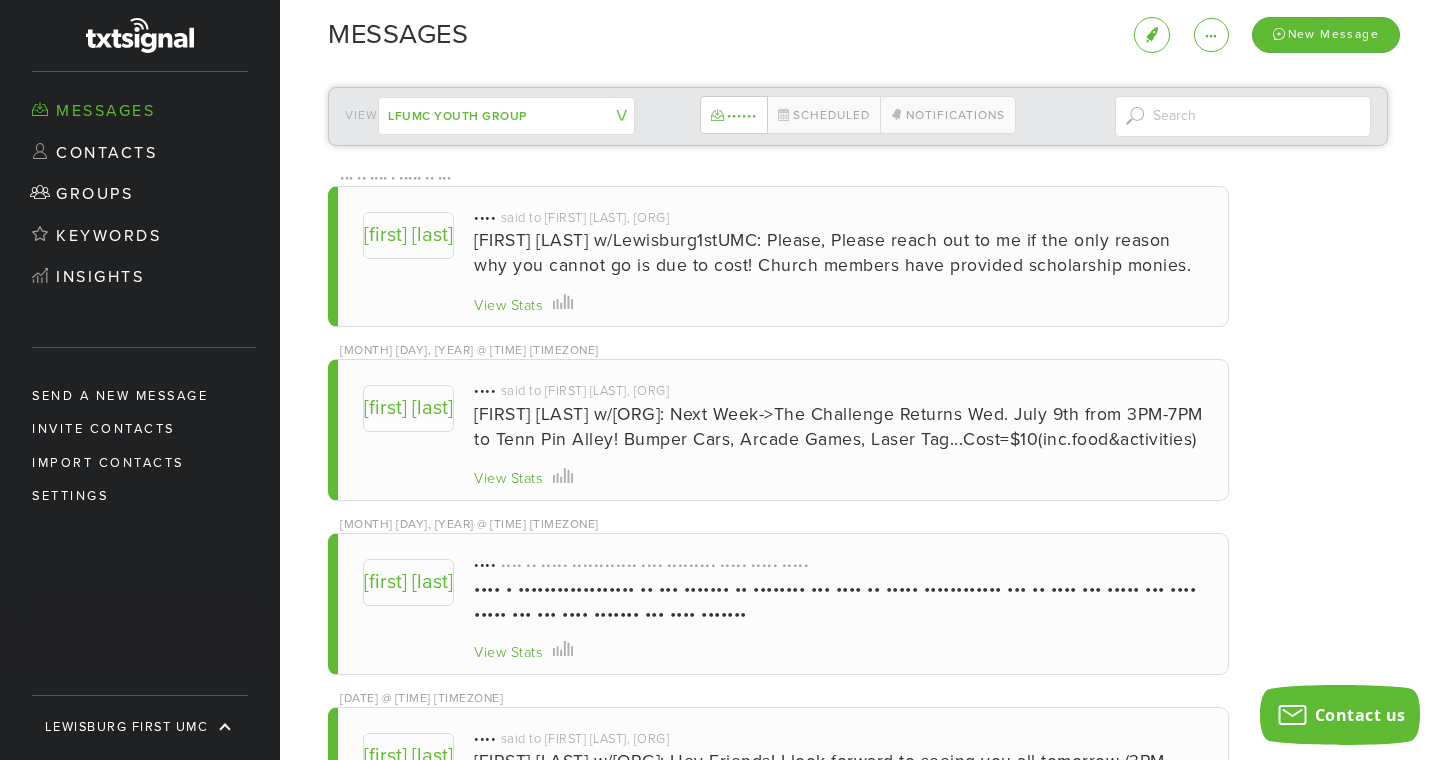scroll, scrollTop: 999421, scrollLeft: 998992, axis: both 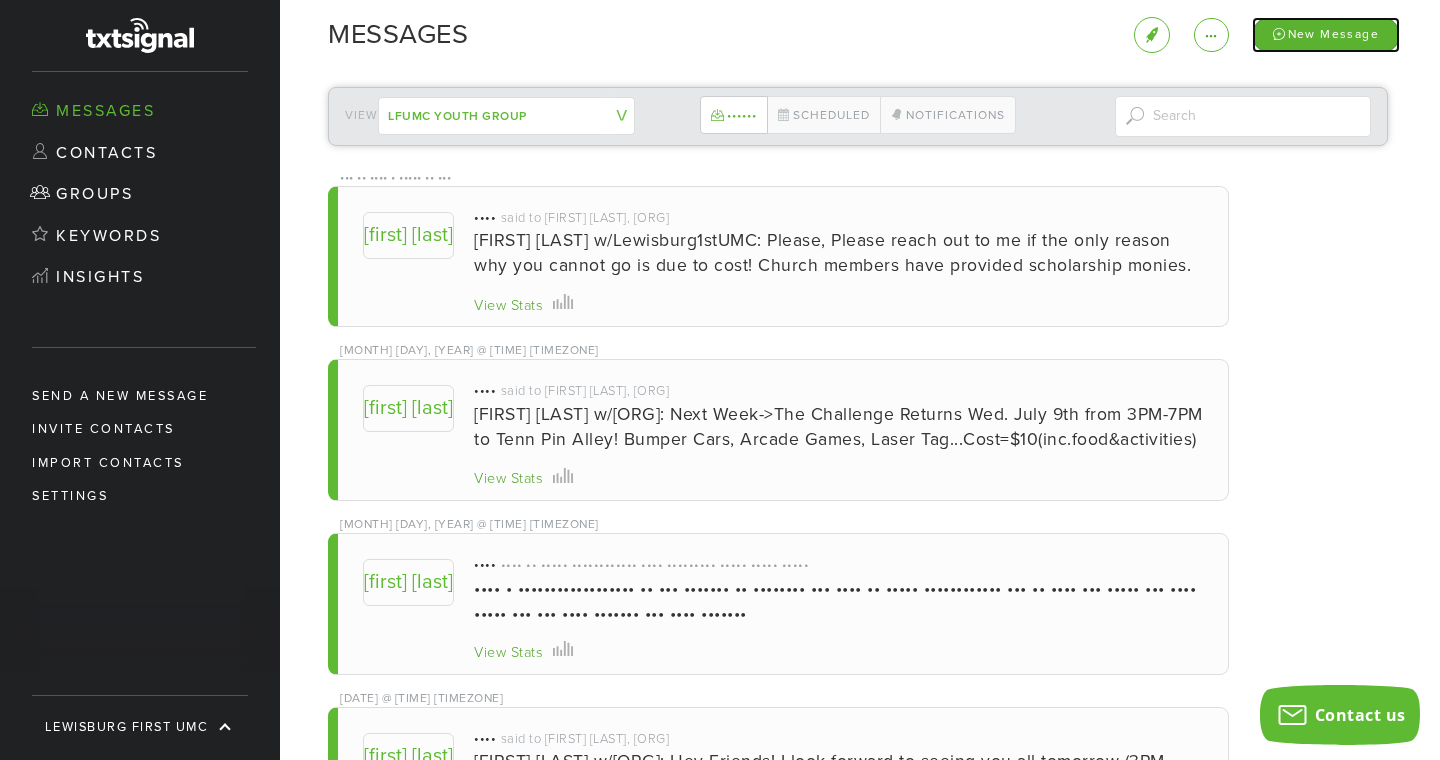 click on "New Message" at bounding box center [1326, 34] 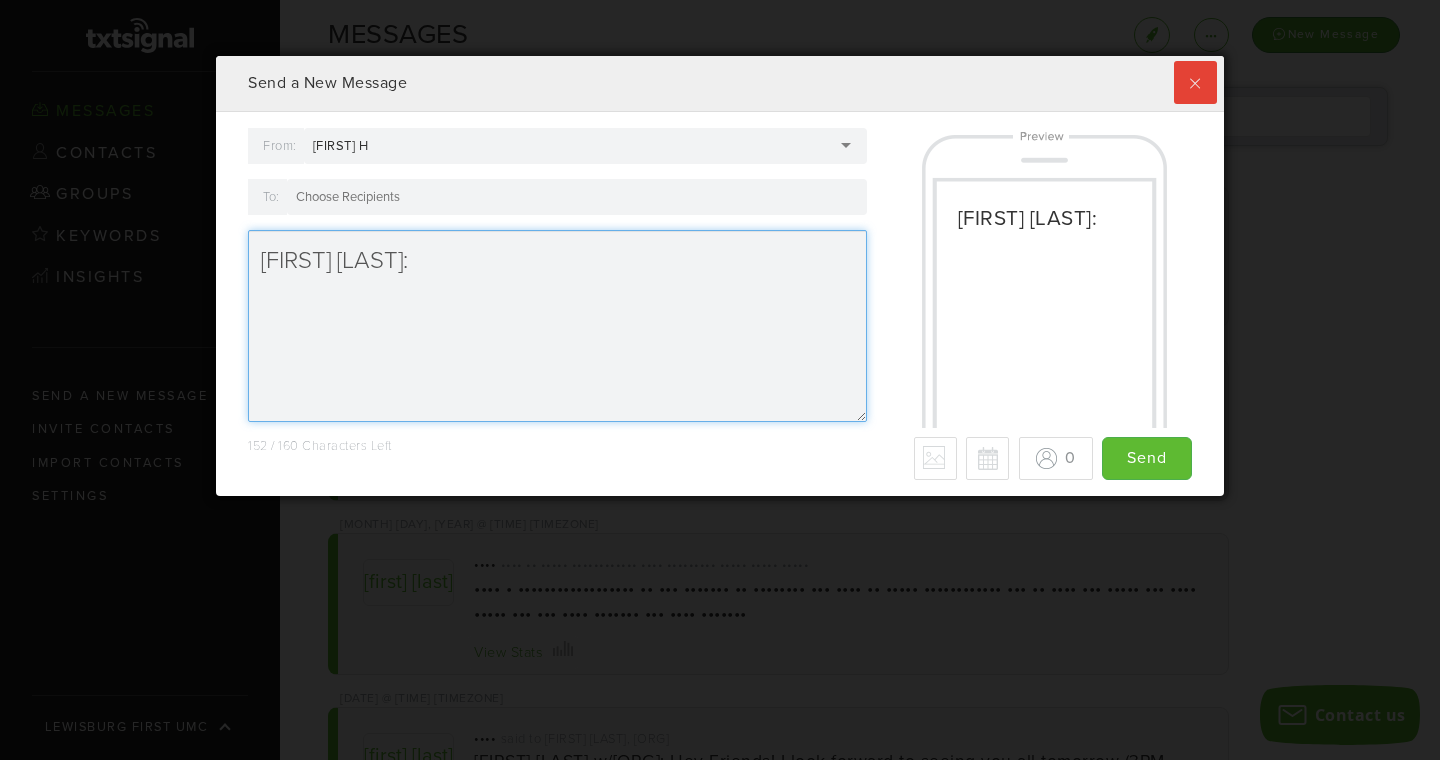 scroll, scrollTop: 999560, scrollLeft: 998992, axis: both 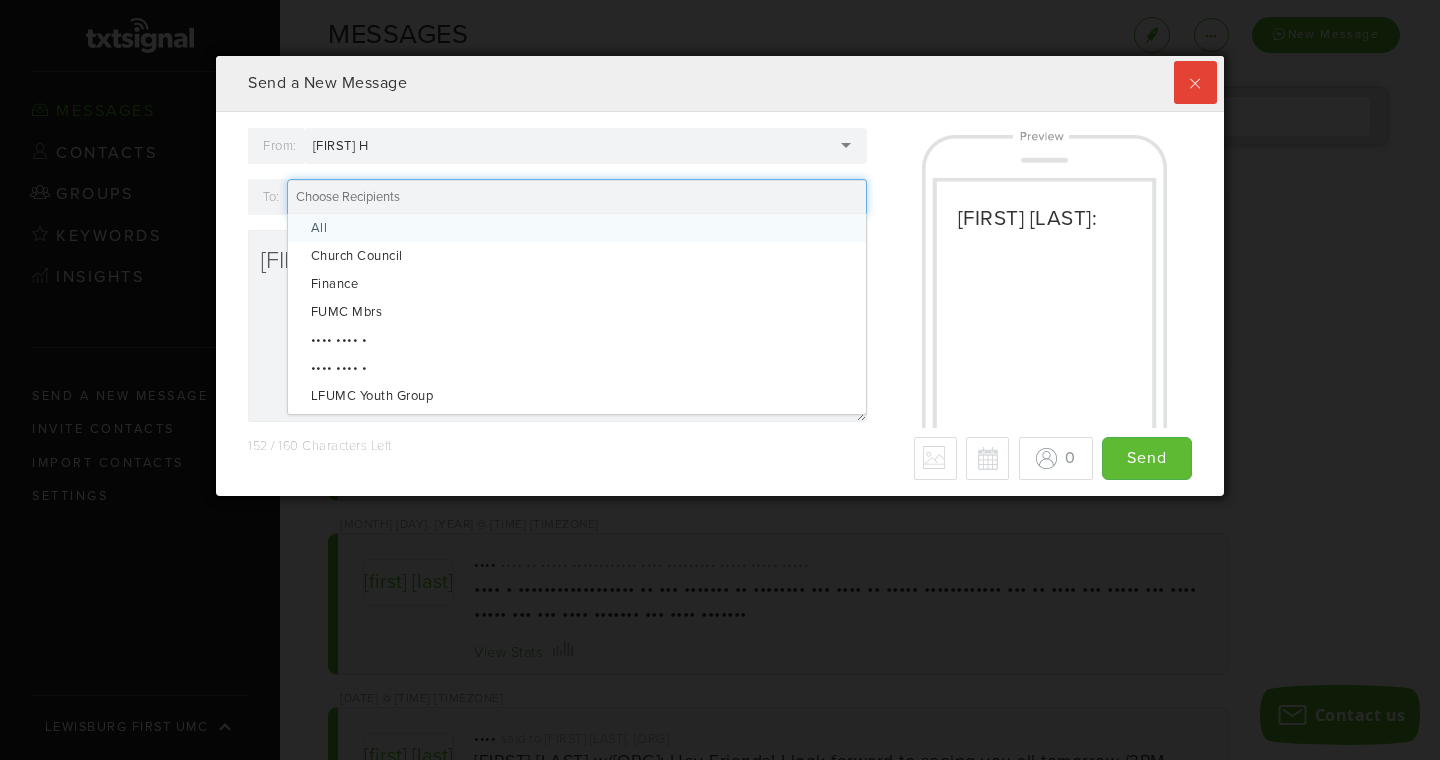 click at bounding box center (577, 197) 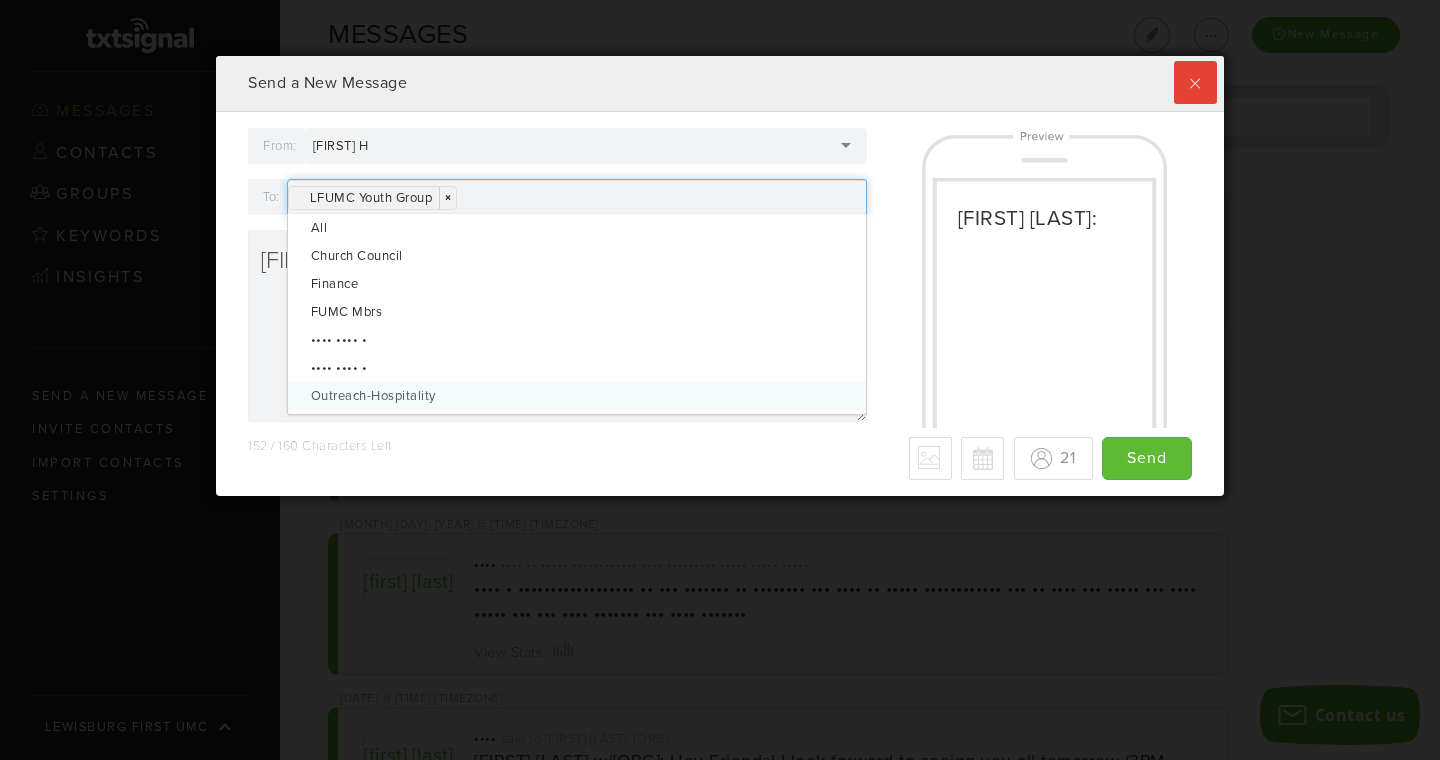 scroll, scrollTop: 999560, scrollLeft: 998992, axis: both 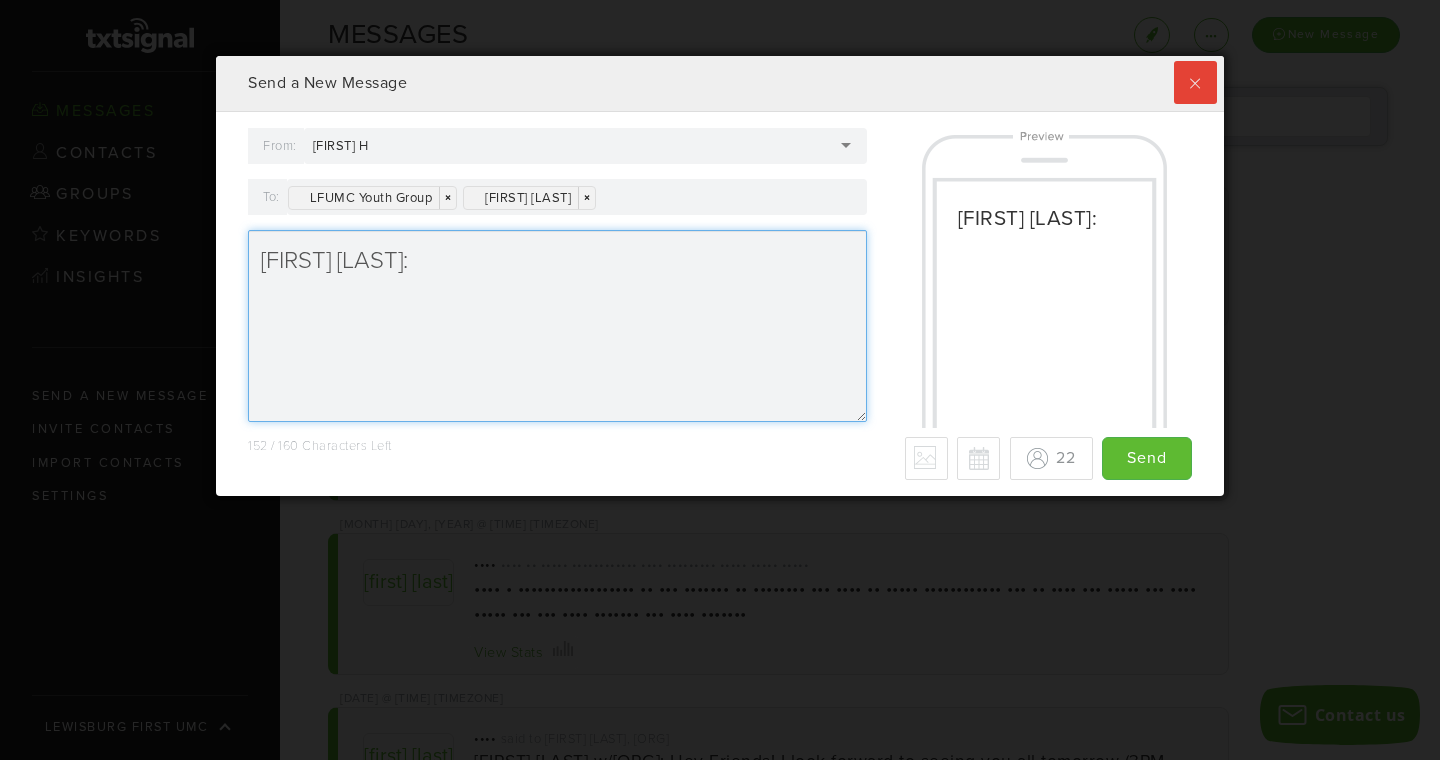click on "[FIRST] [LAST]:" at bounding box center [557, 326] 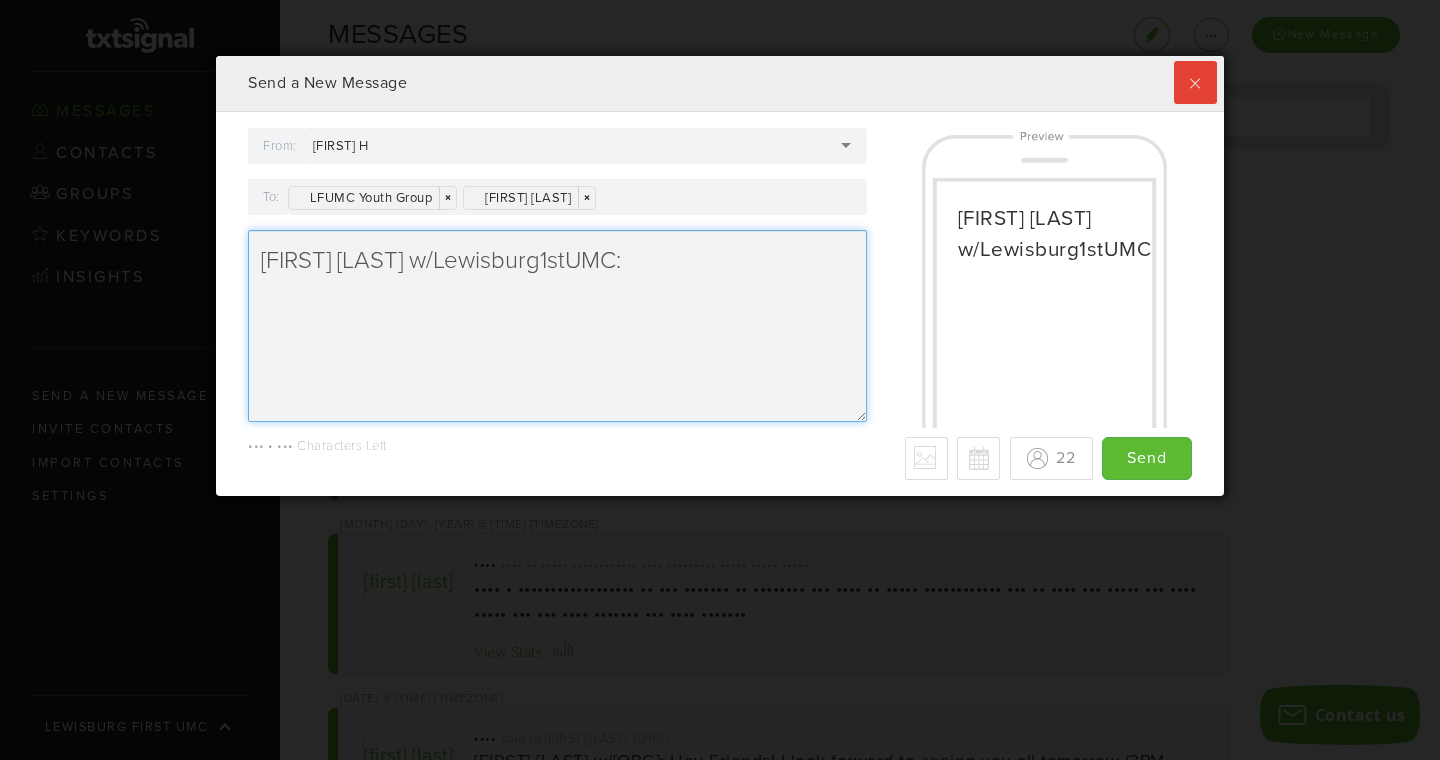 click on "[FIRST] [LAST] w/Lewisburg1stUMC:" at bounding box center (557, 326) 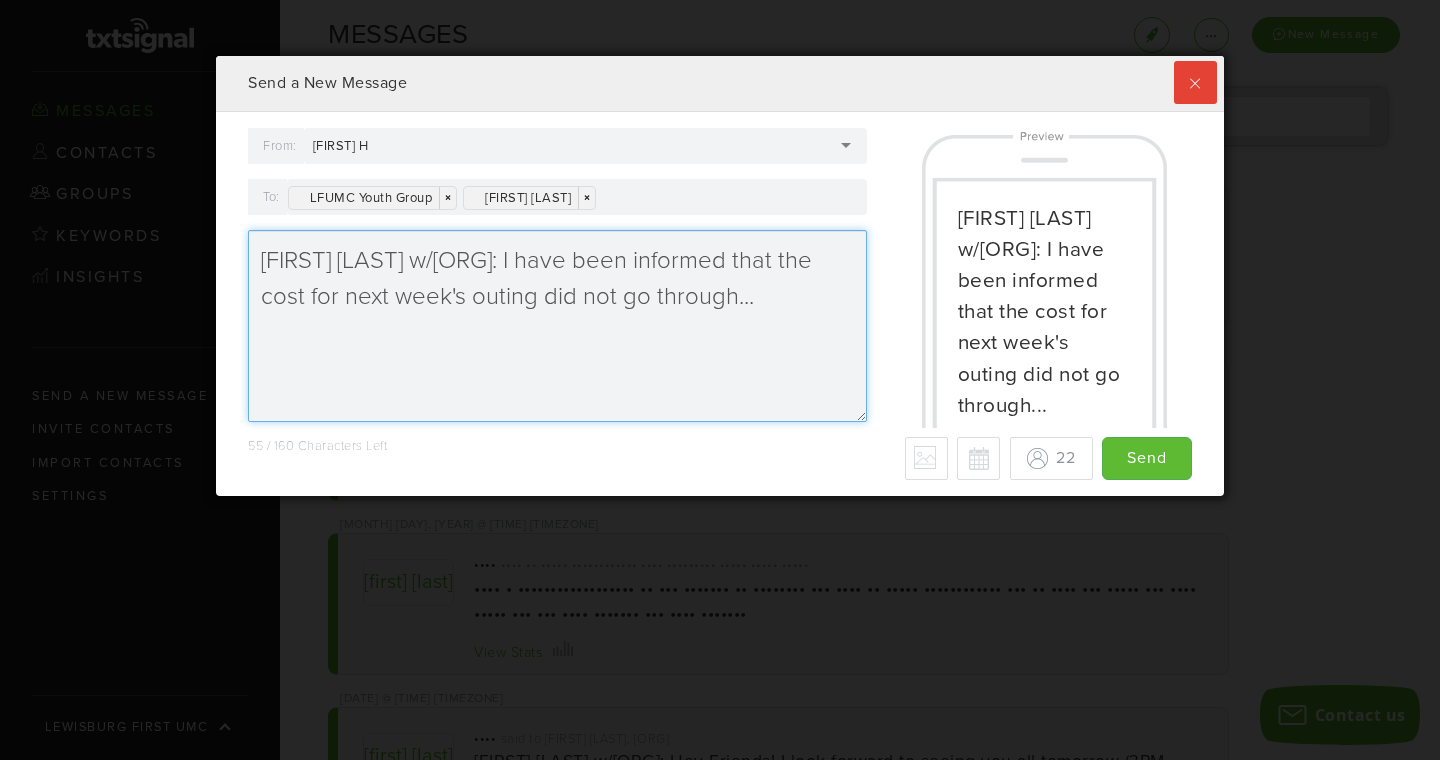 paste on "Cost=$10(inc.food&activities)" 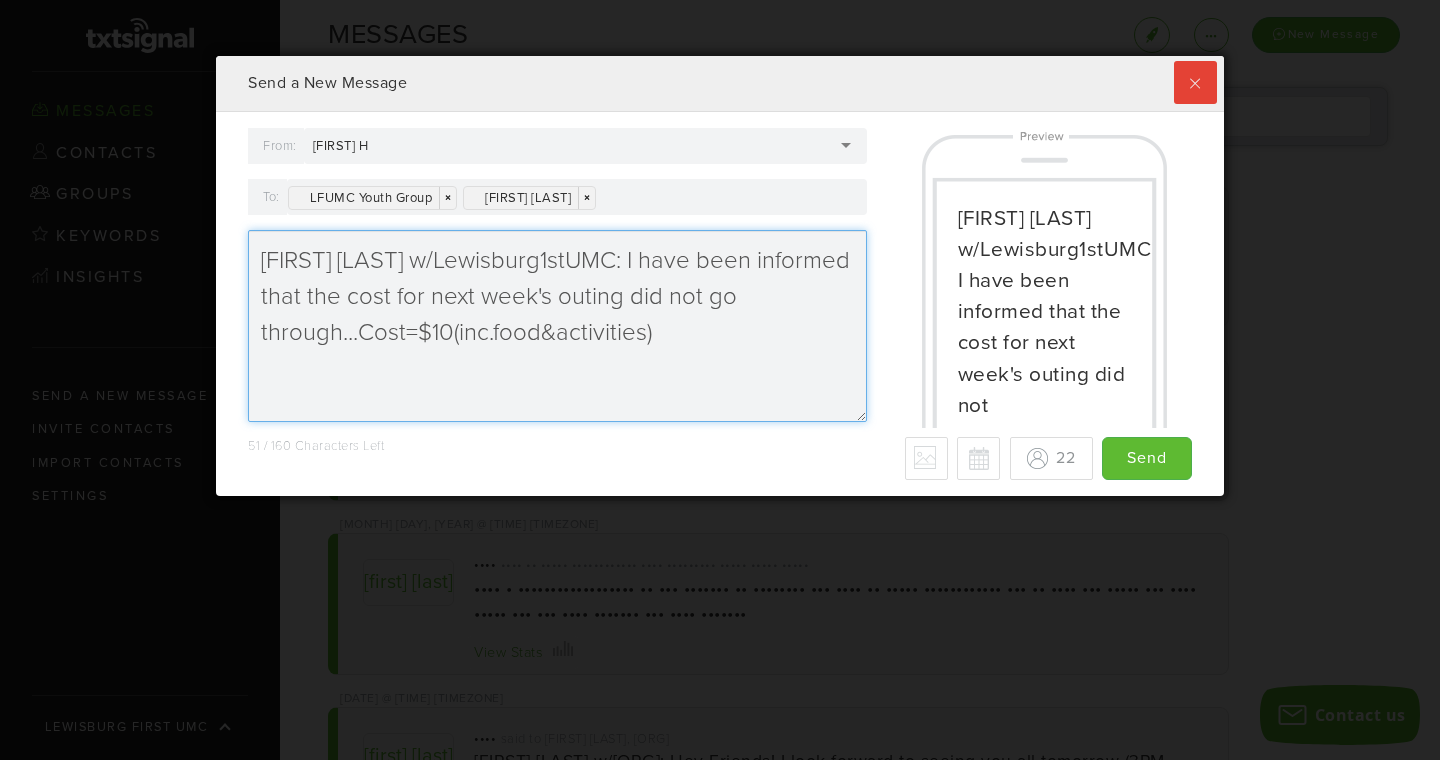 click on "[FIRST] [LAST] w/Lewisburg1stUMC: I have been informed that the cost for next week's outing did not go through...Cost=$10(inc.food&activities)" at bounding box center (557, 326) 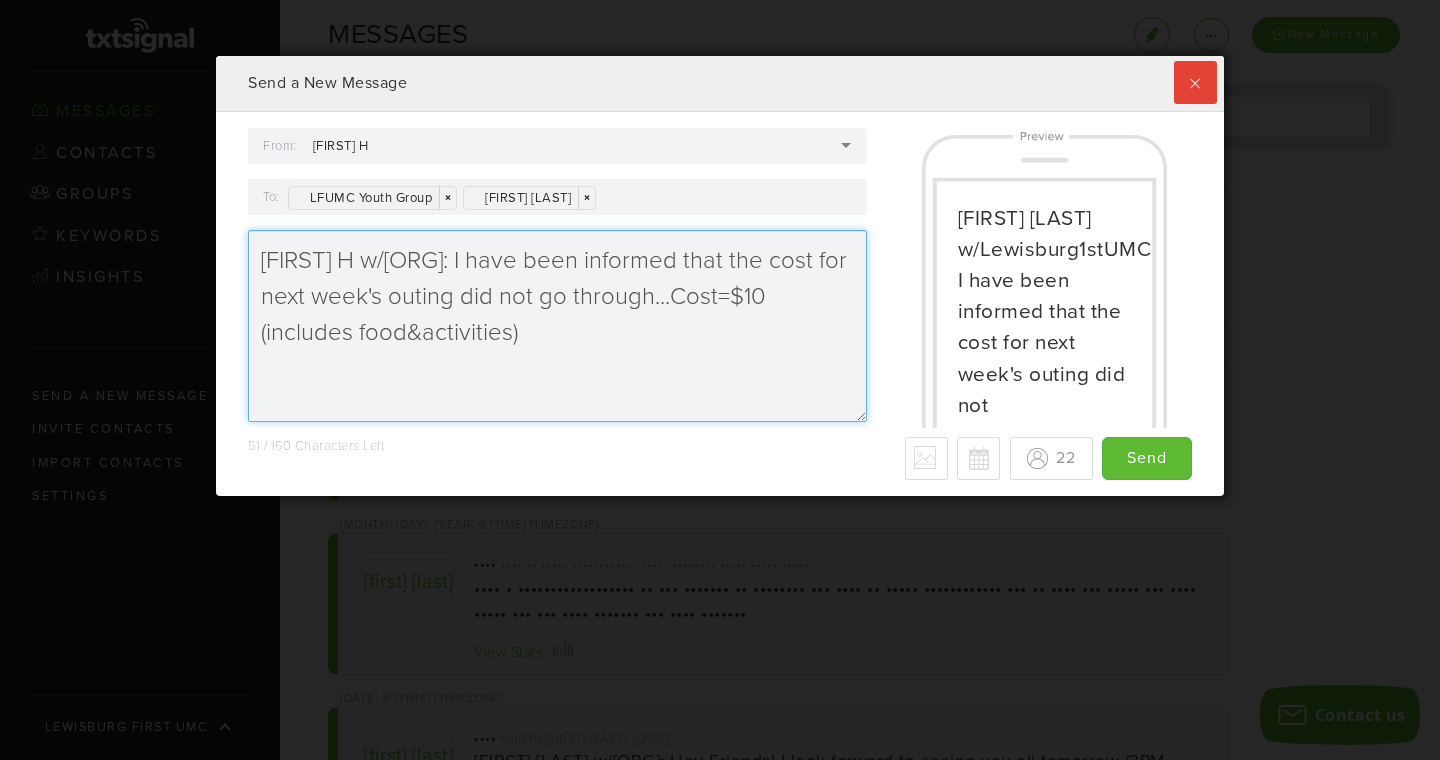 click on "[FIRST] H w/[ORG]: I have been informed that the cost for next week's outing did not go through...Cost=$10 (includes food&activities)" at bounding box center [557, 326] 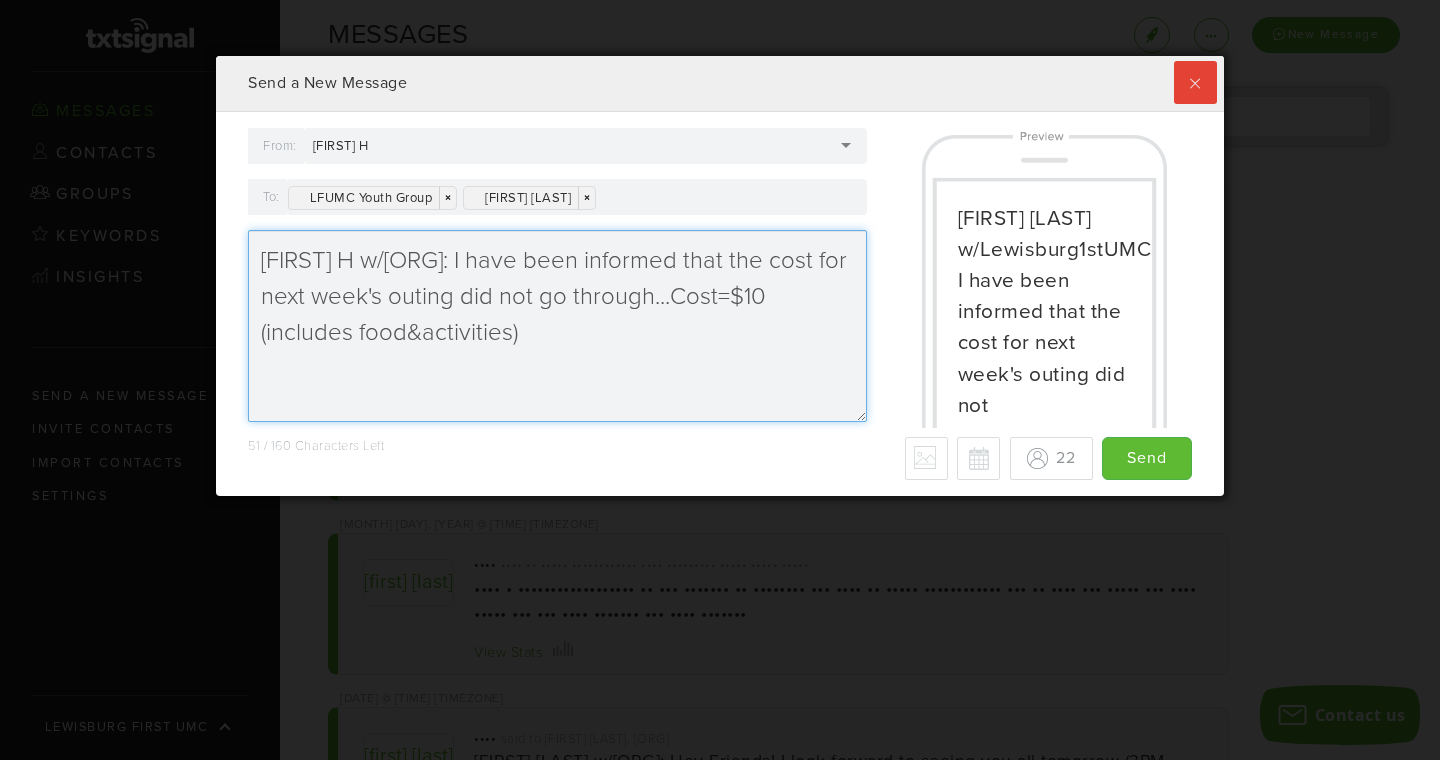click on "[FIRST] H w/[ORG]: I have been informed that the cost for next week's outing did not go through...Cost=$10 (includes food&activities)" at bounding box center [557, 326] 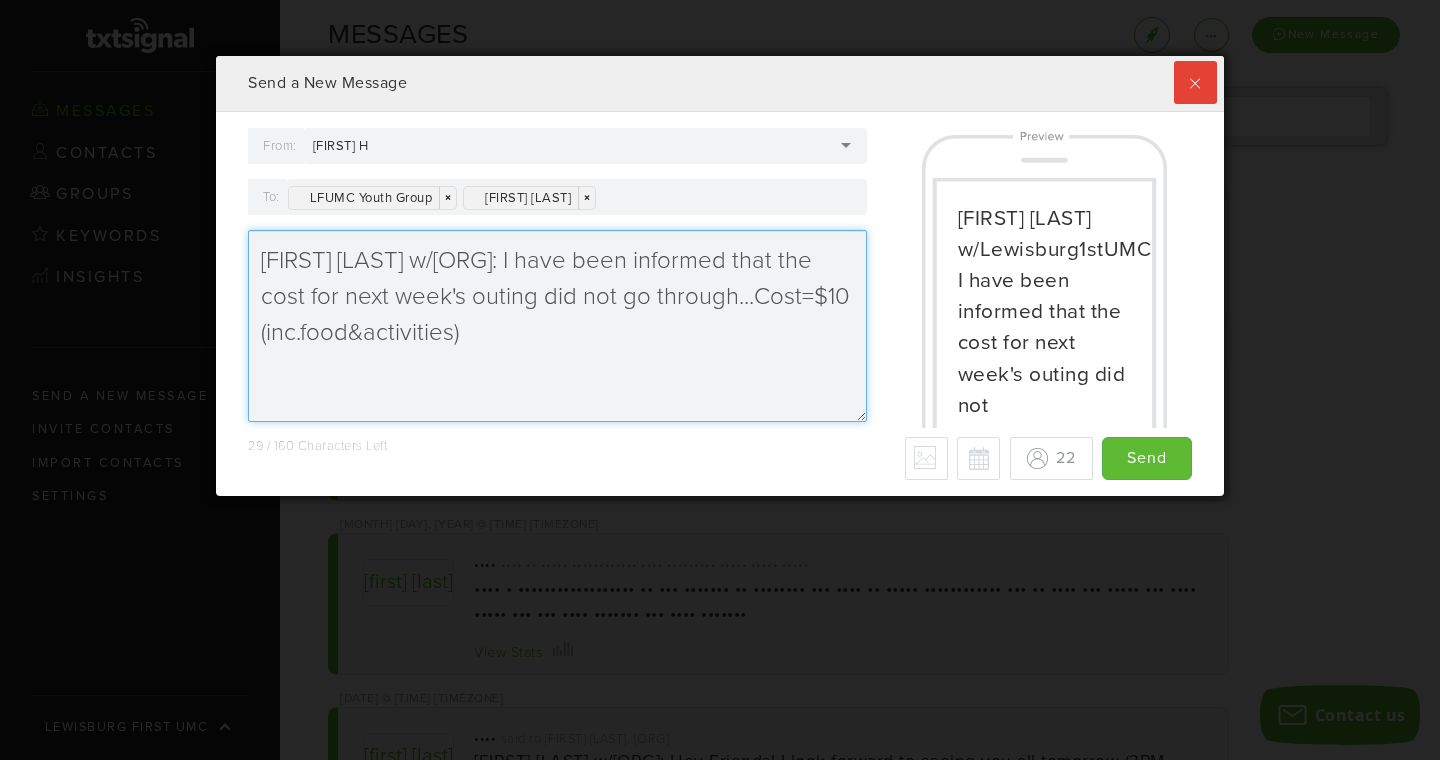 click on "[FIRST] [LAST] w/[ORG]: I have been informed that the cost for next week's outing did not go through...Cost=$10 (inc.food&activities)" at bounding box center (557, 326) 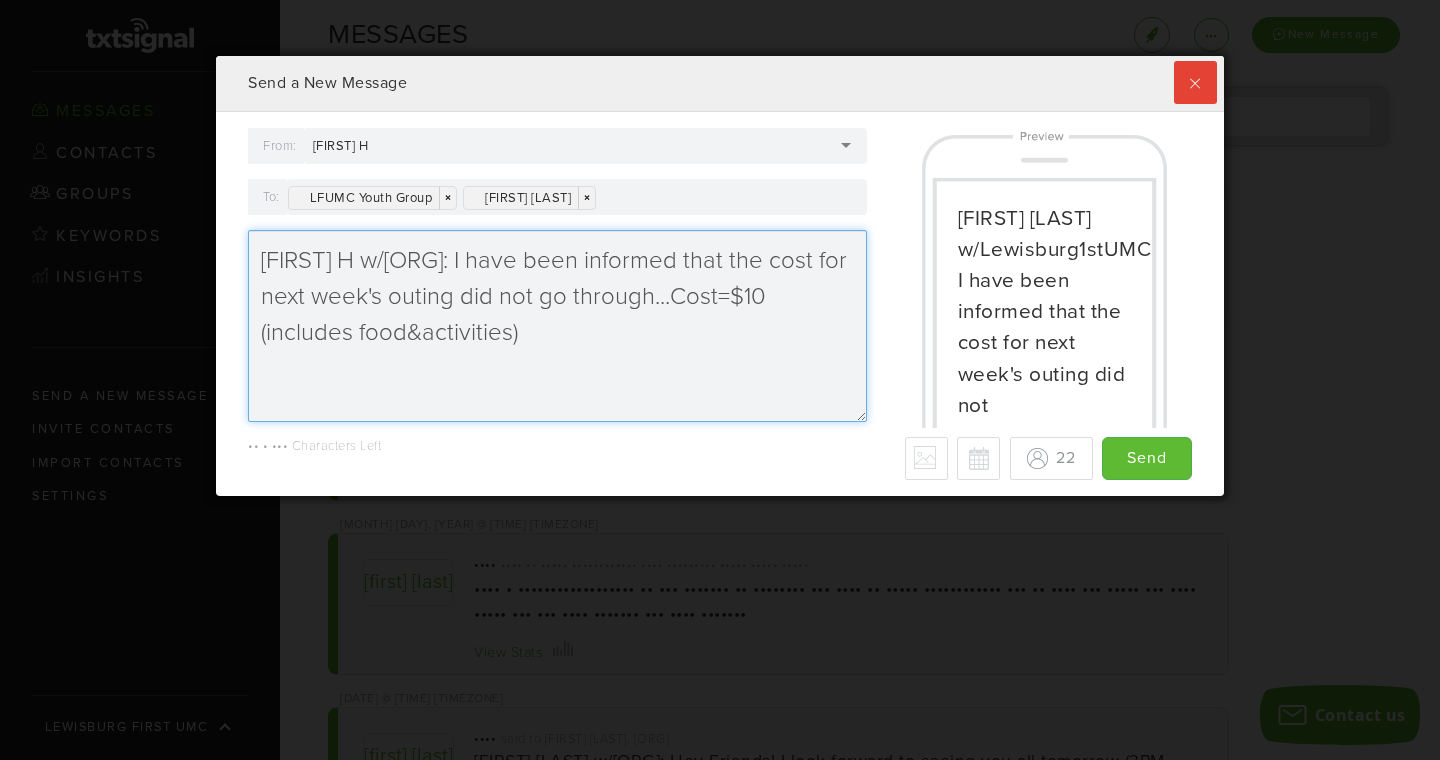 click on "[FIRST] H w/[ORG]: I have been informed that the cost for next week's outing did not go through...Cost=$10 (includes food&activities)" at bounding box center [557, 326] 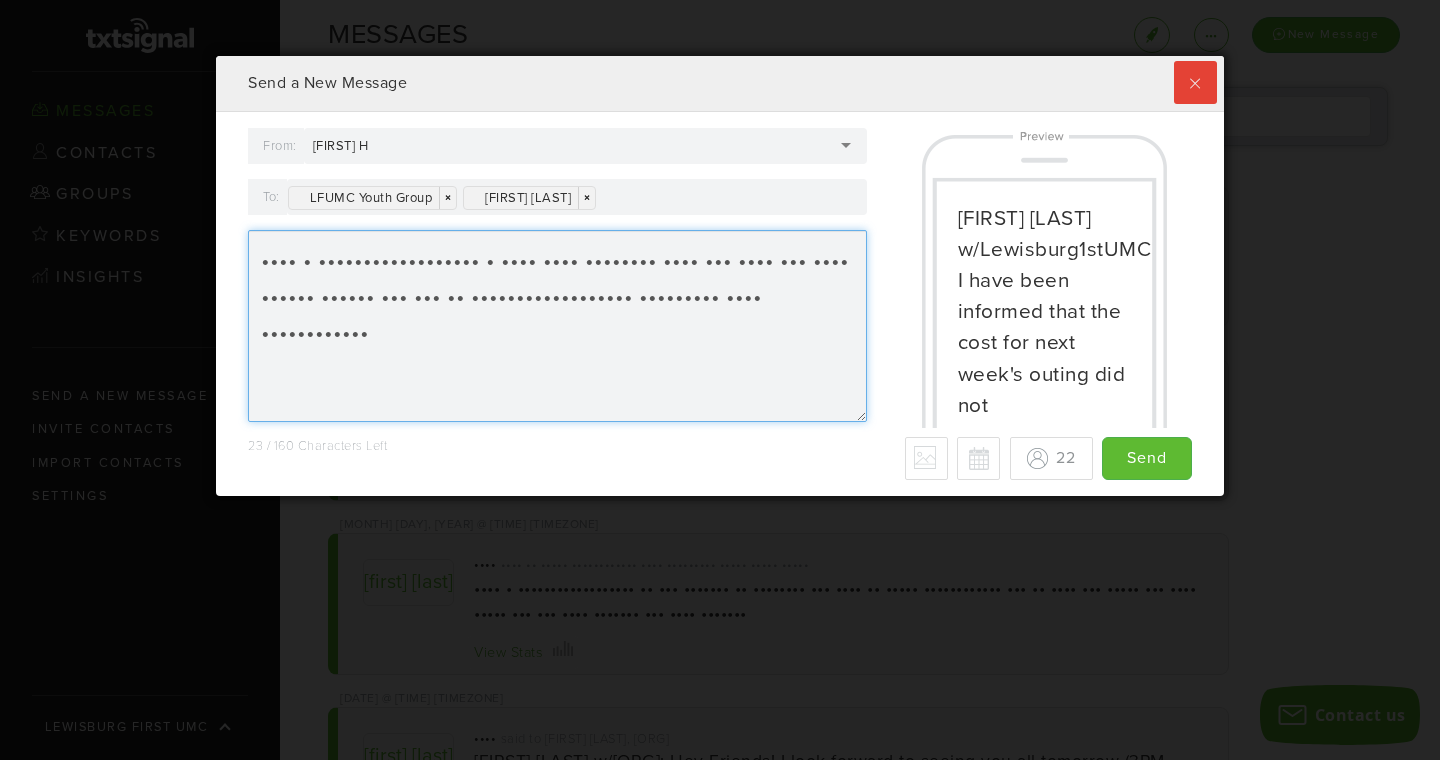 click on "•••• • •••••••••••••••••• • •••• •••• •••••••• •••• ••• •••• ••• •••• •••••• •••••• ••• ••• •• •••••••••••••••••• ••••••••• •••• ••••••••••••" at bounding box center [557, 326] 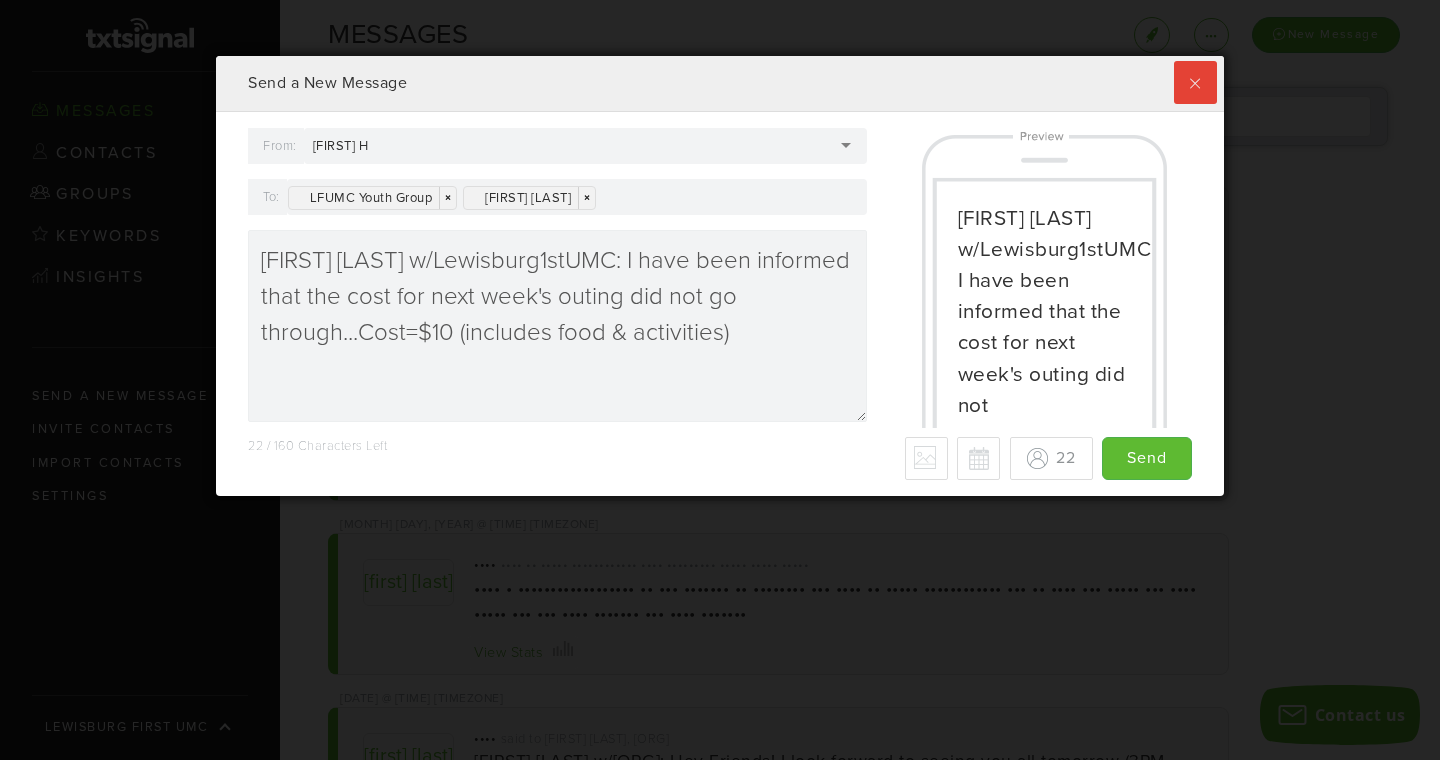 click on "[ORG] [GROUP]  ×   × [FIRST] [LAST]  ×   ×" at bounding box center (577, 197) 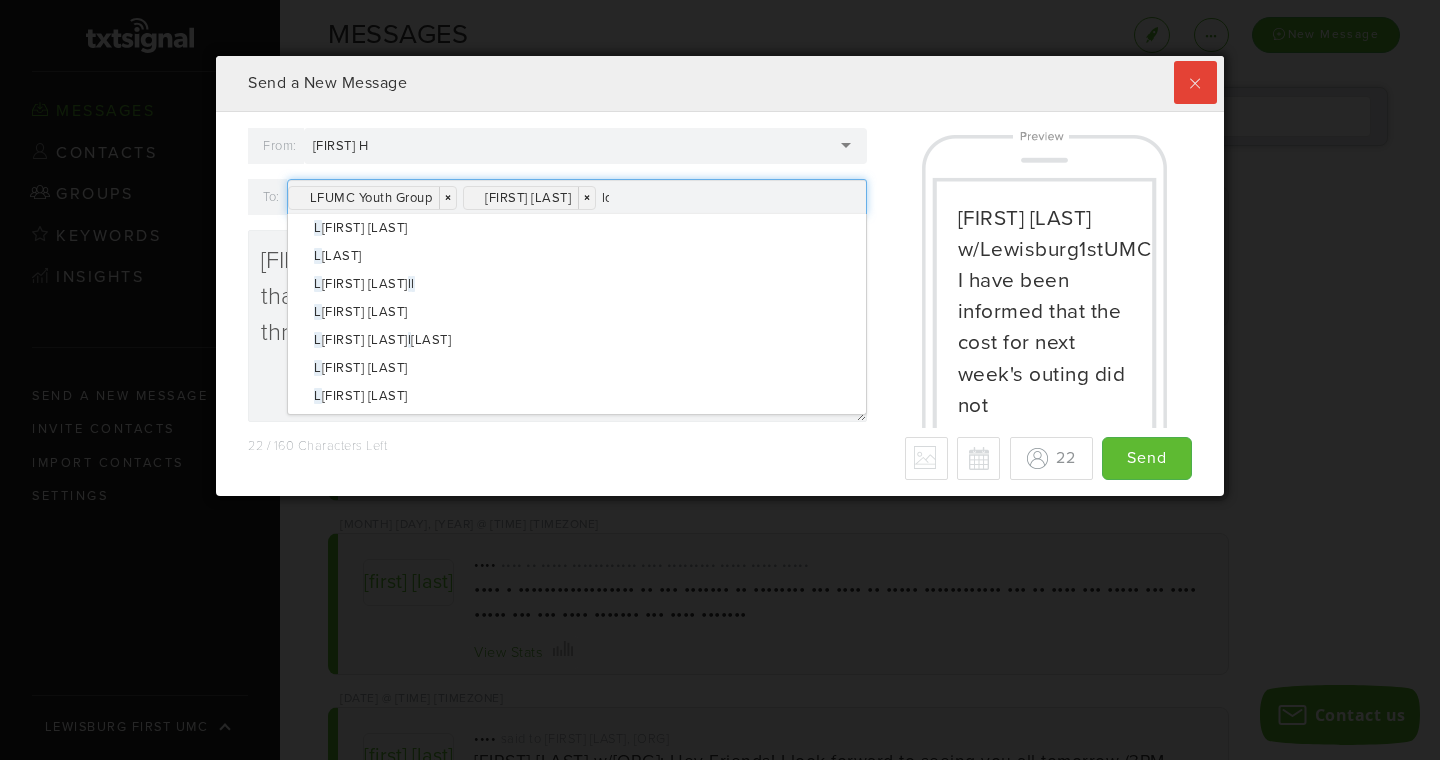 scroll, scrollTop: 0, scrollLeft: 0, axis: both 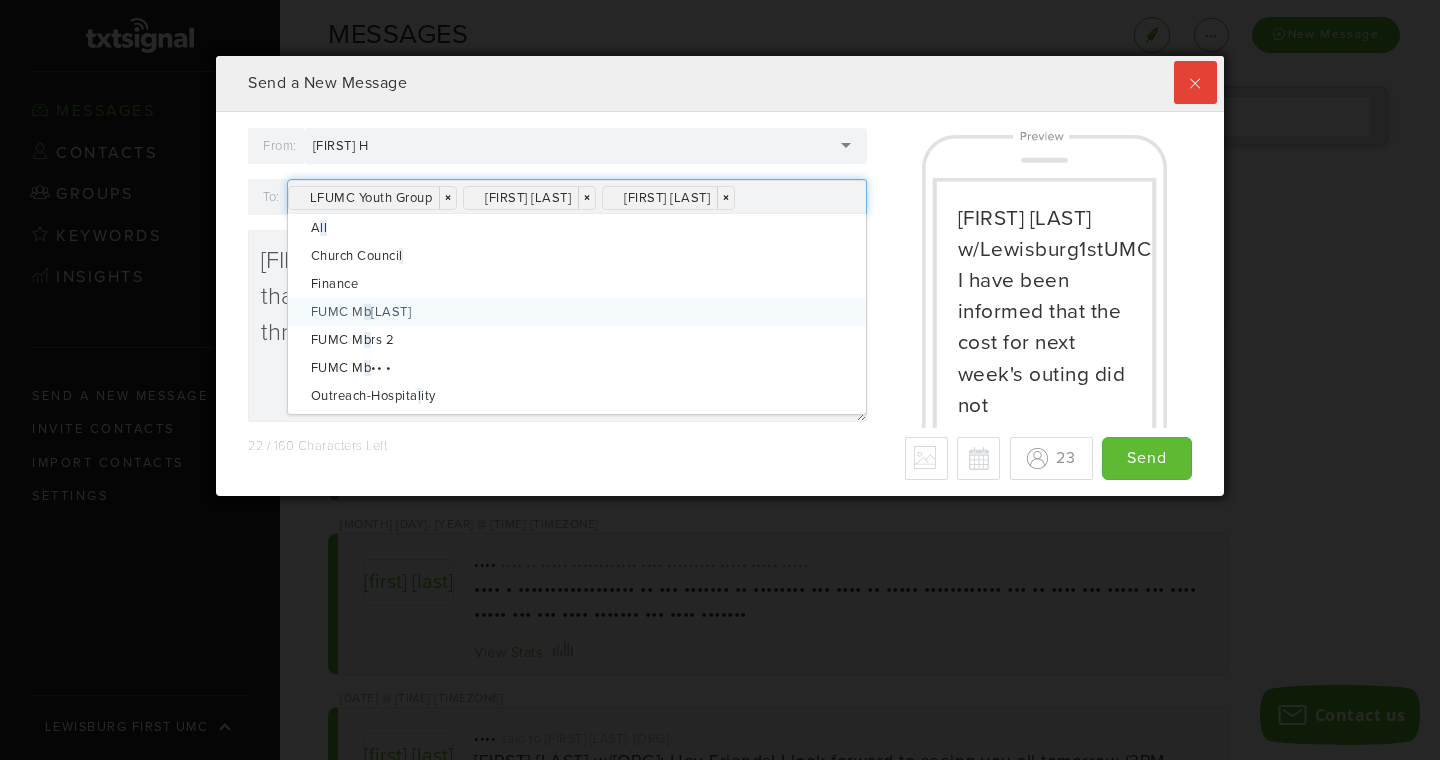 click on "From:
[FIRST] [LAST] [FIRST] [LAST] Lewisburg First UMC [FIRST] [LAST] None (max characters)
To:
LFUMC Youth Group [FIRST] [LAST] [FIRST] [LAST]    LFUMC Youth Group  ×   ×    [FIRST] [LAST]  ×   ×    [FIRST] [LAST]  ×   ×    A l l    Church Counci l    Finance    FUMC M b rs    FUMC M b rs 2    FUMC M b rs 3    Outreach-Hospita l ity    Staff    Staff/Parish    Trustees    [FIRST] [LAST]  - [PHONE]    [FIRST] [LAST]  - [PHONE]    [FIRST] [LAST]  - [PHONE]     L izzeth Avi l ez  - [PHONE]    [FIRST] [LAST]  - [PHONE]    [FIRST] [LAST]  - [PHONE]     L ynda Hami l l  - [PHONE]    [FIRST] [LAST]  - [PHONE]    [FIRST] [LAST]  - [PHONE]     Lori  Adcox  - [PHONE]    [FIRST] [LAST]  - [PHONE]     L annie Davis  - [PHONE]    [FIRST] [LAST]  - [PHONE]    [FIRST] [LAST]  - [PHONE]    [FIRST] [LAST]  - [PHONE]    [FIRST] [LAST]  - [PHONE]    [FIRST] [LAST]  - [PHONE]    [FIRST] [LAST]  - [PHONE]    [FIRST] [LAST]  - [PHONE]     B ar b ara Cathey  - [PHONE]    [FIRST] [LAST]" at bounding box center (720, 304) 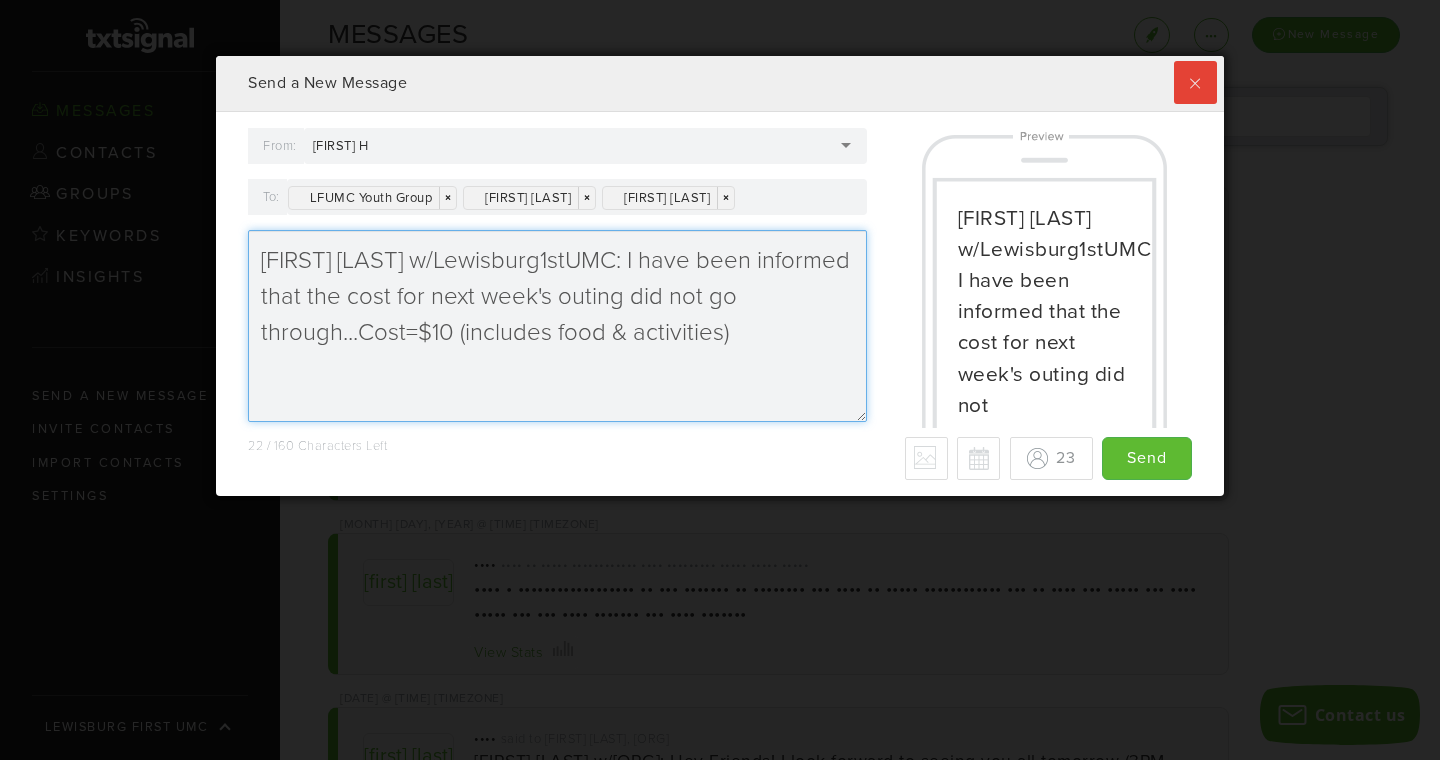 click on "[FIRST] [LAST] w/Lewisburg1stUMC: I have been informed that the cost for next week's outing did not go through...Cost=$10 (includes food & activities)" at bounding box center (557, 326) 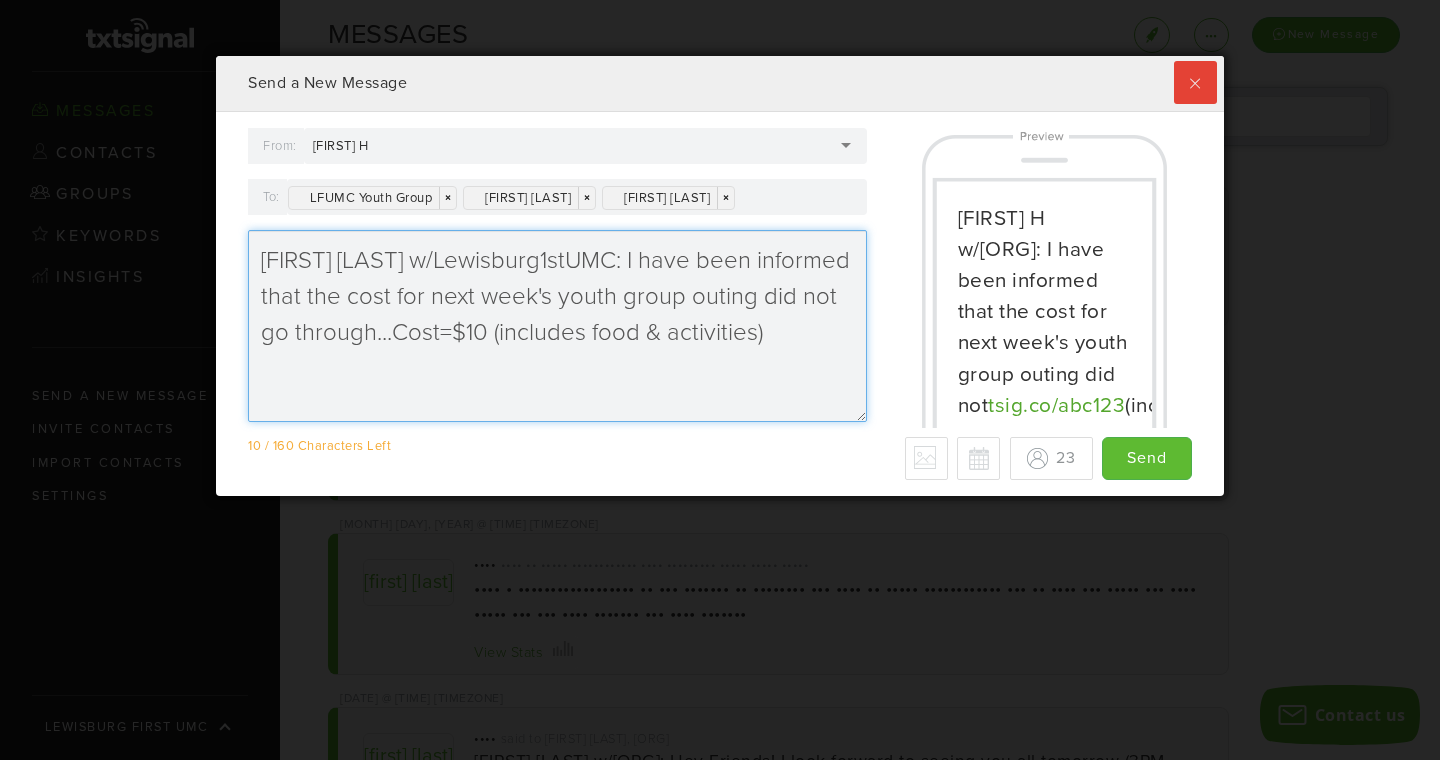 click on "[FIRST] [LAST] w/Lewisburg1stUMC: I have been informed that the cost for next week's youth group outing did not go through...Cost=$10 (includes food & activities)" at bounding box center [557, 326] 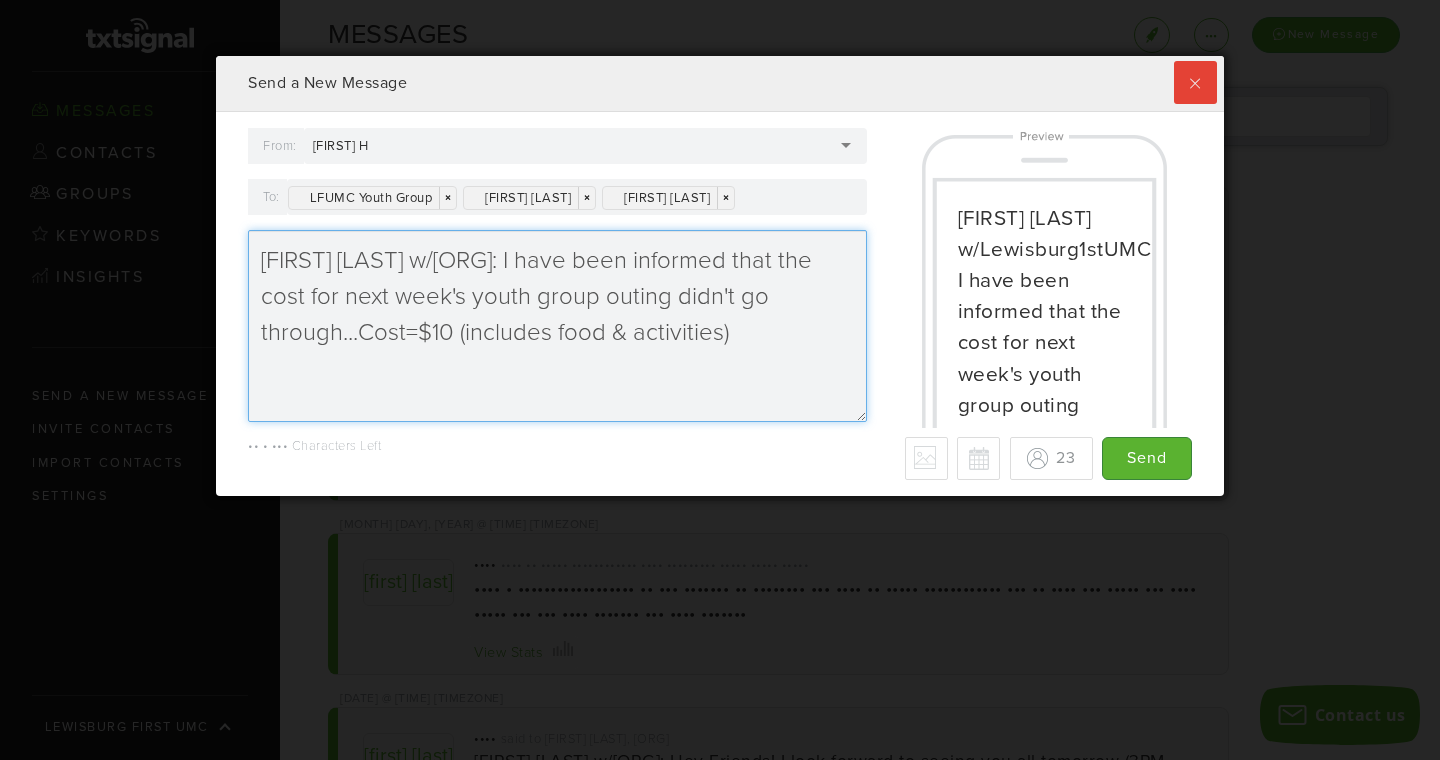 type on "[FIRST] [LAST] w/[ORG]: I have been informed that the cost for next week's youth group outing didn't go through...Cost=$10 (includes food & activities)" 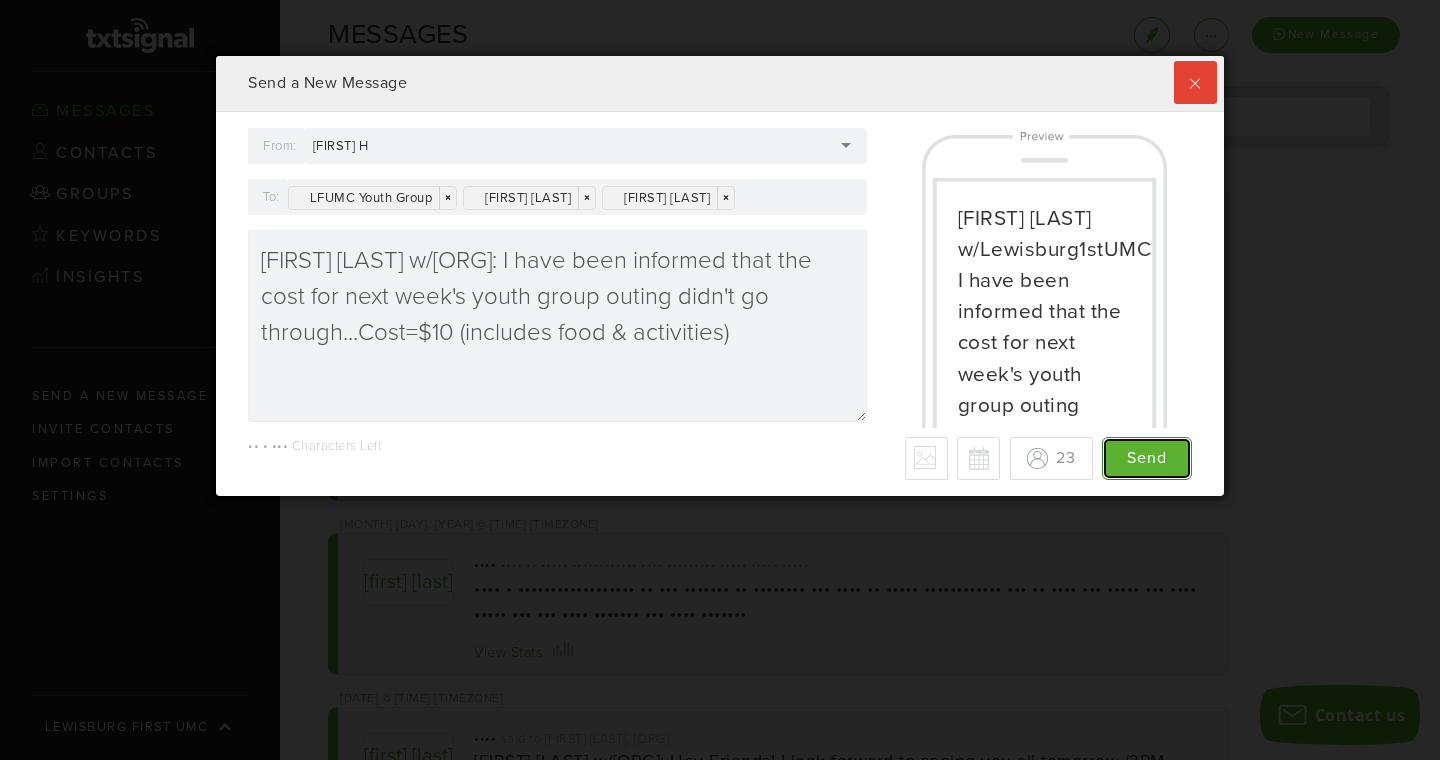 click on "Send" at bounding box center (1147, 458) 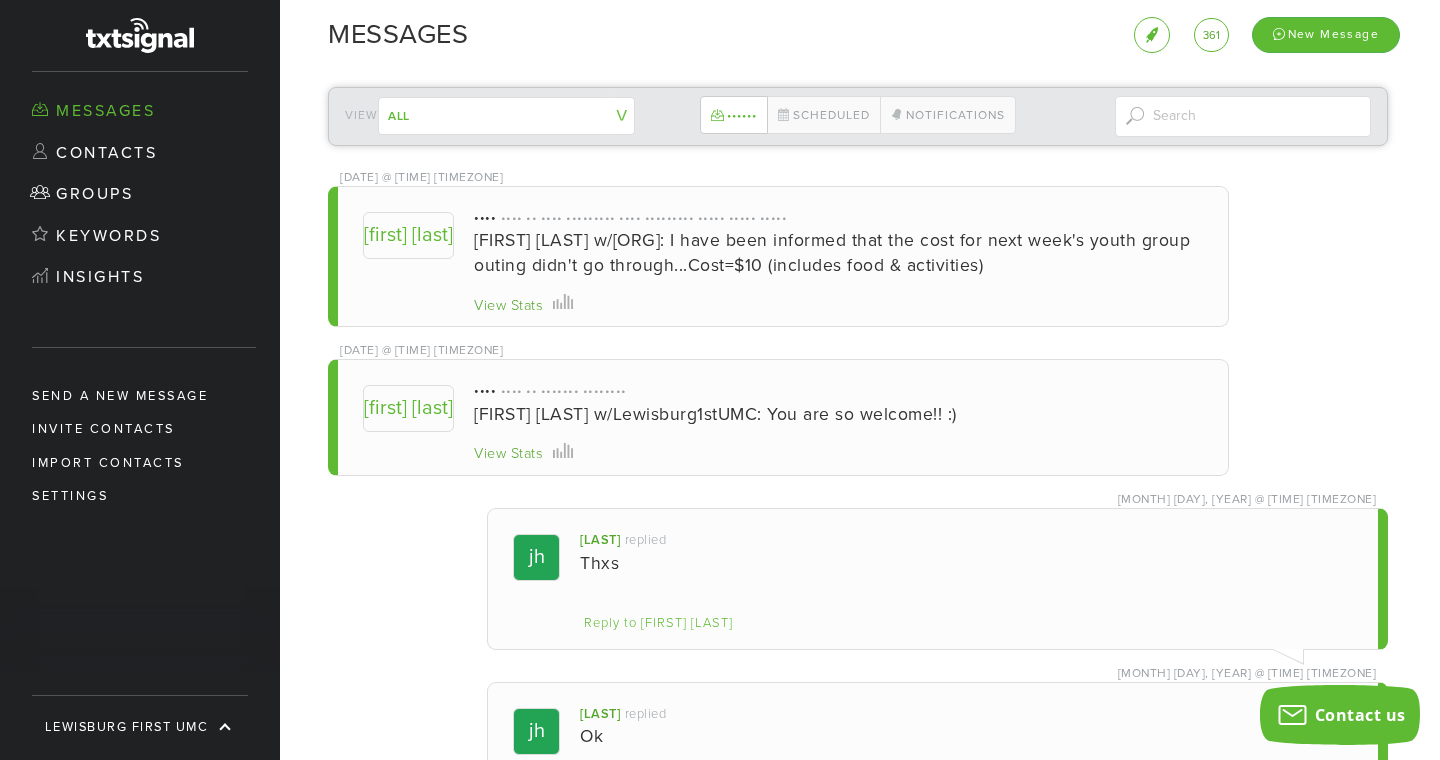 scroll, scrollTop: 999560, scrollLeft: 998992, axis: both 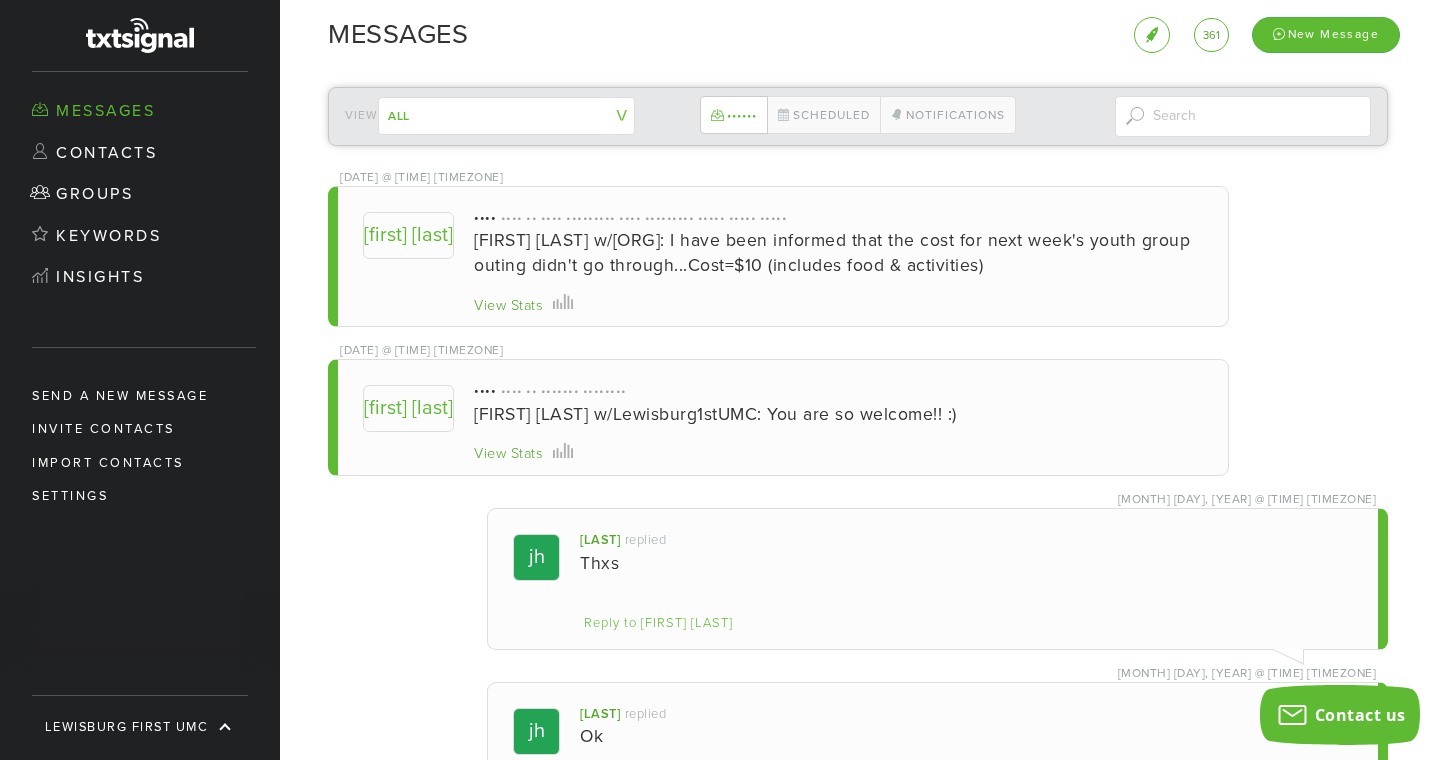 click on "View Stats" at bounding box center [508, 306] 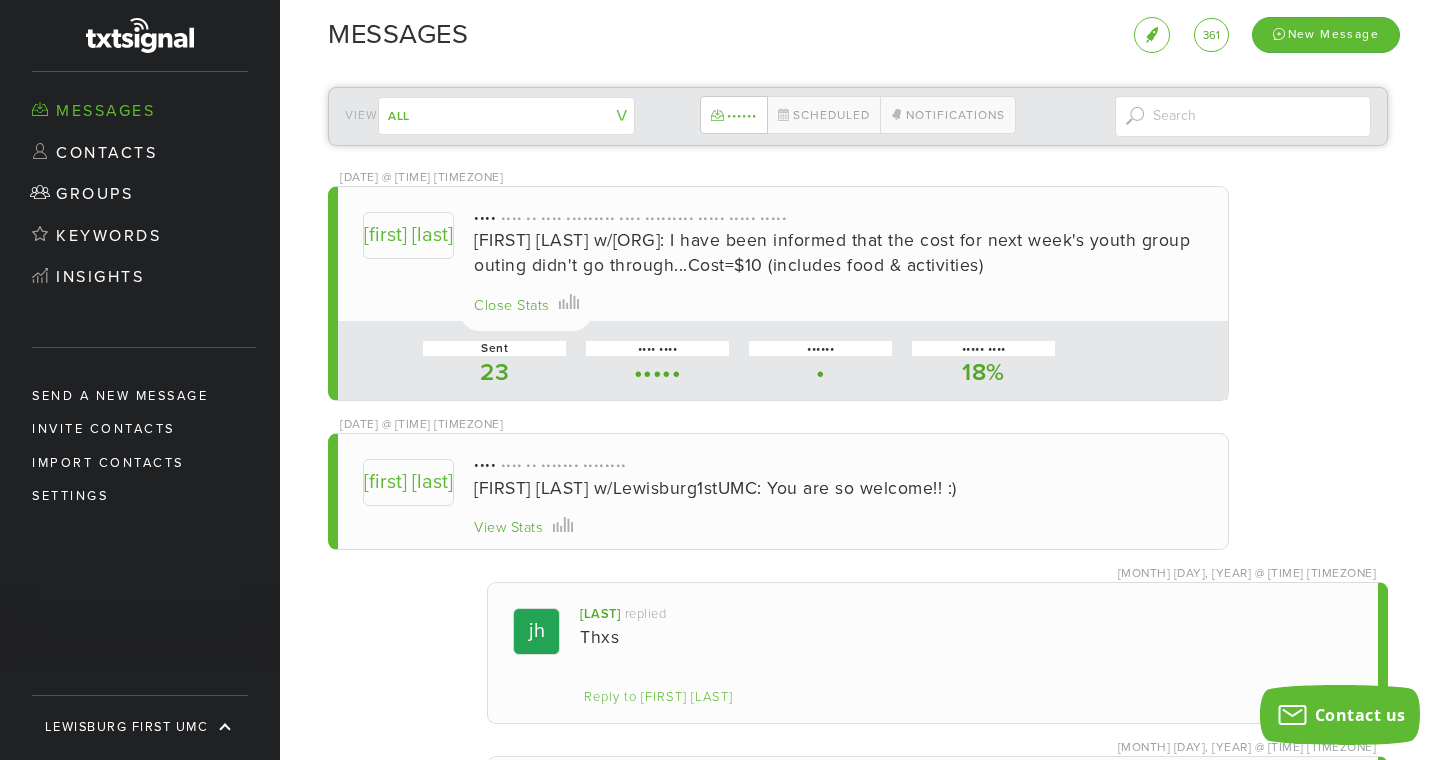 click on "Close Stats" at bounding box center (512, 306) 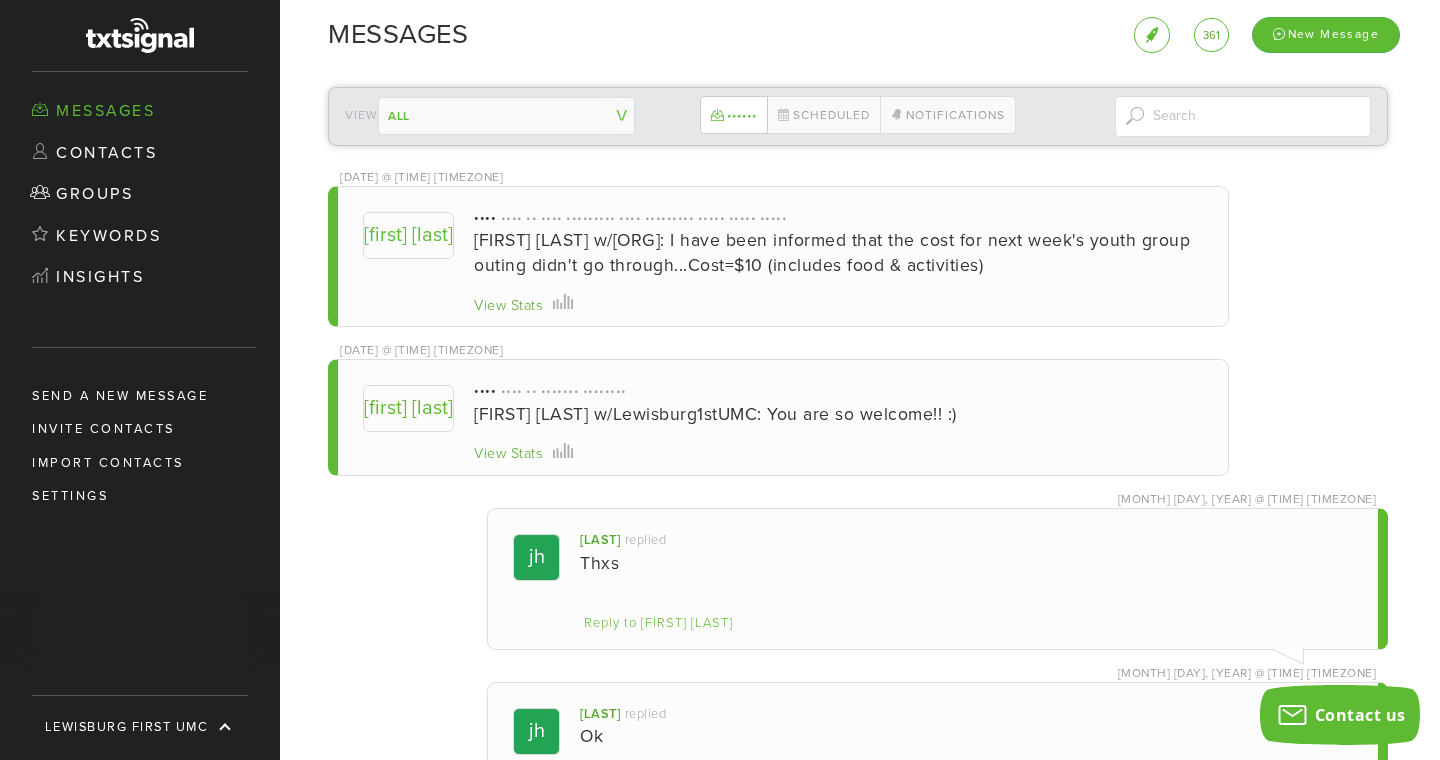 click on "All
Church Council
Finance
FUMC Mbrs
FUMC Mbrs 2
FUMC Mbrs 3
LFUMC Youth Group
Outreach-Hospitality
Staff
Staff/Parish
Trustees ------------- Contacts not in a group" at bounding box center [506, 116] 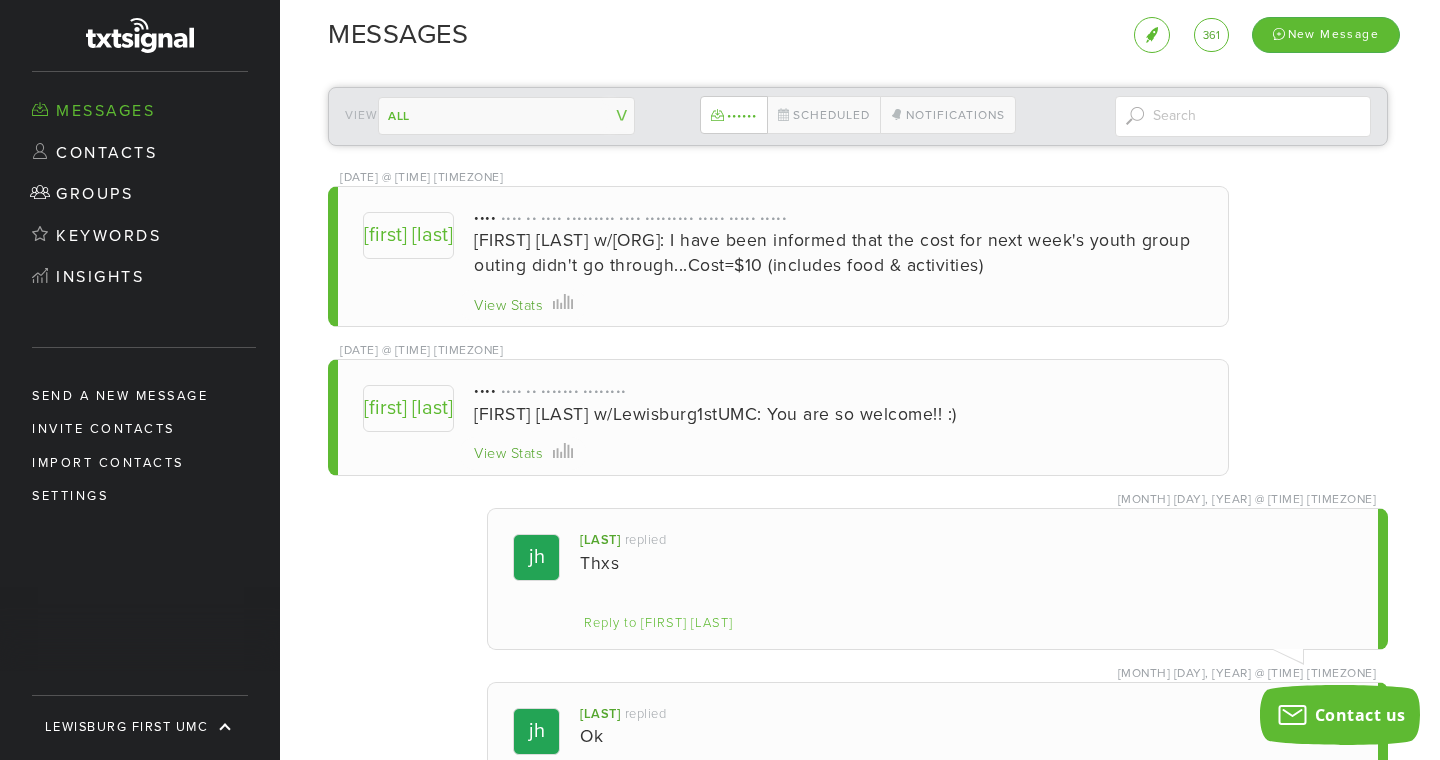 select on "••••••" 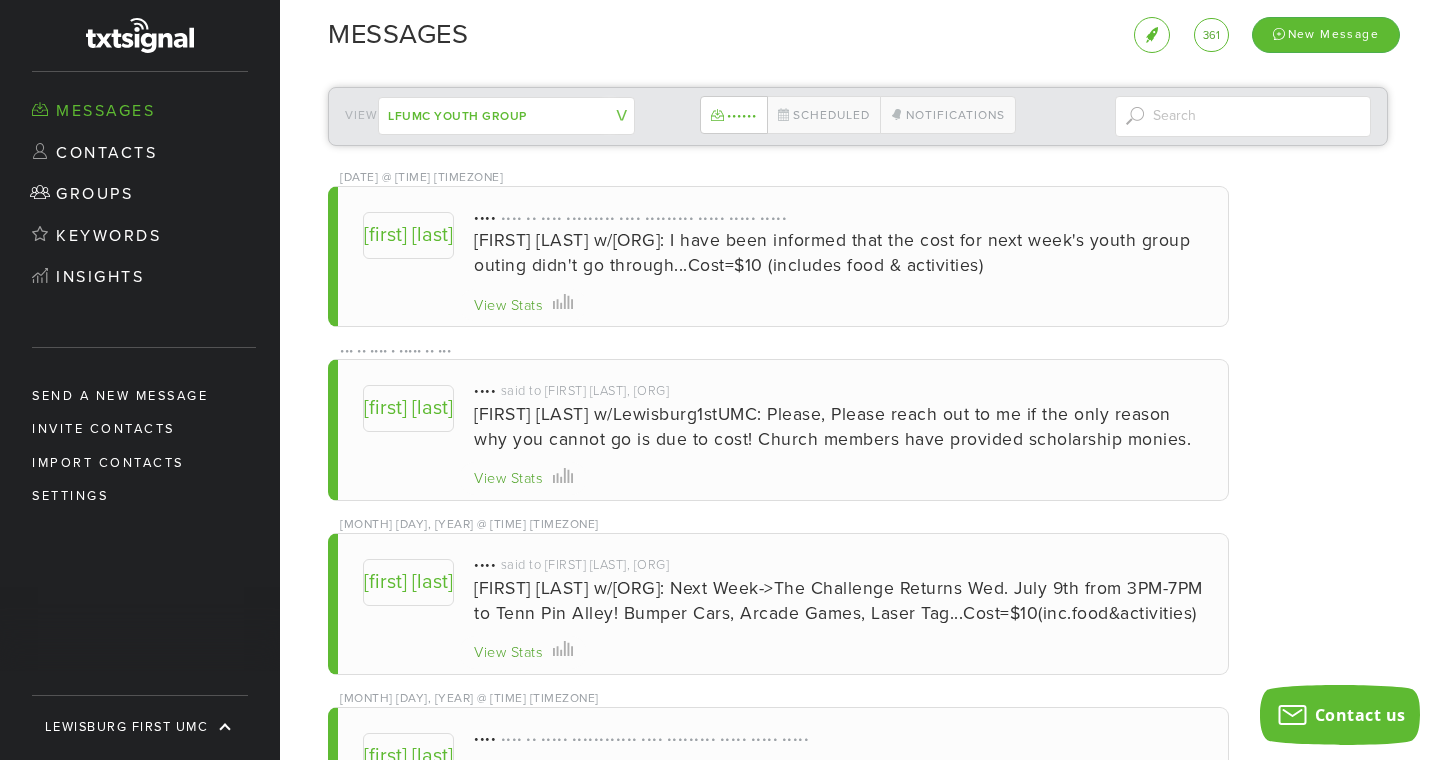 scroll, scrollTop: 999560, scrollLeft: 998992, axis: both 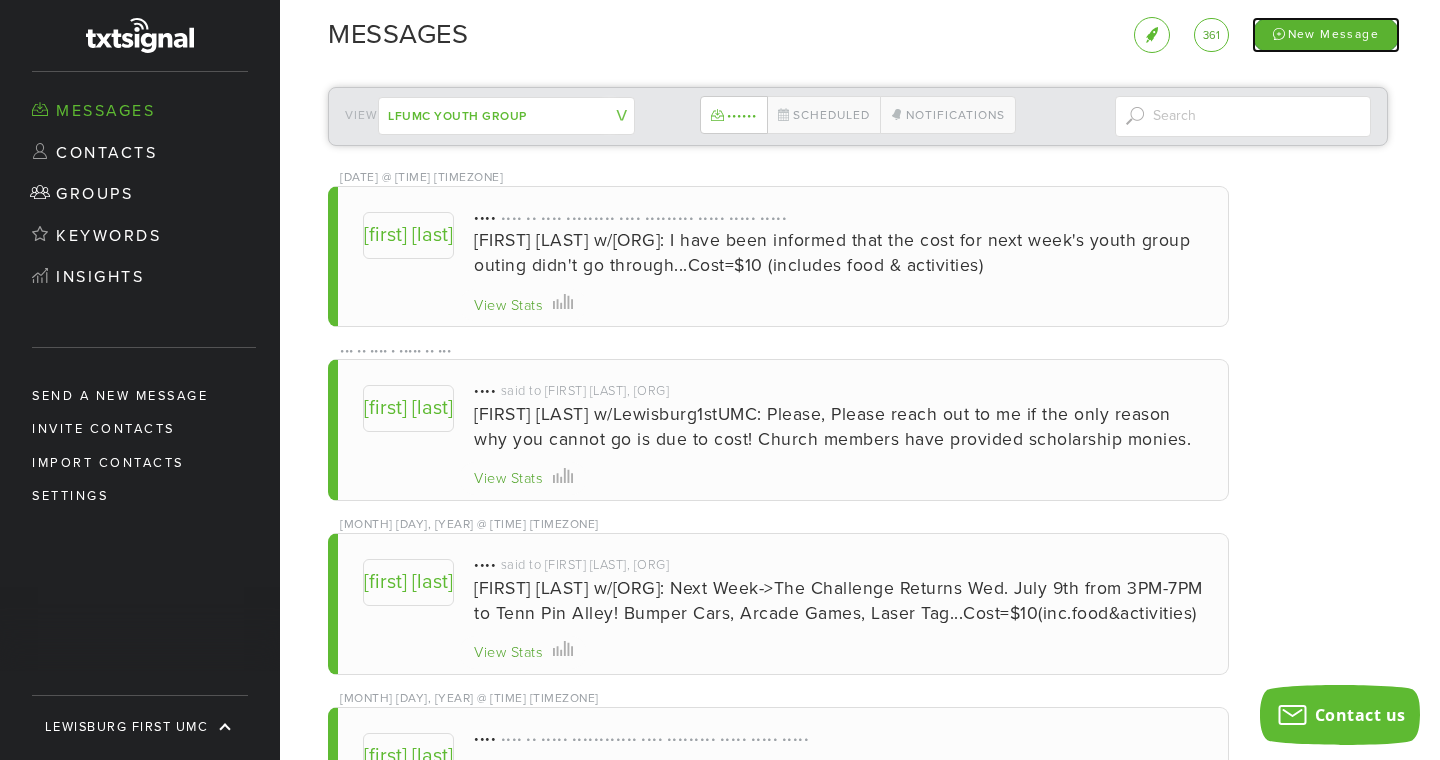 click on "New Message" at bounding box center (1326, 34) 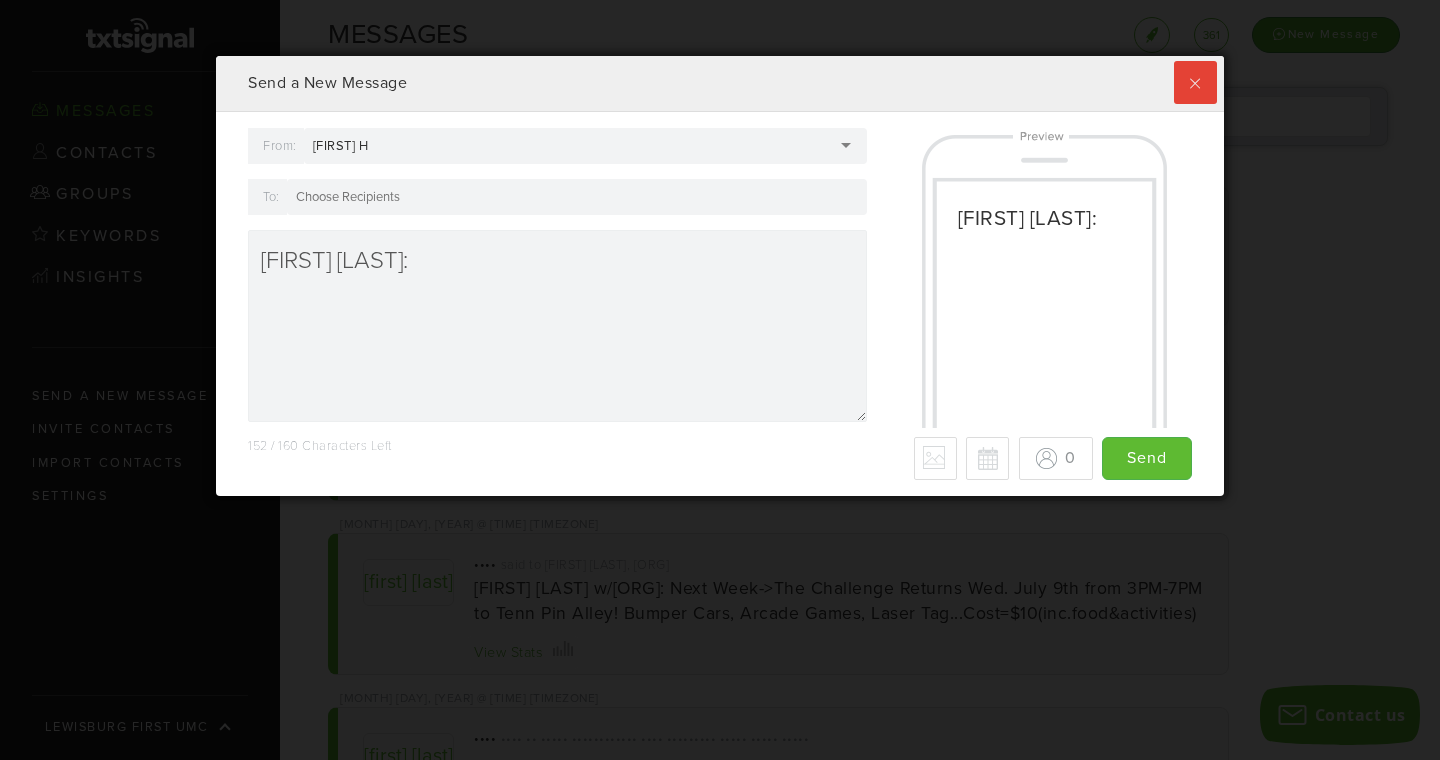 scroll, scrollTop: 999560, scrollLeft: 998992, axis: both 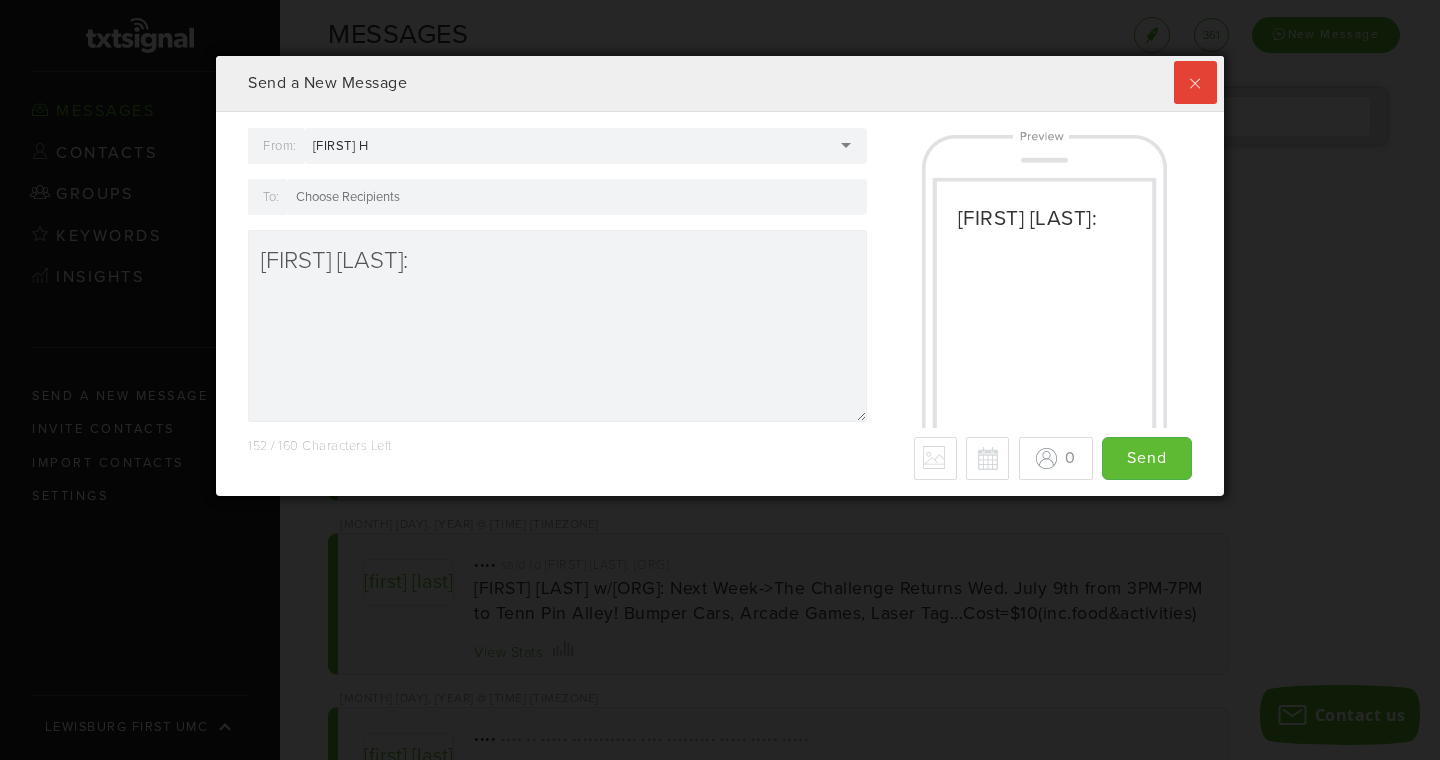 click at bounding box center [577, 197] 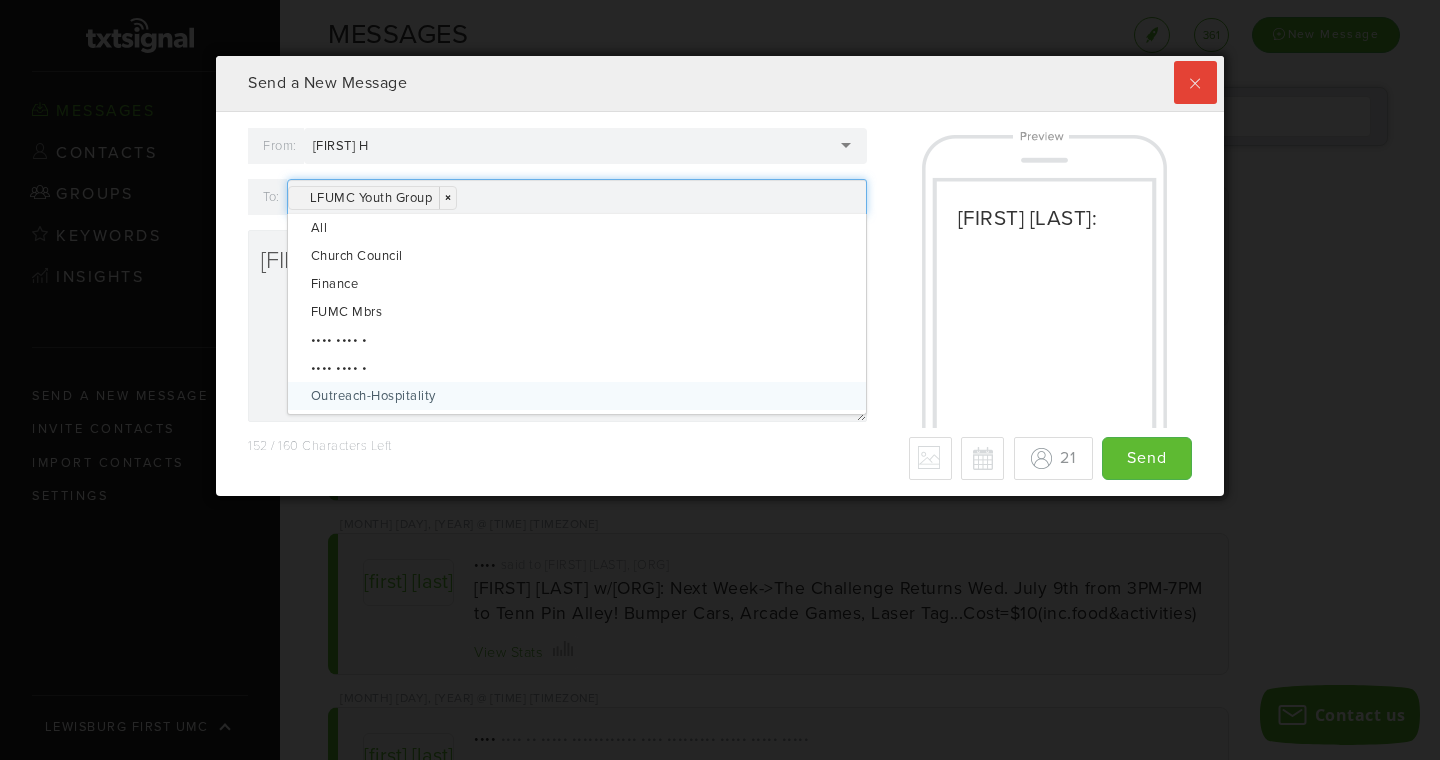 scroll, scrollTop: 999560, scrollLeft: 998992, axis: both 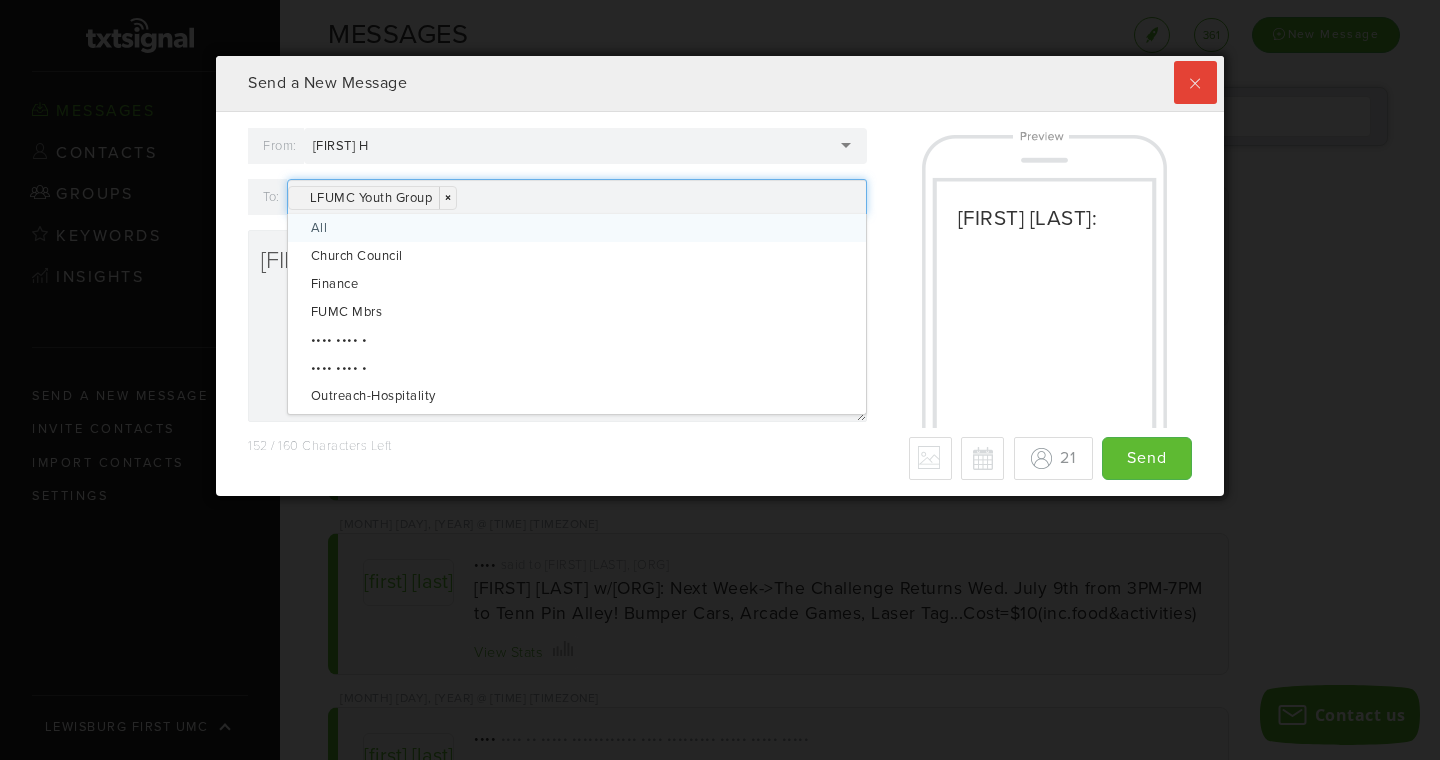 click on "LFUMC Youth Group  ×   ×" at bounding box center (577, 197) 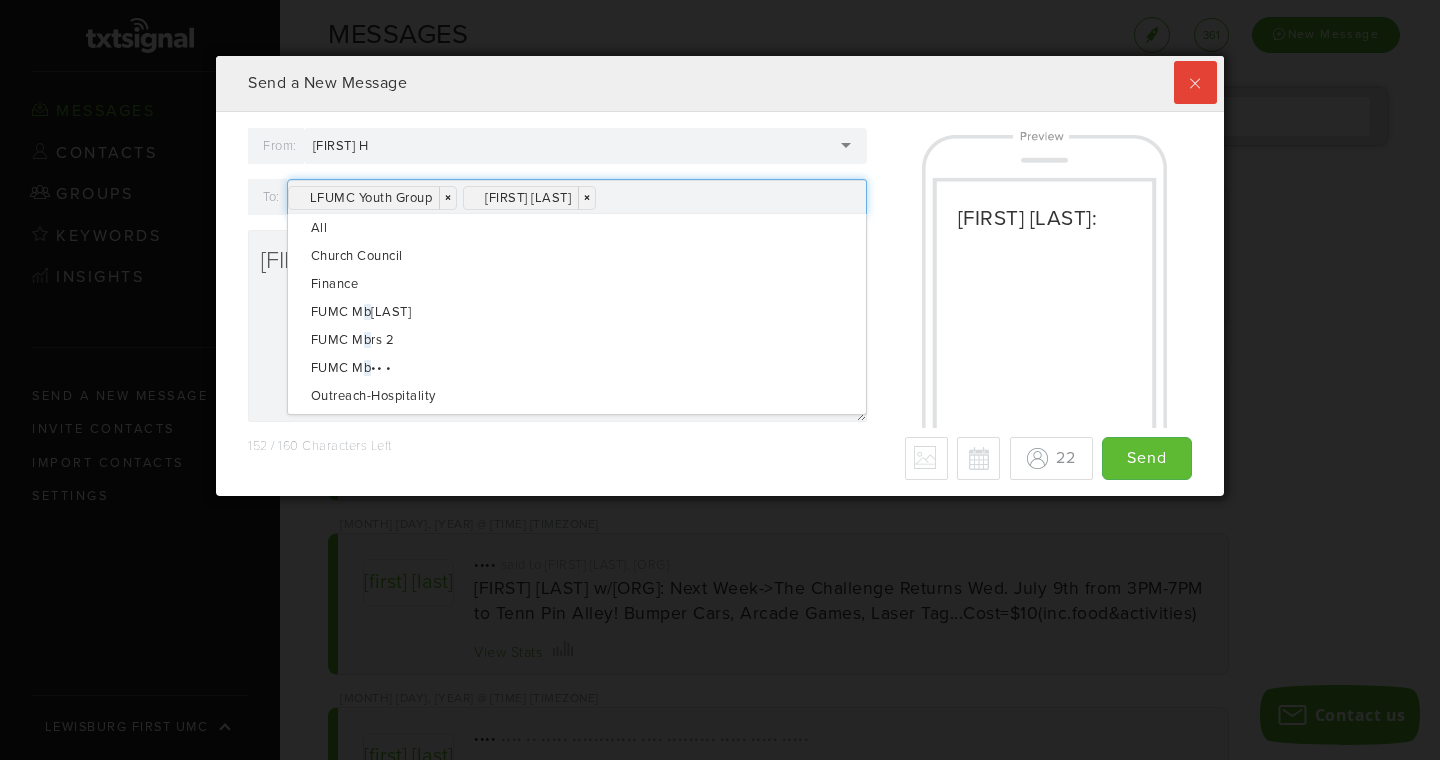 scroll, scrollTop: 2544, scrollLeft: 0, axis: vertical 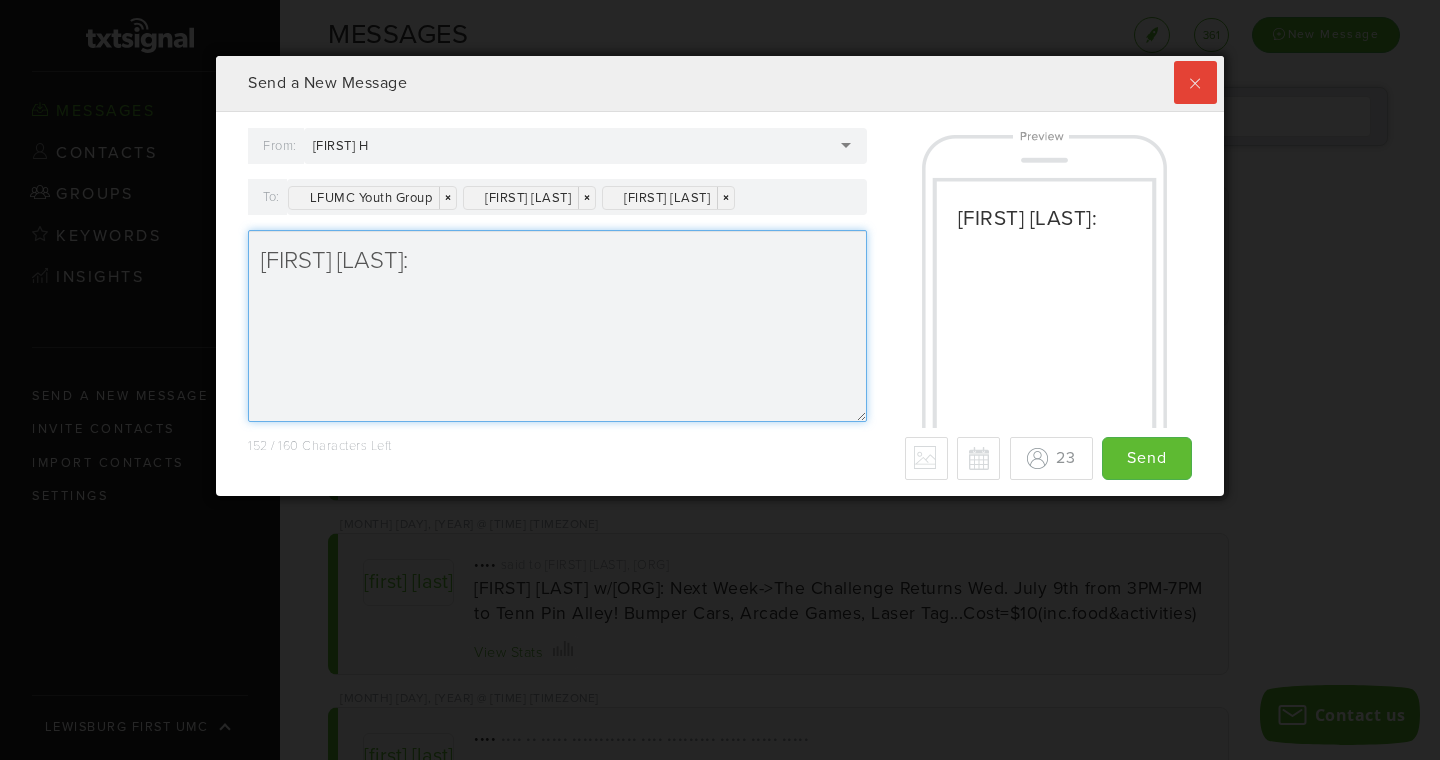 click on "[FIRST] [LAST]:" at bounding box center (557, 326) 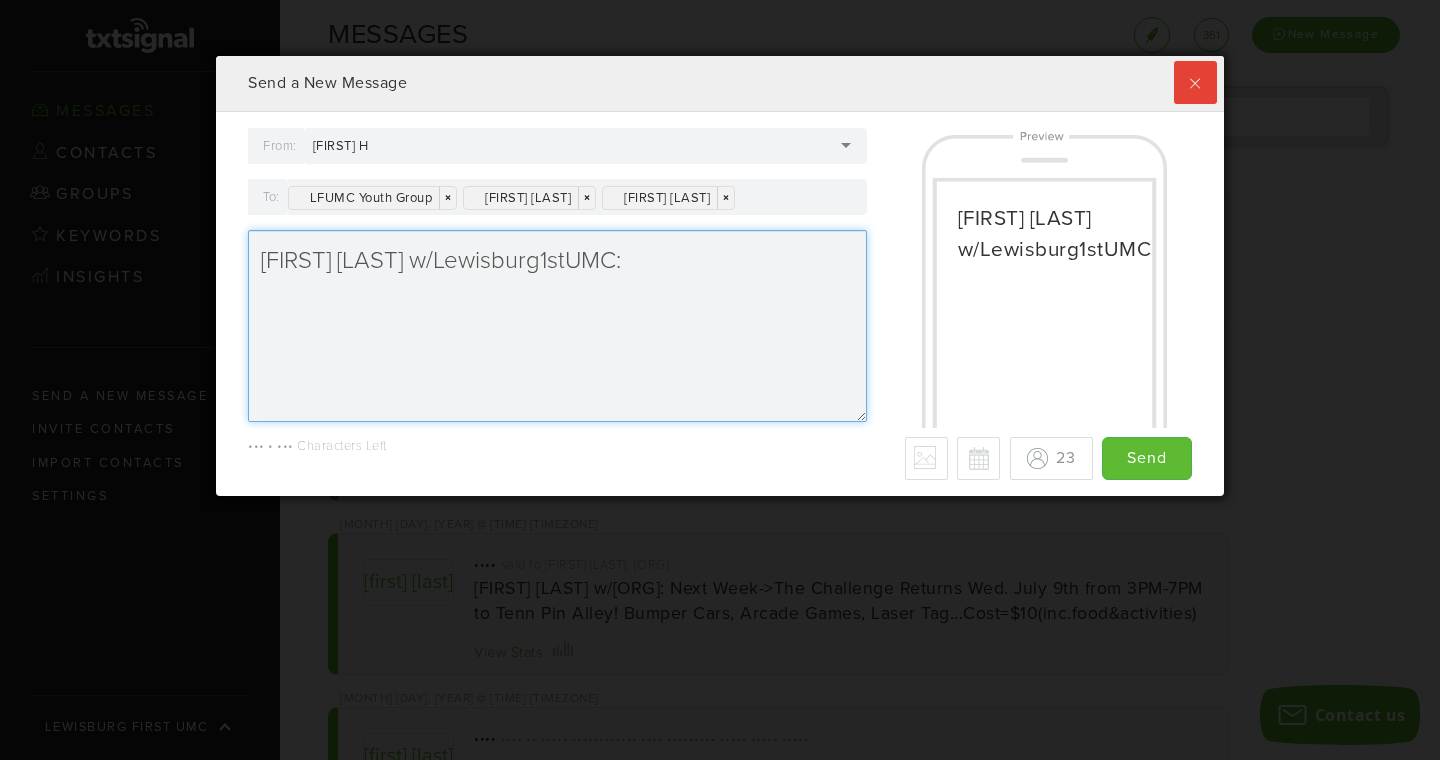 click on "[FIRST] [LAST] w/Lewisburg1stUMC:" at bounding box center [557, 326] 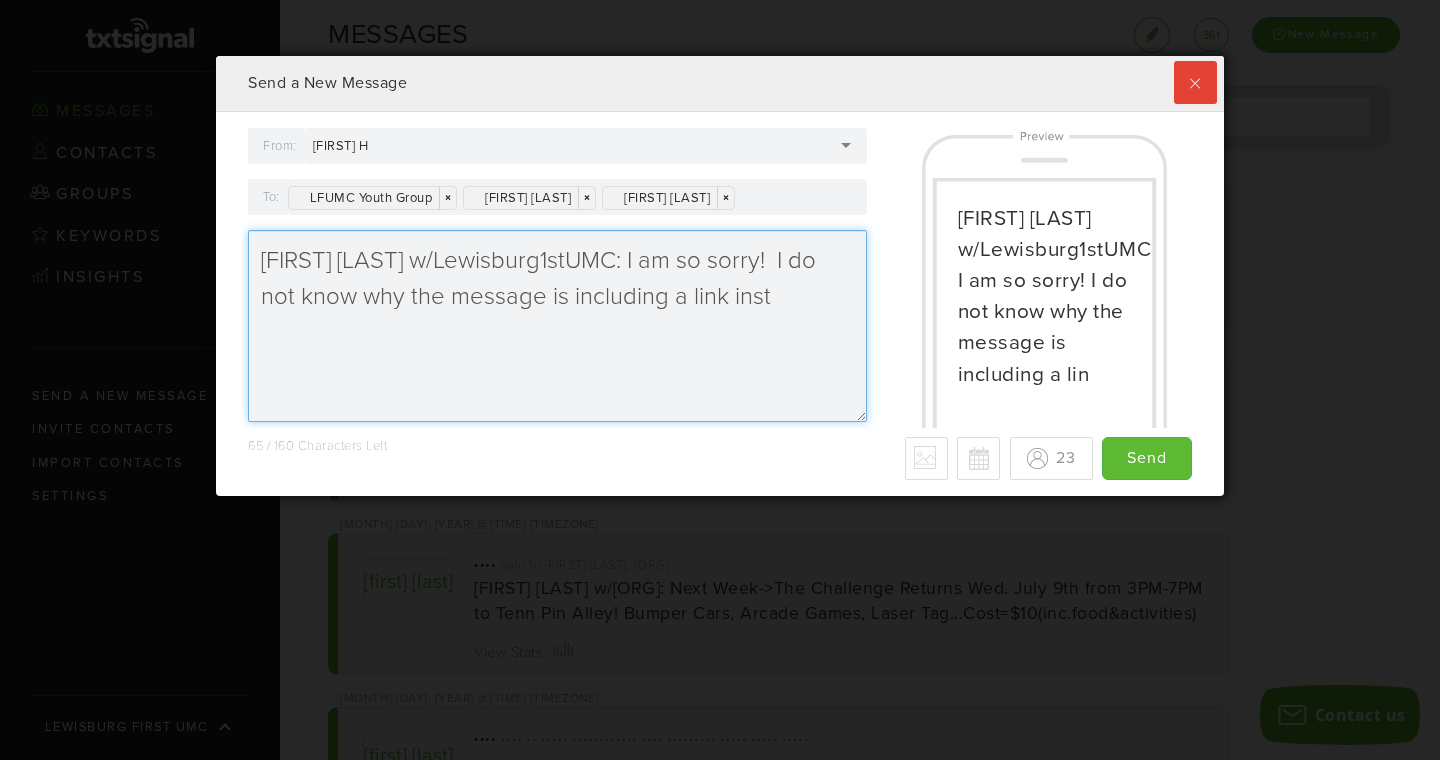 type on "[FIRST] [LAST] w/Lewisburg1stUMC: I am so sorry!  I do not know why the message is including a link inst" 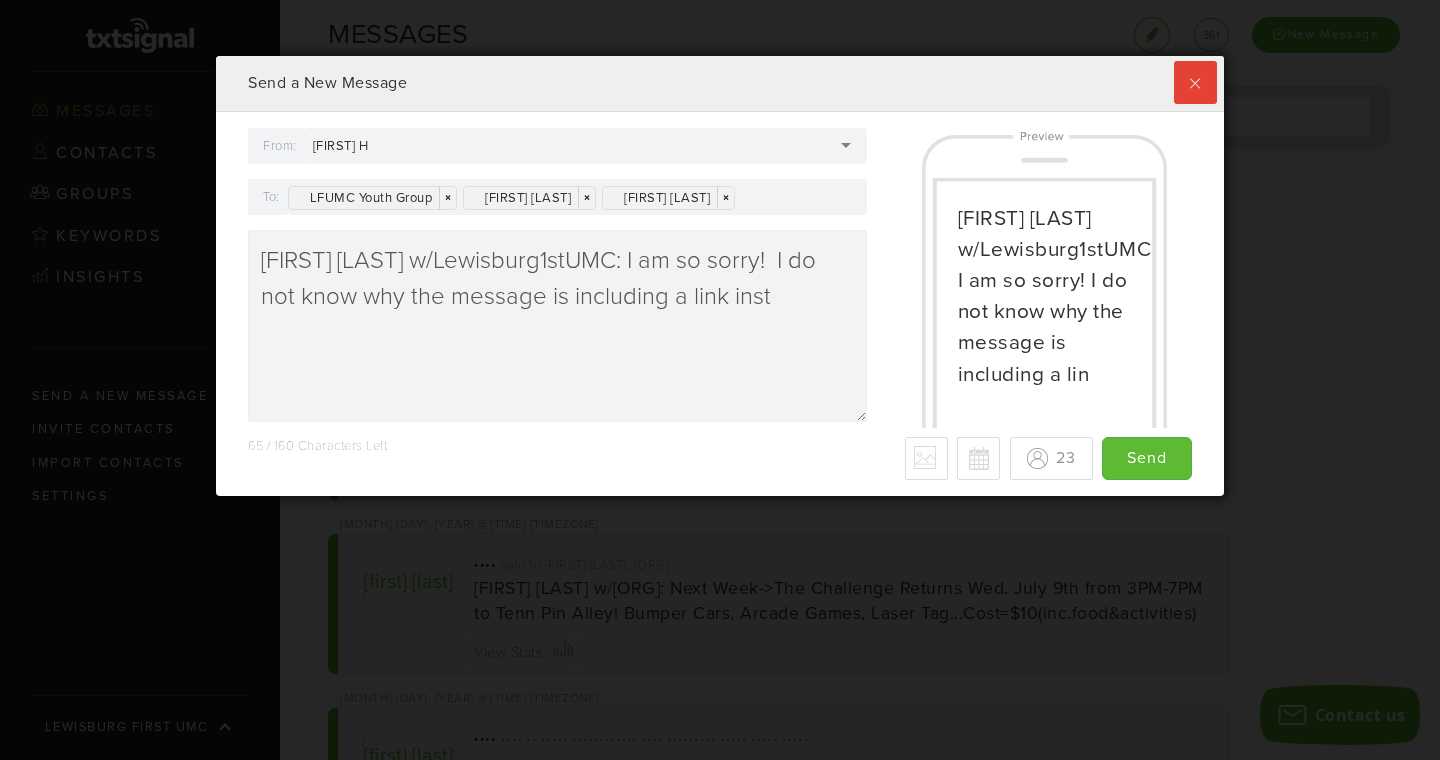 scroll, scrollTop: 999560, scrollLeft: 998992, axis: both 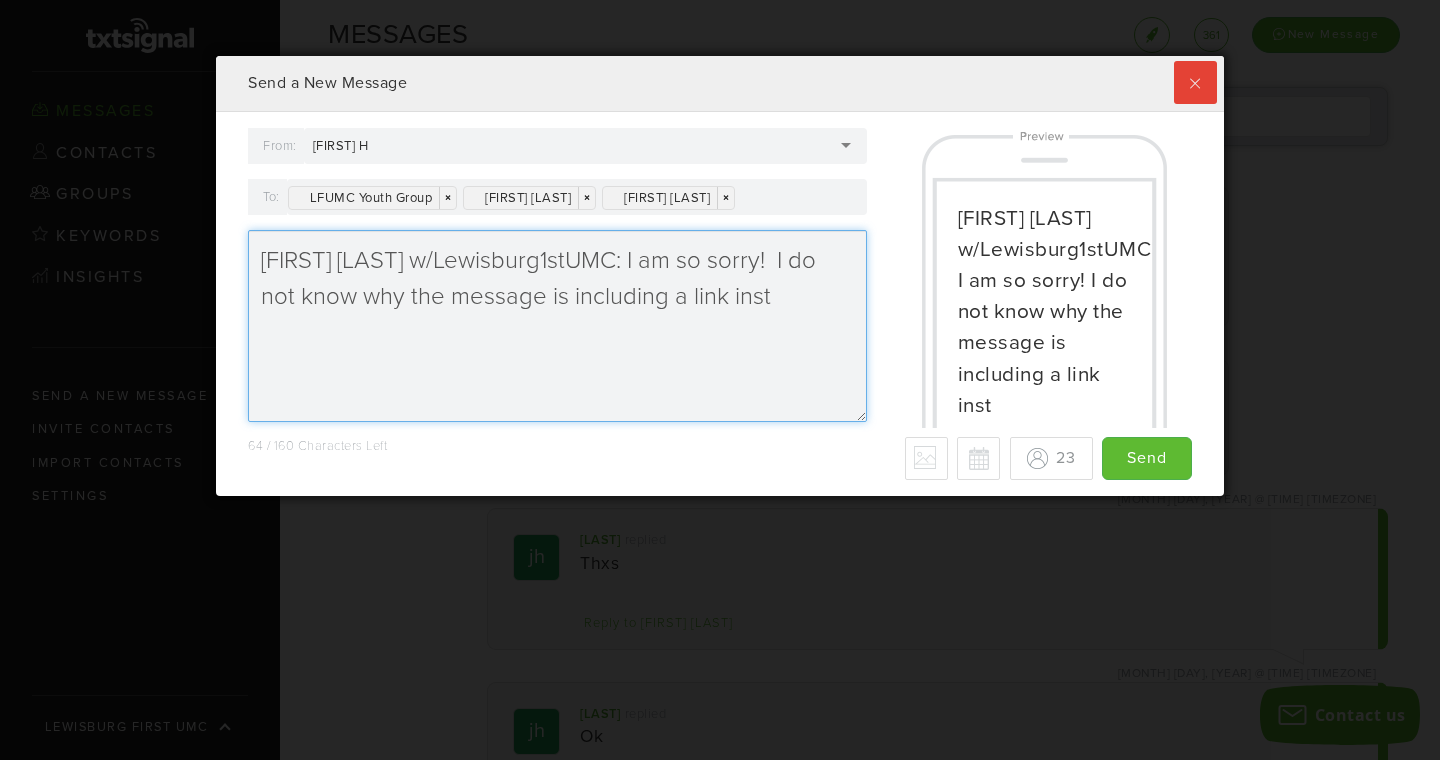 click on "[FIRST] [LAST] w/Lewisburg1stUMC: I am so sorry!  I do not know why the message is including a link inst" at bounding box center (557, 326) 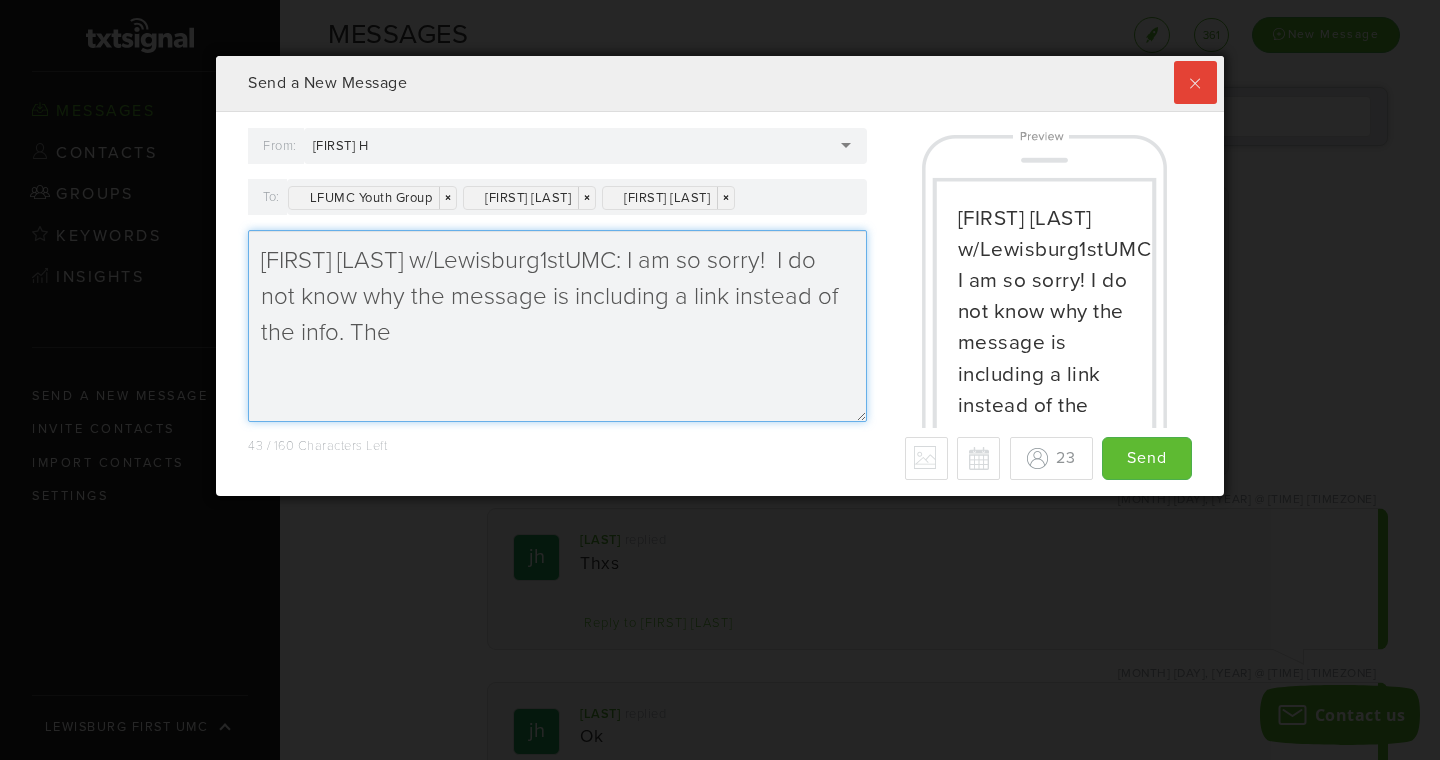 click on "[FIRST] [LAST] w/Lewisburg1stUMC: I am so sorry!  I do not know why the message is including a link instead of the info. The" at bounding box center (557, 326) 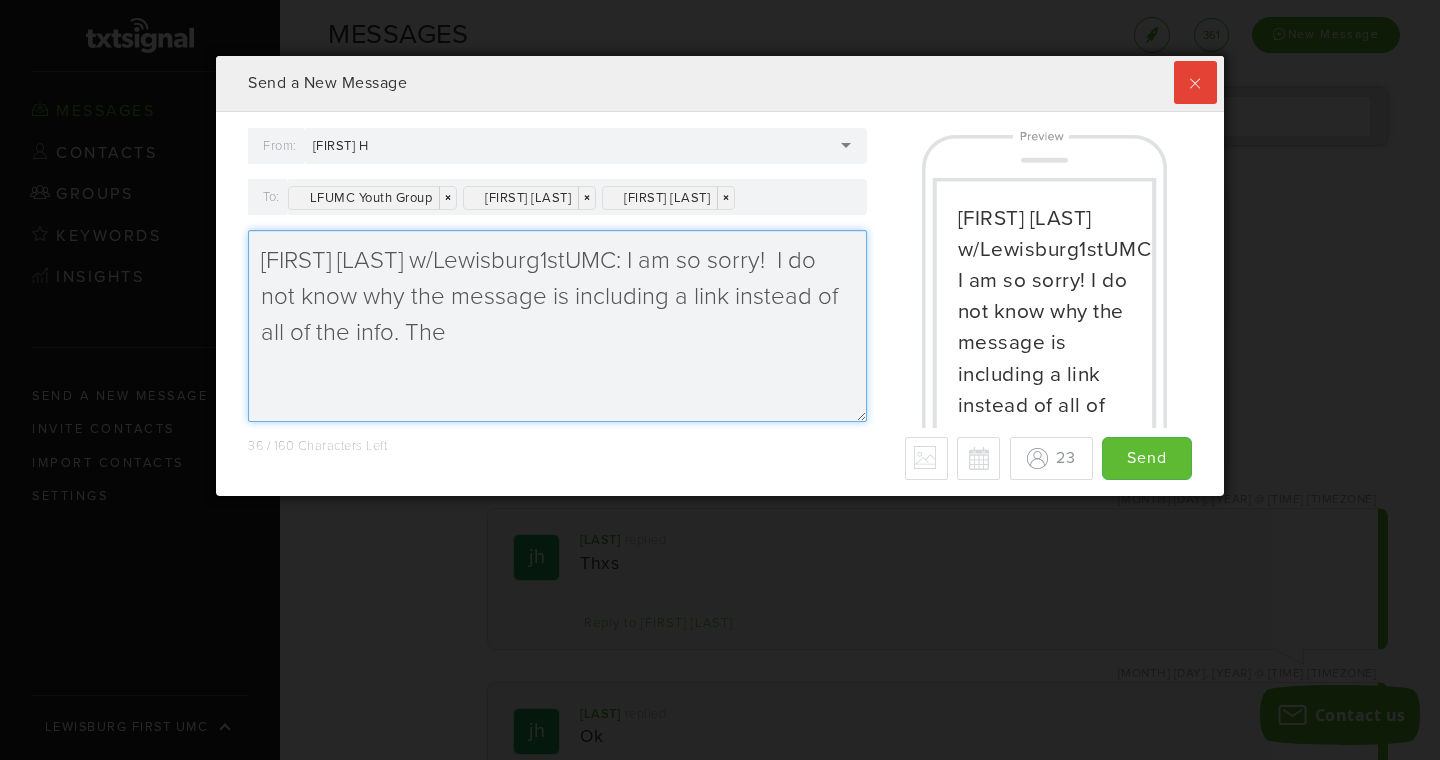 click on "[FIRST] [LAST] w/Lewisburg1stUMC: I am so sorry!  I do not know why the message is including a link instead of all of the info. The" at bounding box center [557, 326] 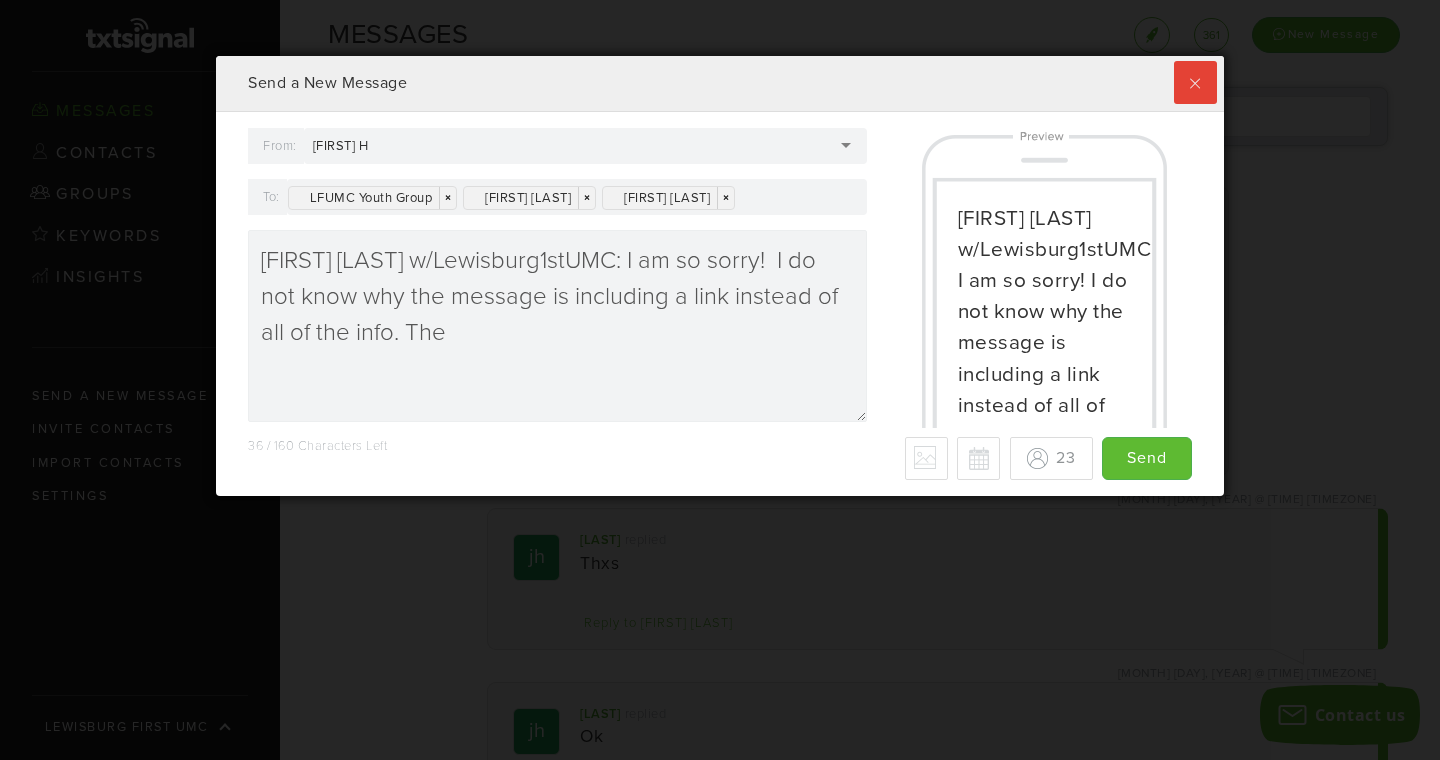 scroll, scrollTop: 999560, scrollLeft: 998992, axis: both 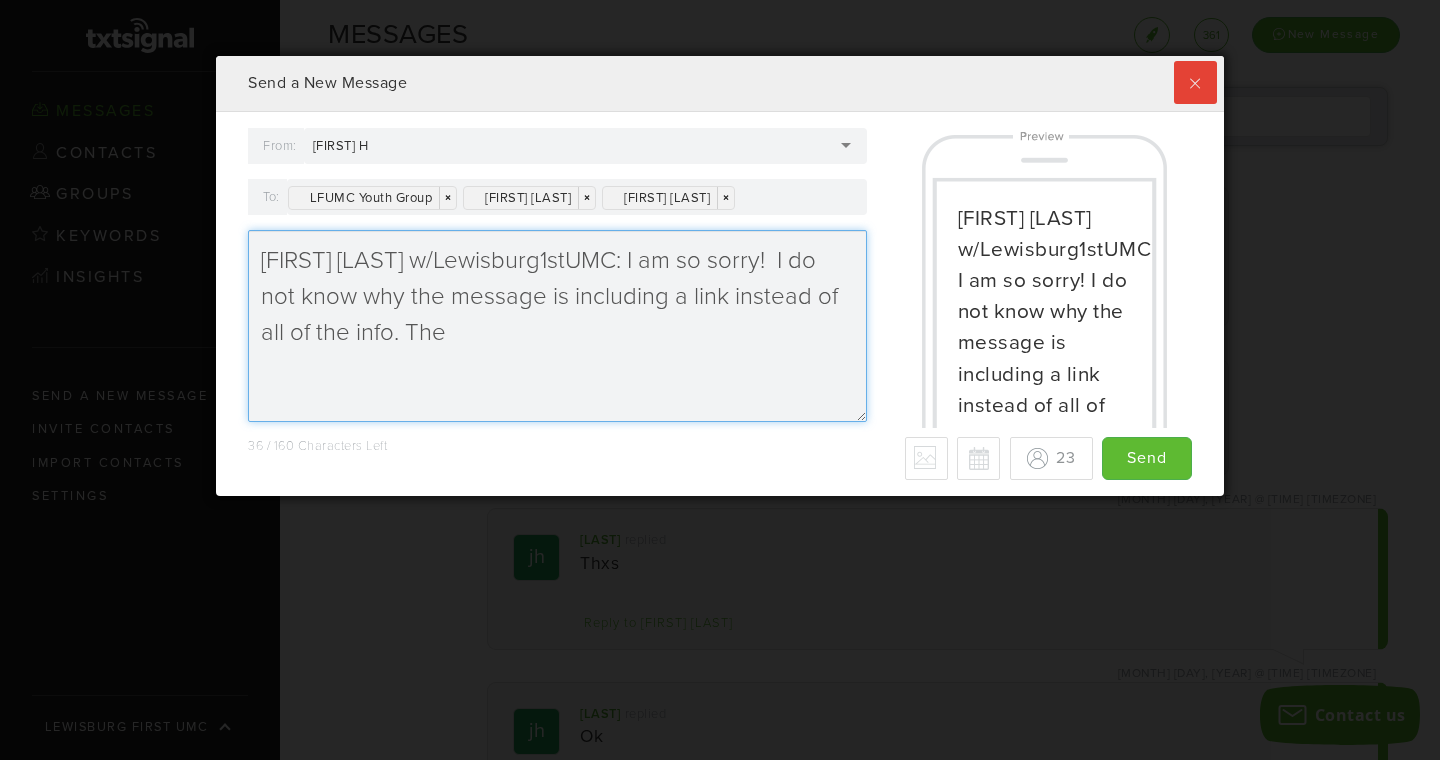 click on "[FIRST] [LAST] w/Lewisburg1stUMC: I am so sorry!  I do not know why the message is including a link instead of all of the info. The" at bounding box center (557, 326) 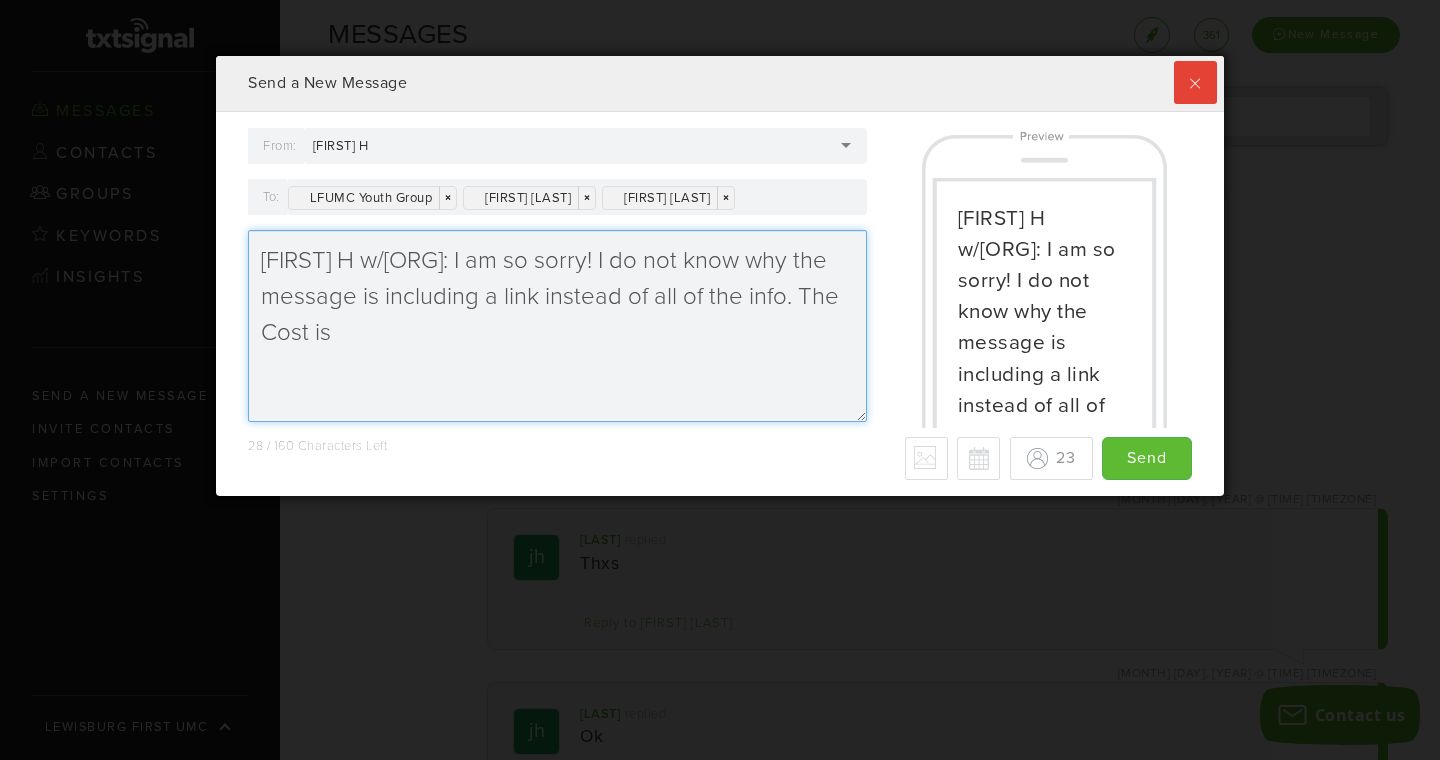 paste on "Cost=$10(inc.food&activities)" 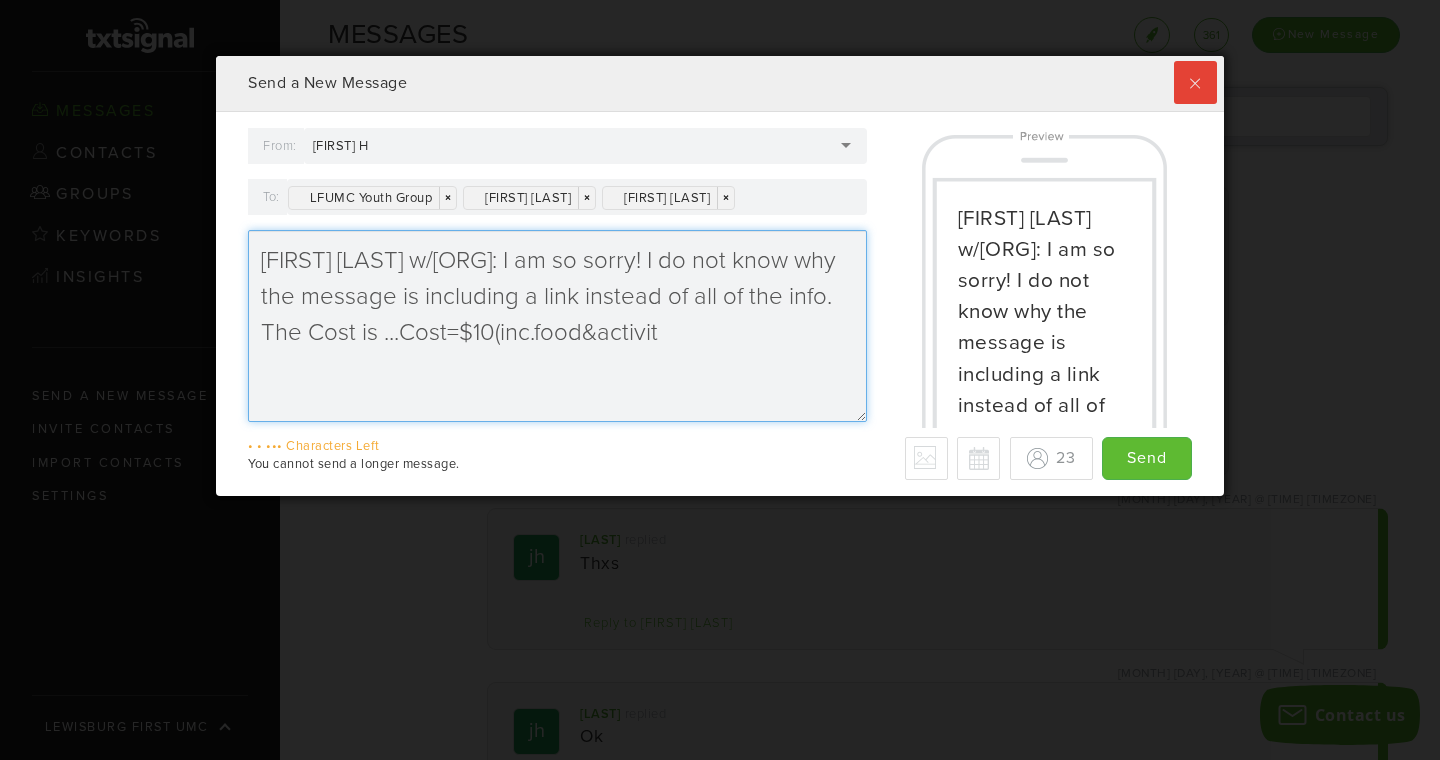 drag, startPoint x: 543, startPoint y: 331, endPoint x: 507, endPoint y: 328, distance: 36.124783 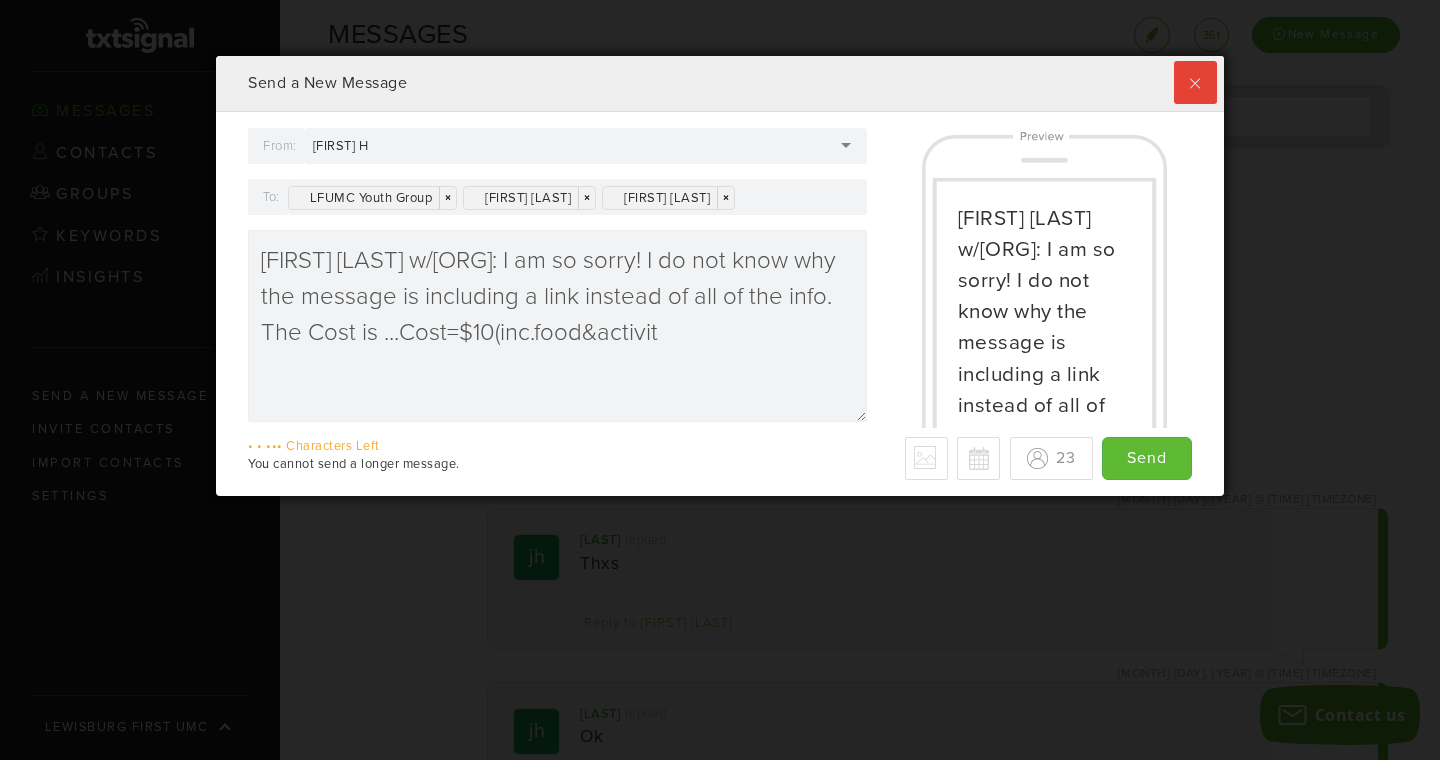 scroll, scrollTop: 999560, scrollLeft: 998992, axis: both 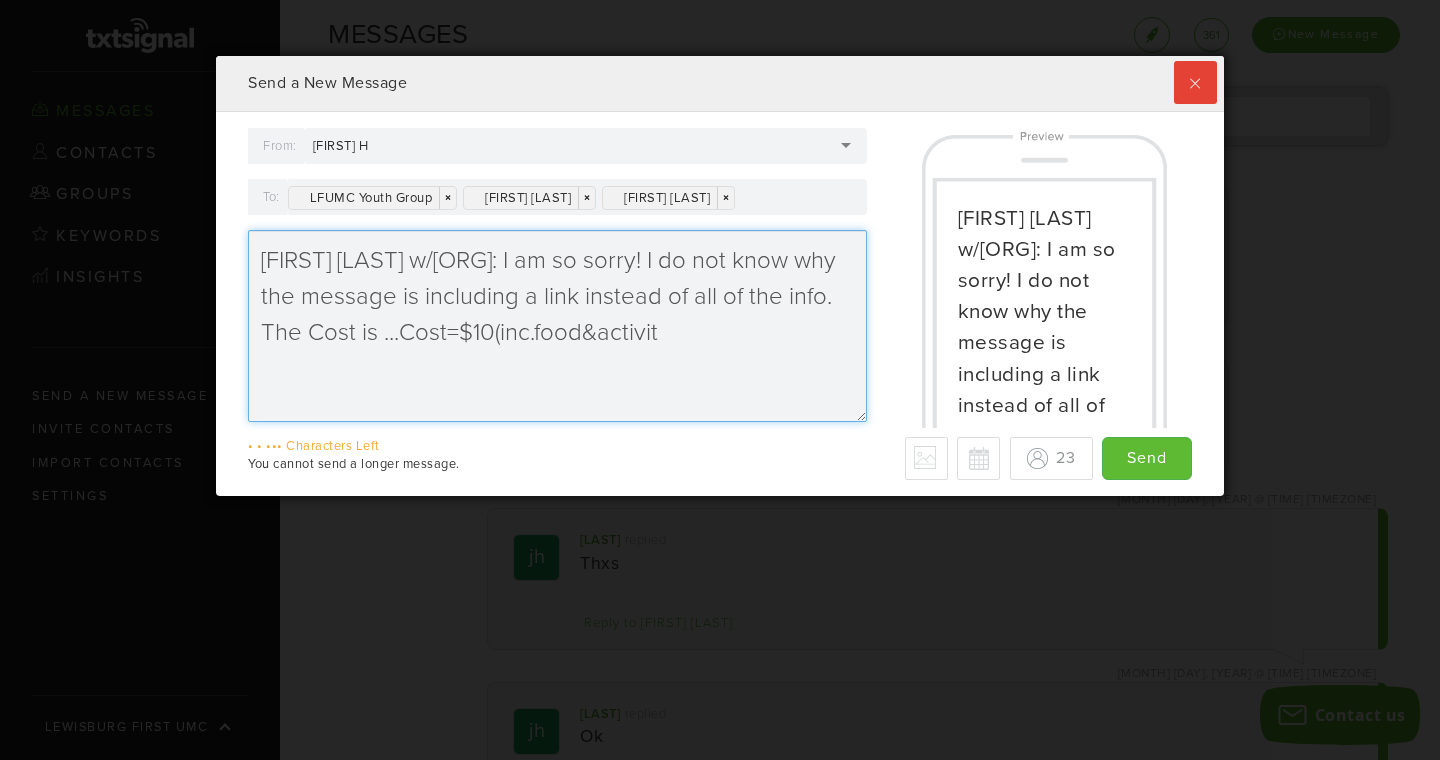 drag, startPoint x: 712, startPoint y: 332, endPoint x: 431, endPoint y: 338, distance: 281.06406 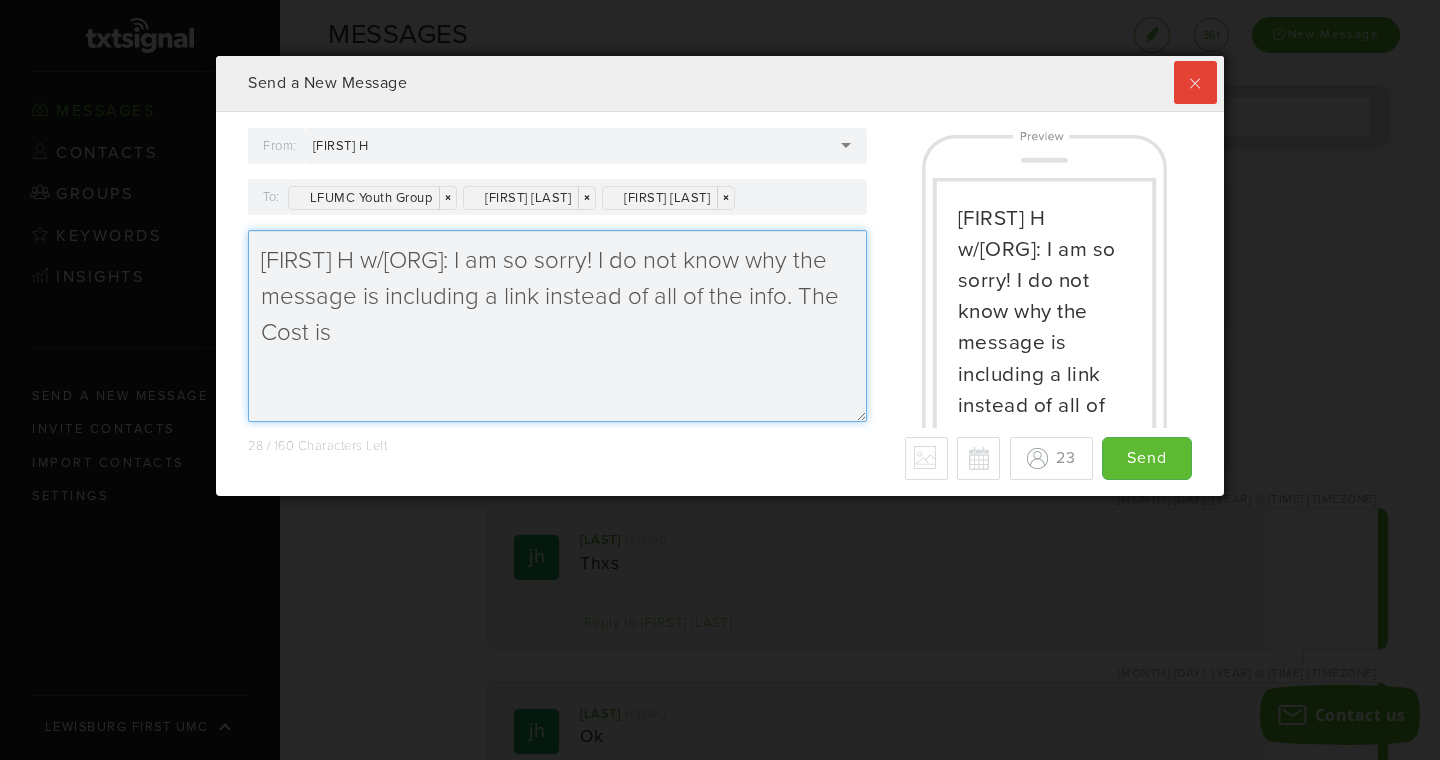 type on "[FIRST] H w/[ORG]: I am so sorry! I do not know why the message is including a link instead of all of the info. The Cost is" 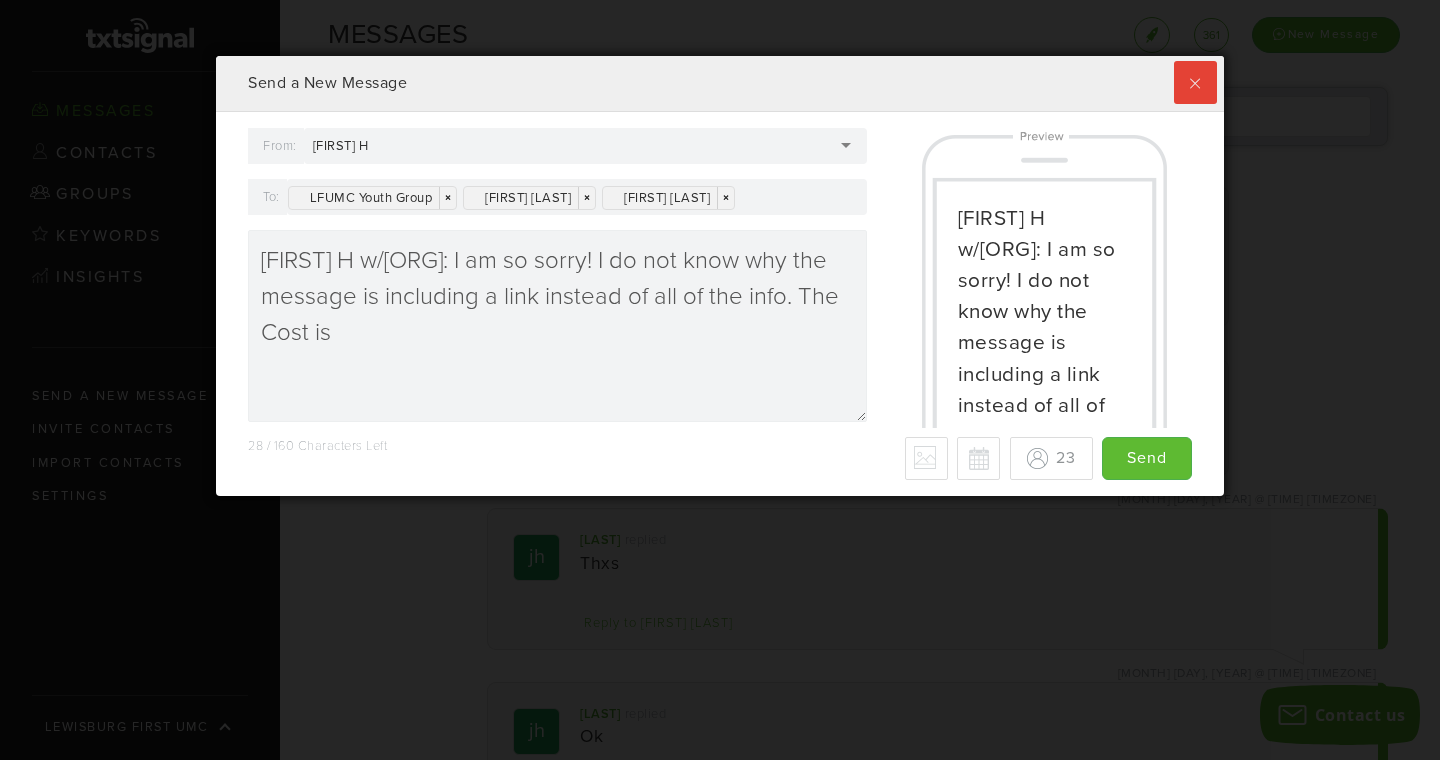 scroll, scrollTop: 999560, scrollLeft: 998992, axis: both 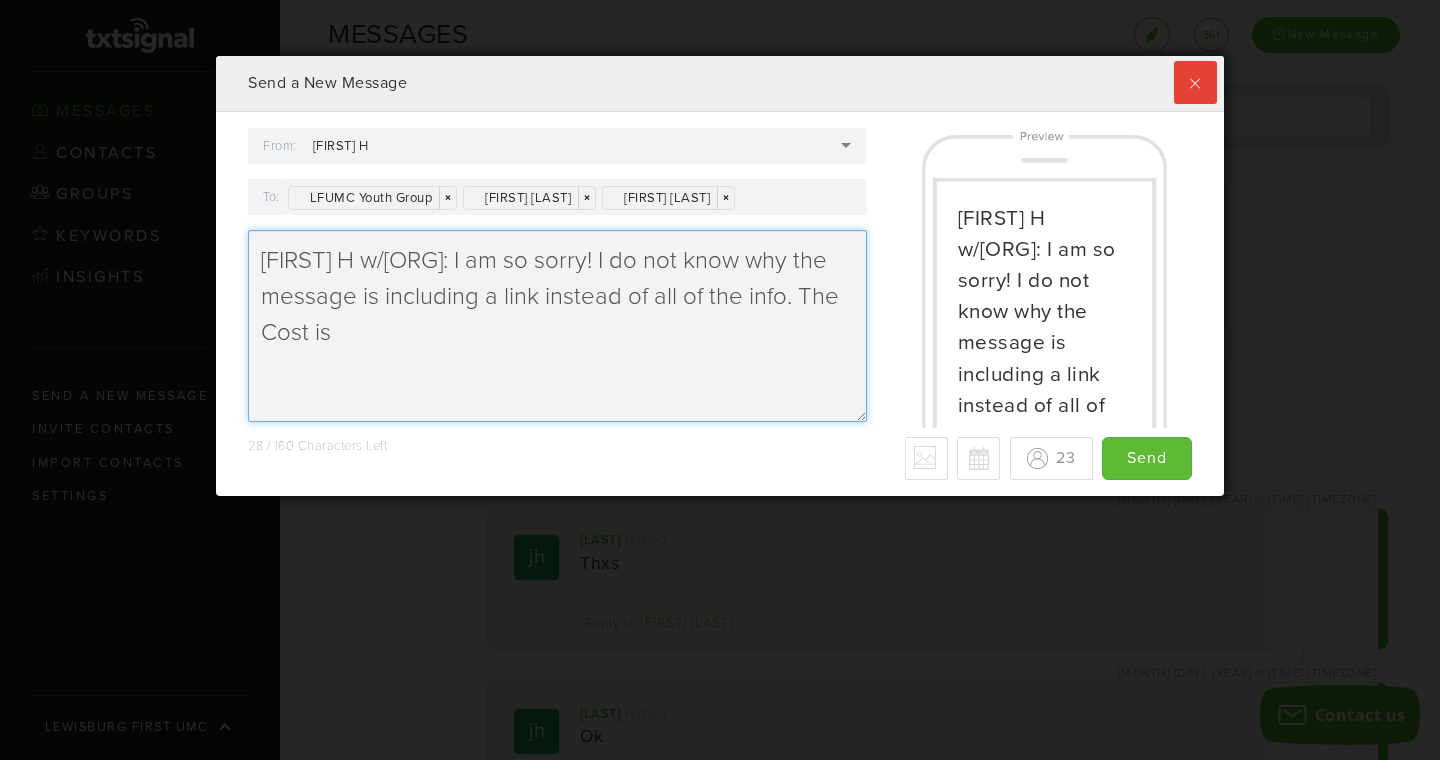 click on "[FIRST] H w/[ORG]: I am so sorry! I do not know why the message is including a link instead of all of the info. The Cost is" at bounding box center [557, 326] 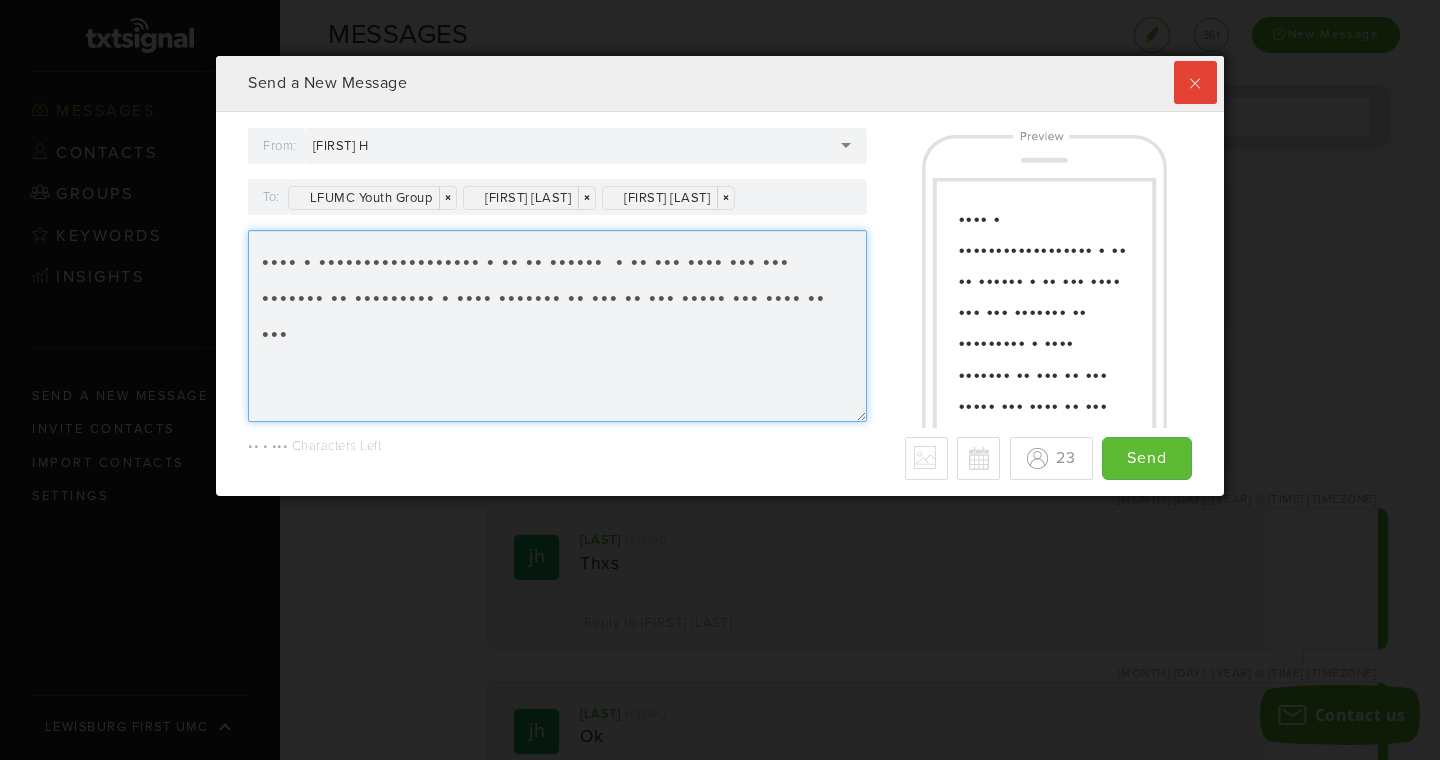 type on "•••• • •••••••••••••••••• • •• •• ••••••  • •• ••• •••• ••• ••• ••••••• •• ••••••••• • •••• ••••••• •• ••• •• ••• ••••• ••• •••• •• •••" 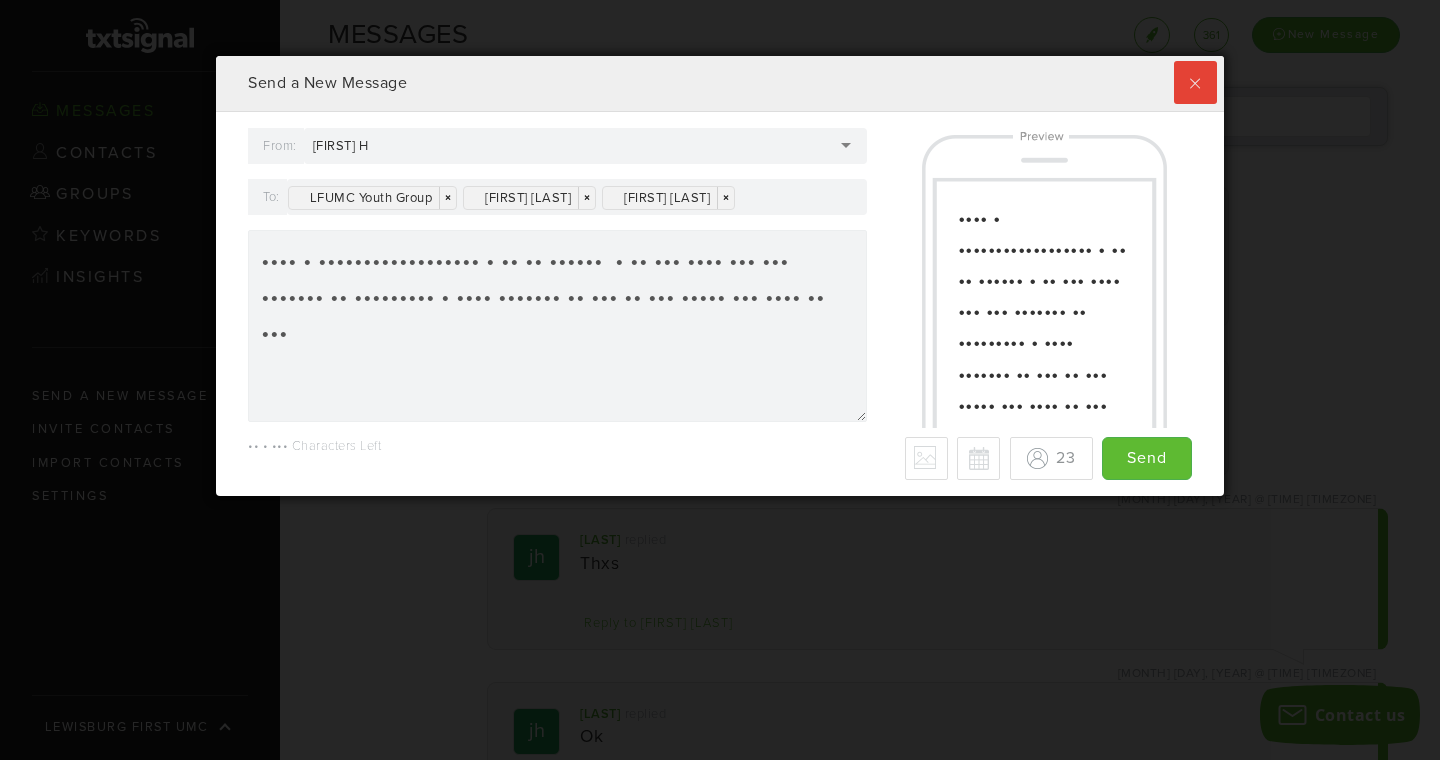 scroll, scrollTop: 999560, scrollLeft: 998992, axis: both 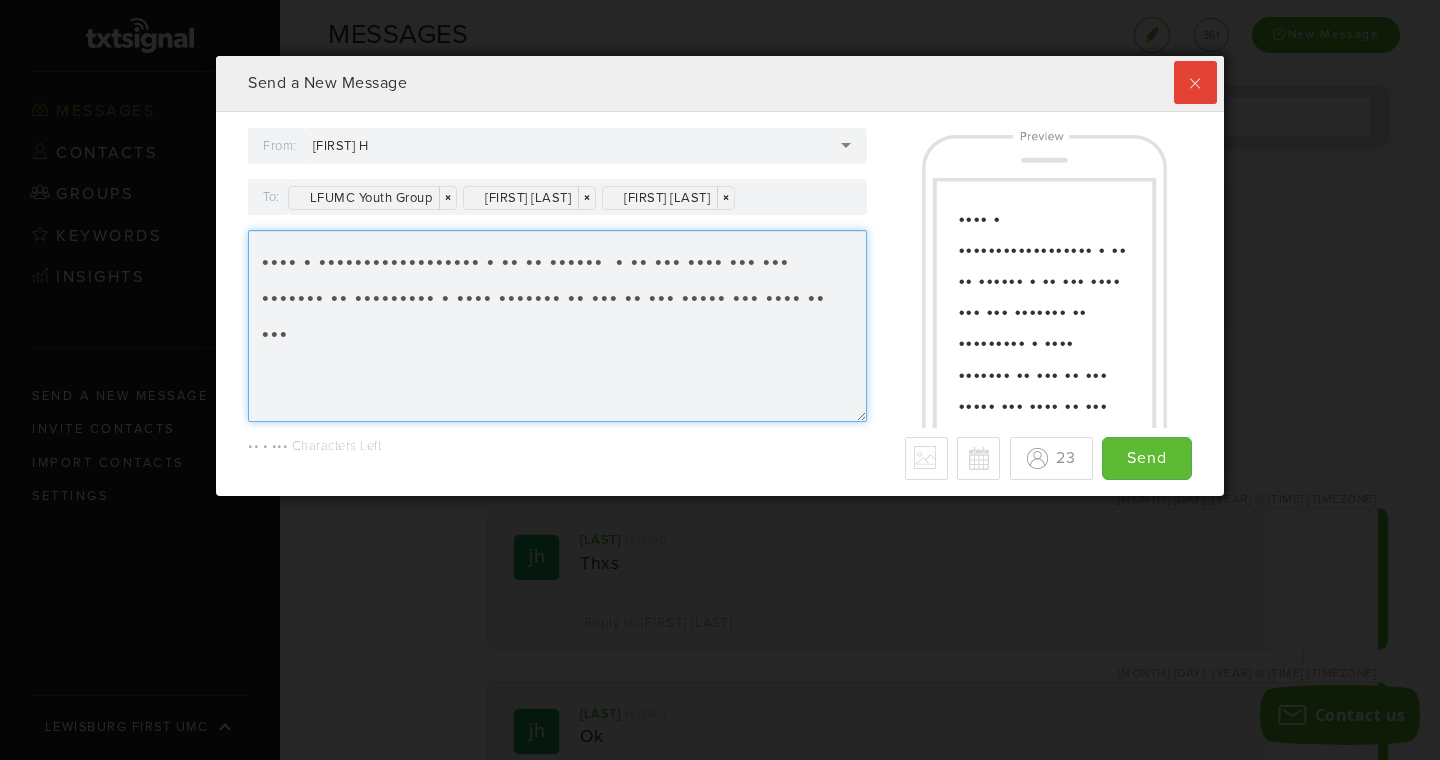 drag, startPoint x: 486, startPoint y: 338, endPoint x: 326, endPoint y: 345, distance: 160.15305 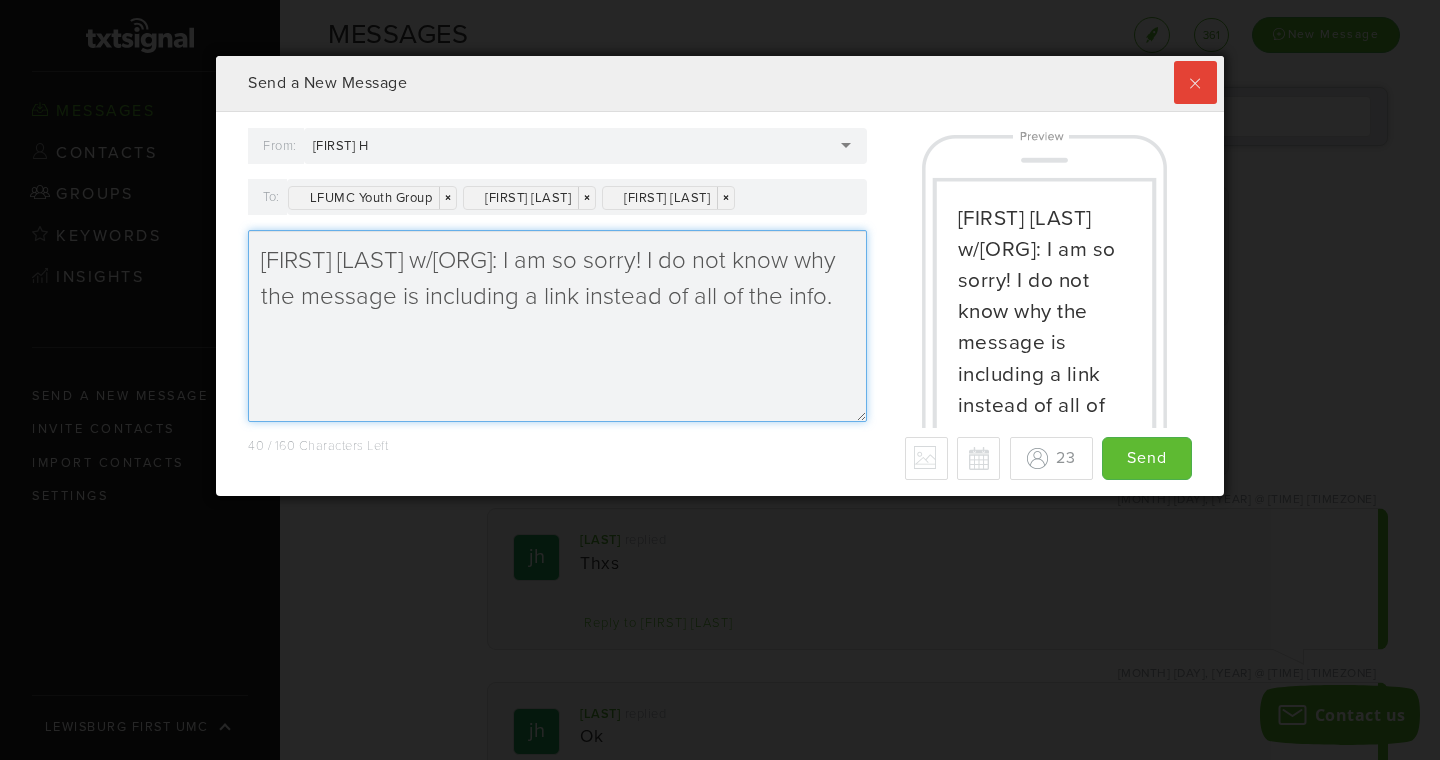 drag, startPoint x: 556, startPoint y: 336, endPoint x: 220, endPoint y: 239, distance: 349.7213 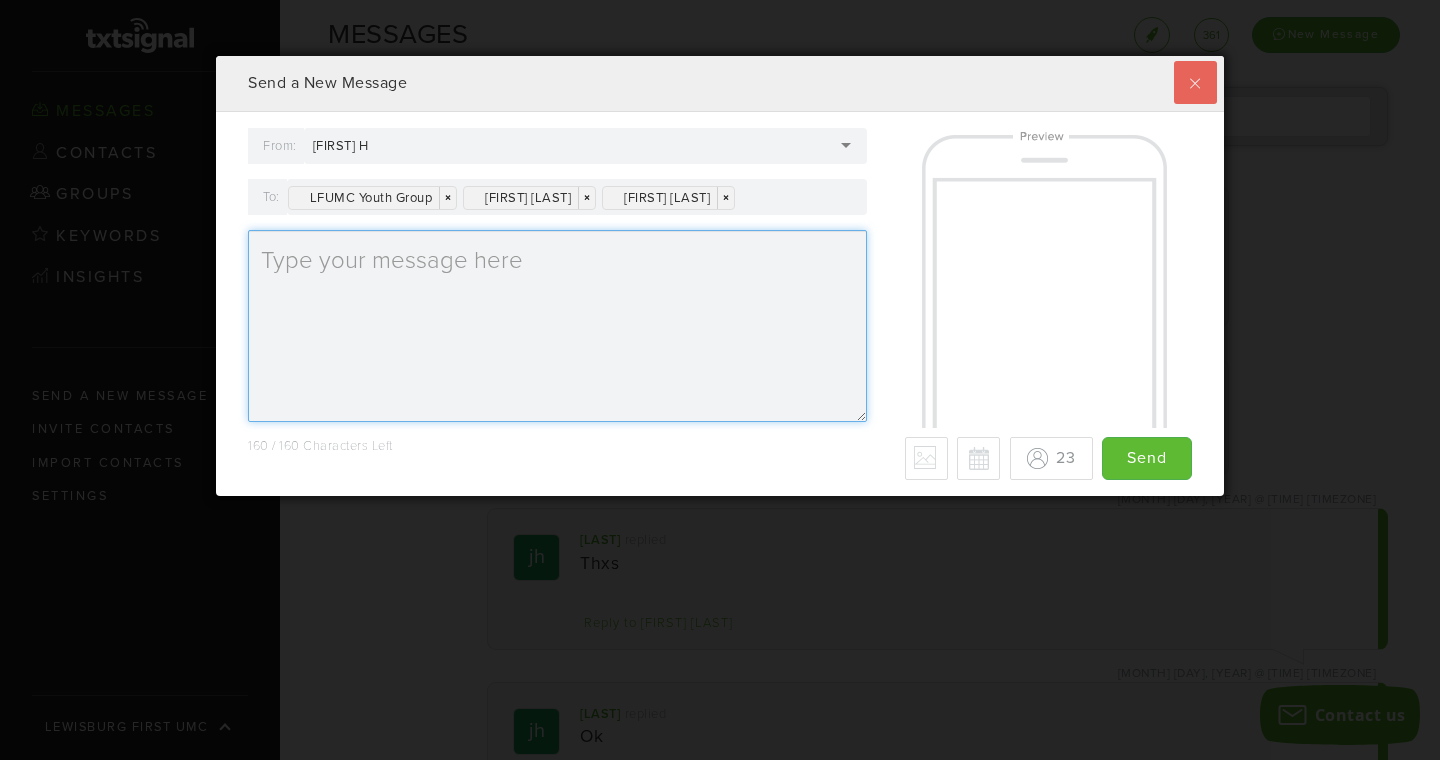 type 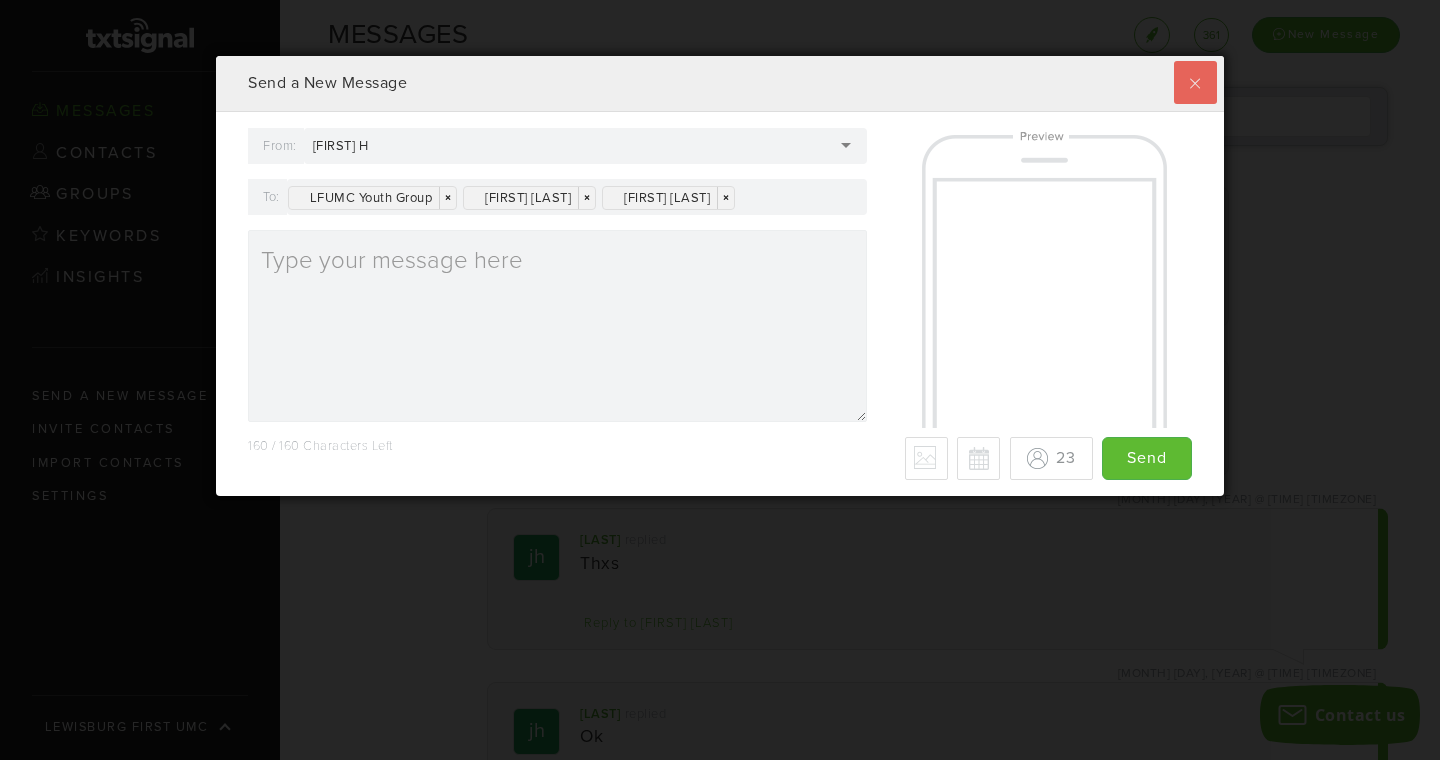 click at bounding box center [1195, 82] 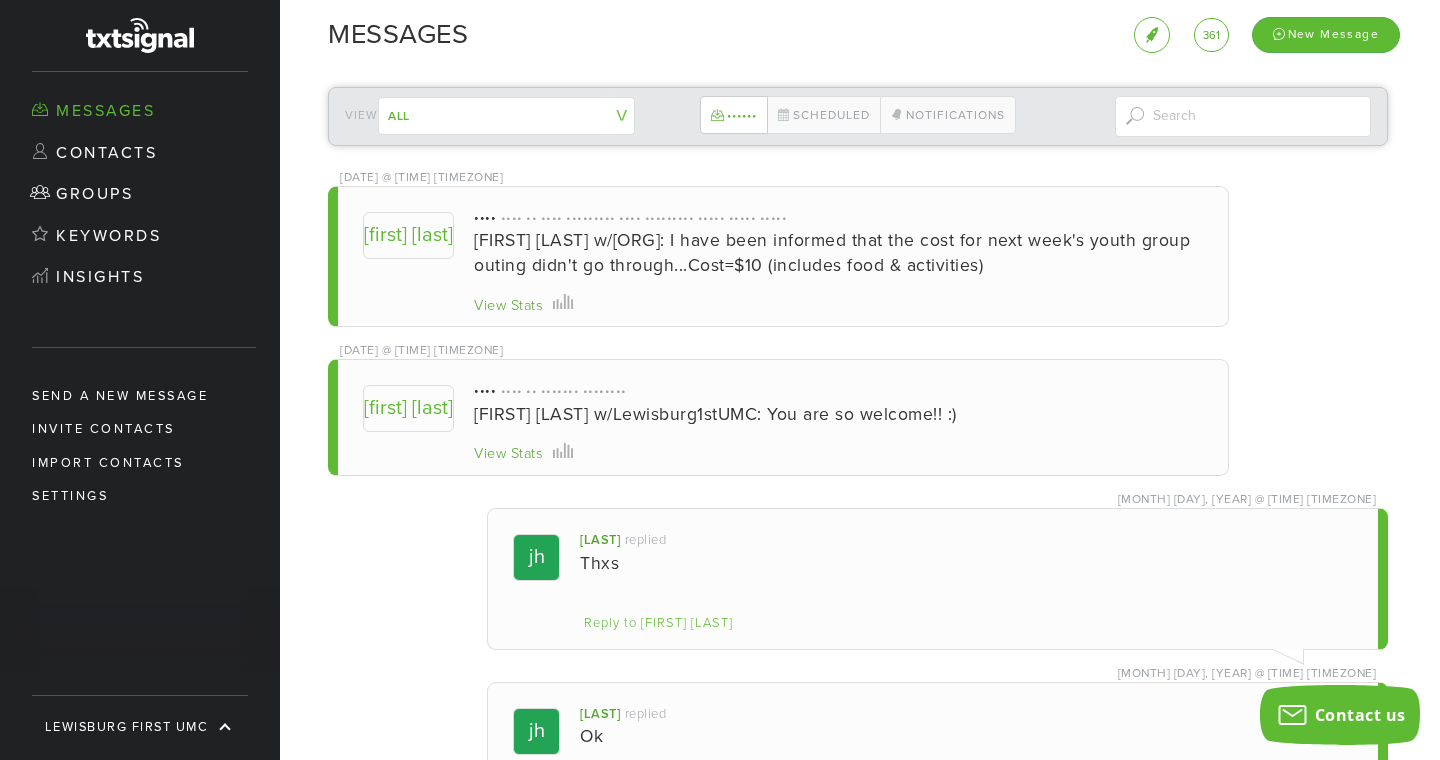 click on "View Stats" at bounding box center [508, 306] 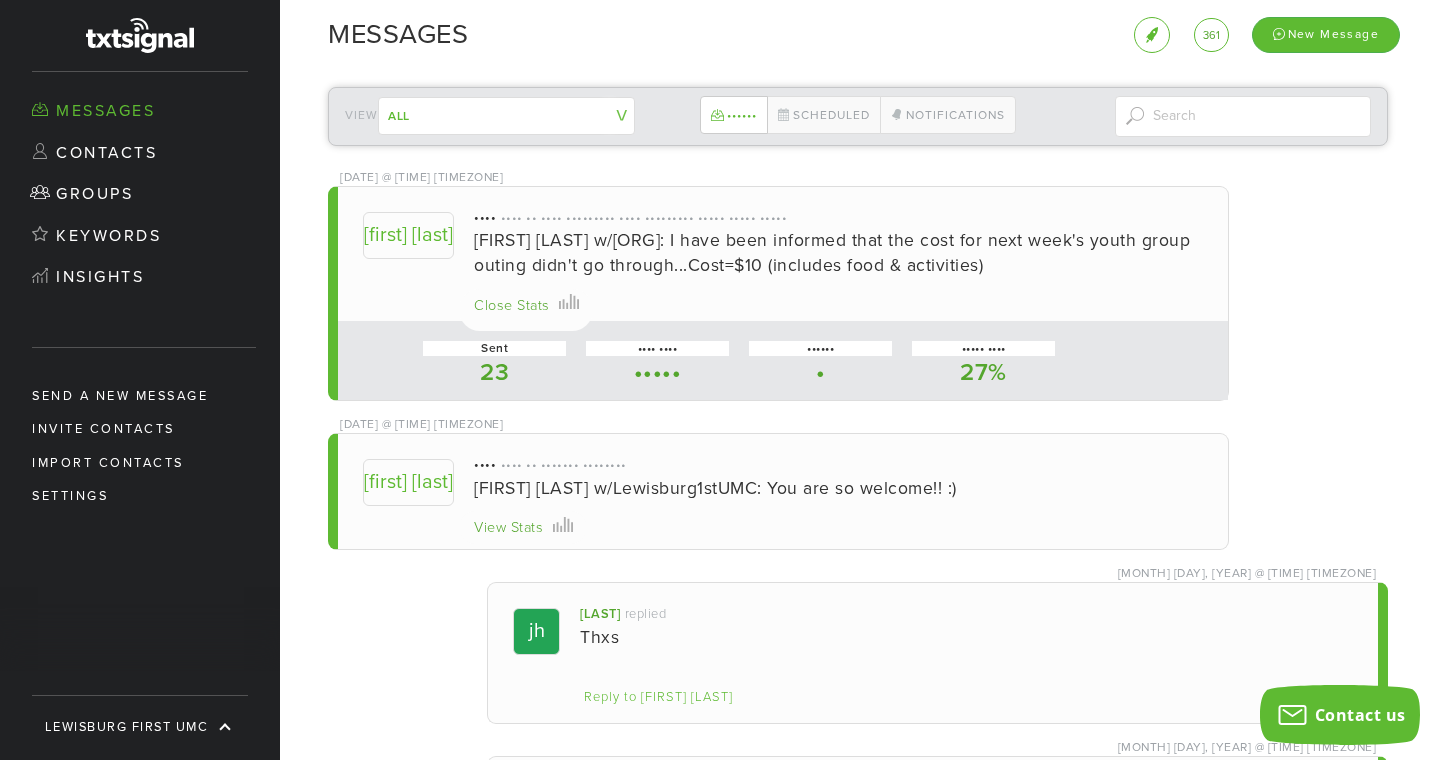 click on "Close Stats" at bounding box center [512, 306] 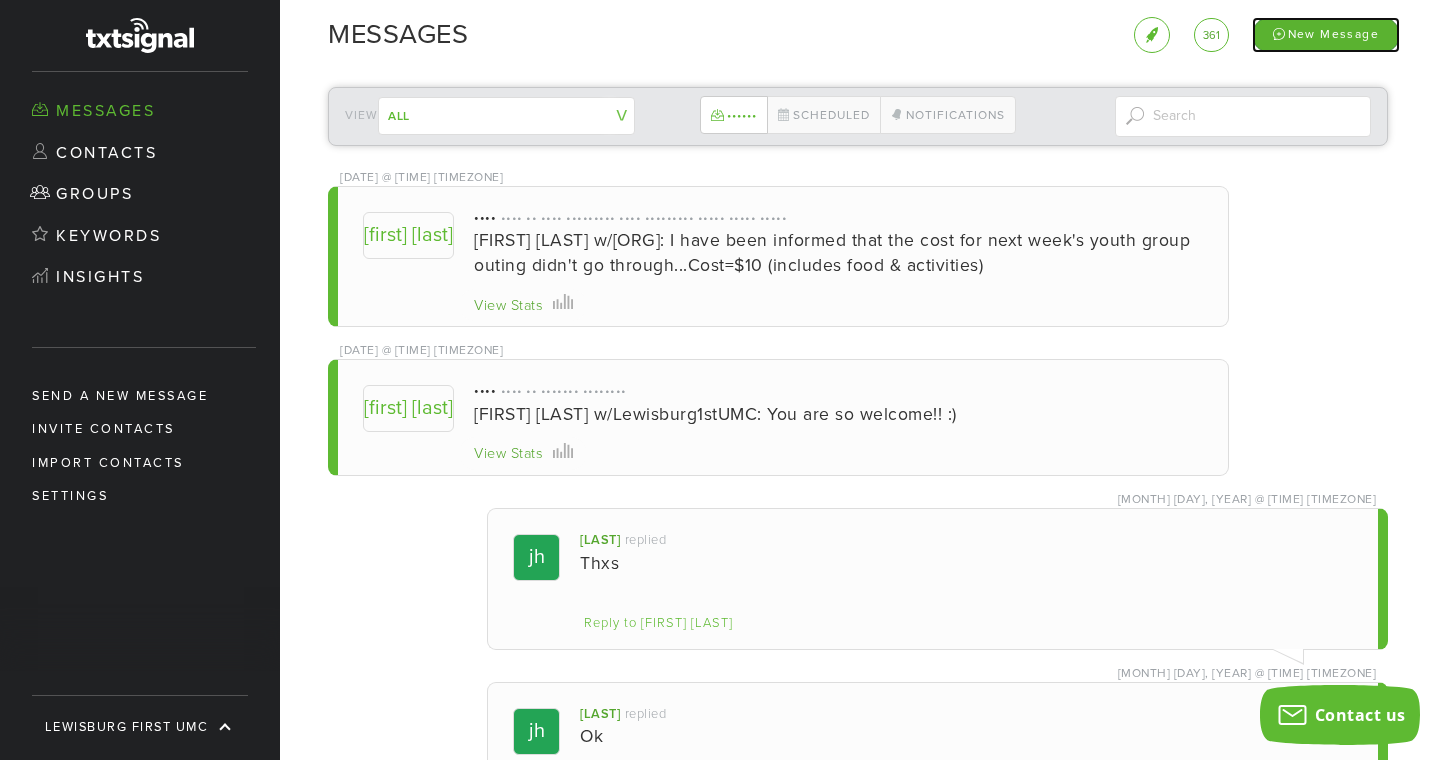 click on "New Message" at bounding box center [1326, 34] 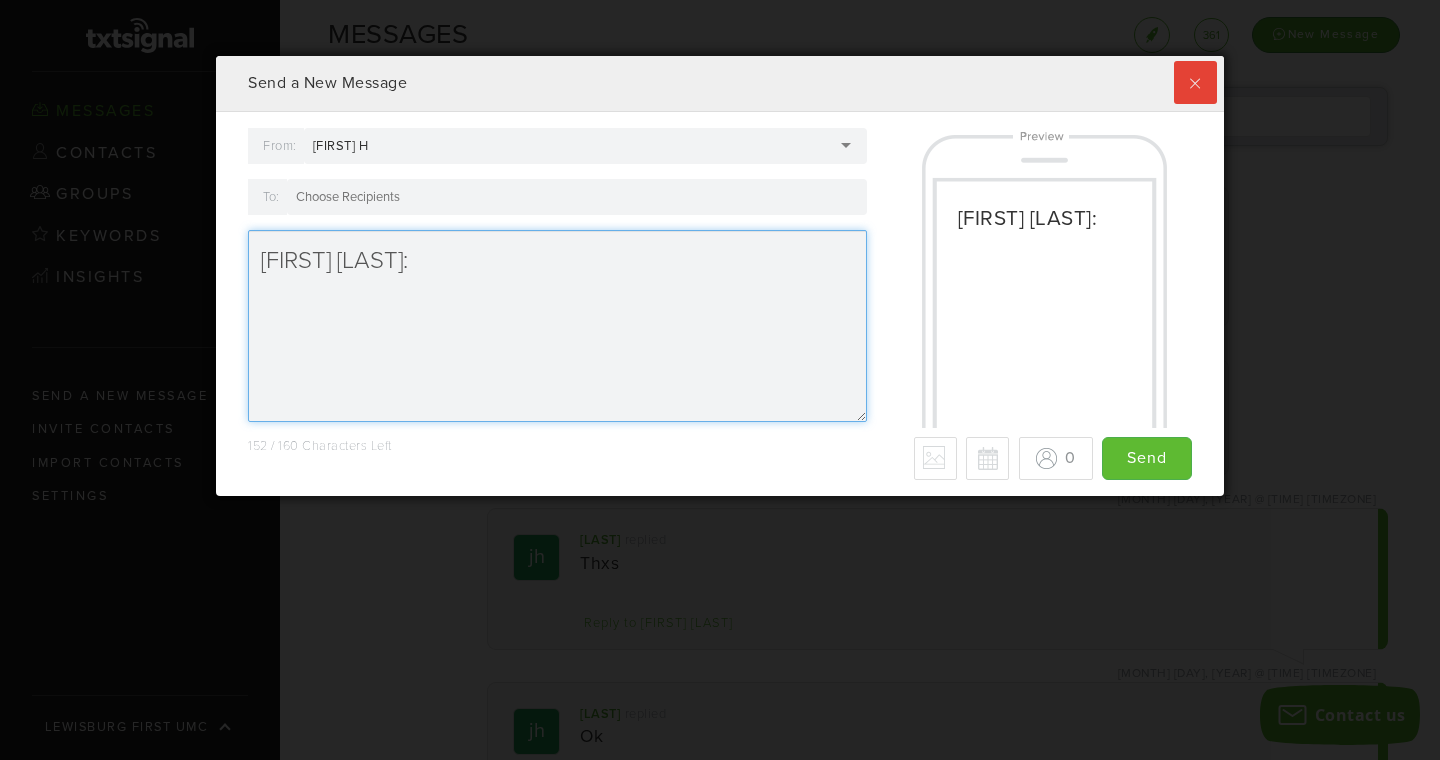 scroll, scrollTop: 999560, scrollLeft: 998992, axis: both 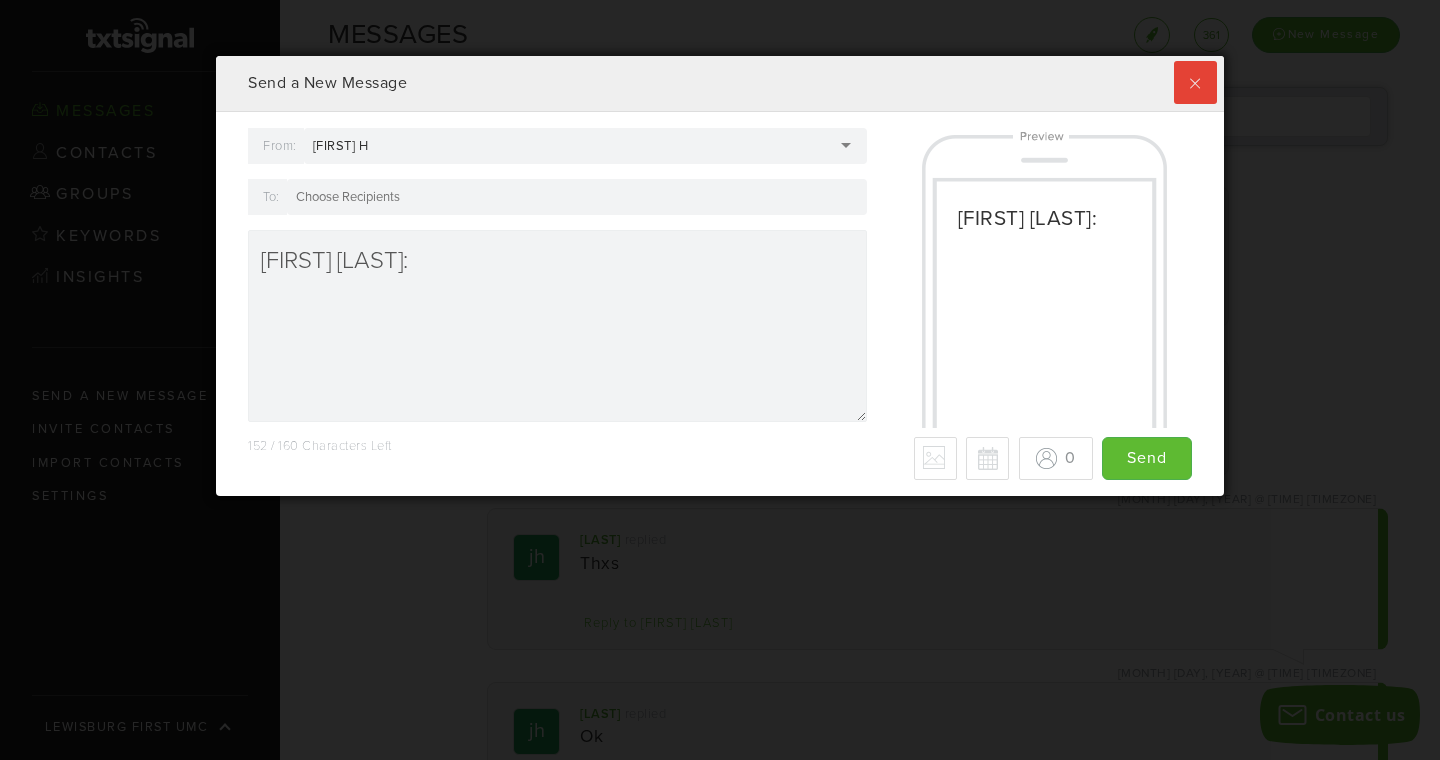 click at bounding box center [577, 197] 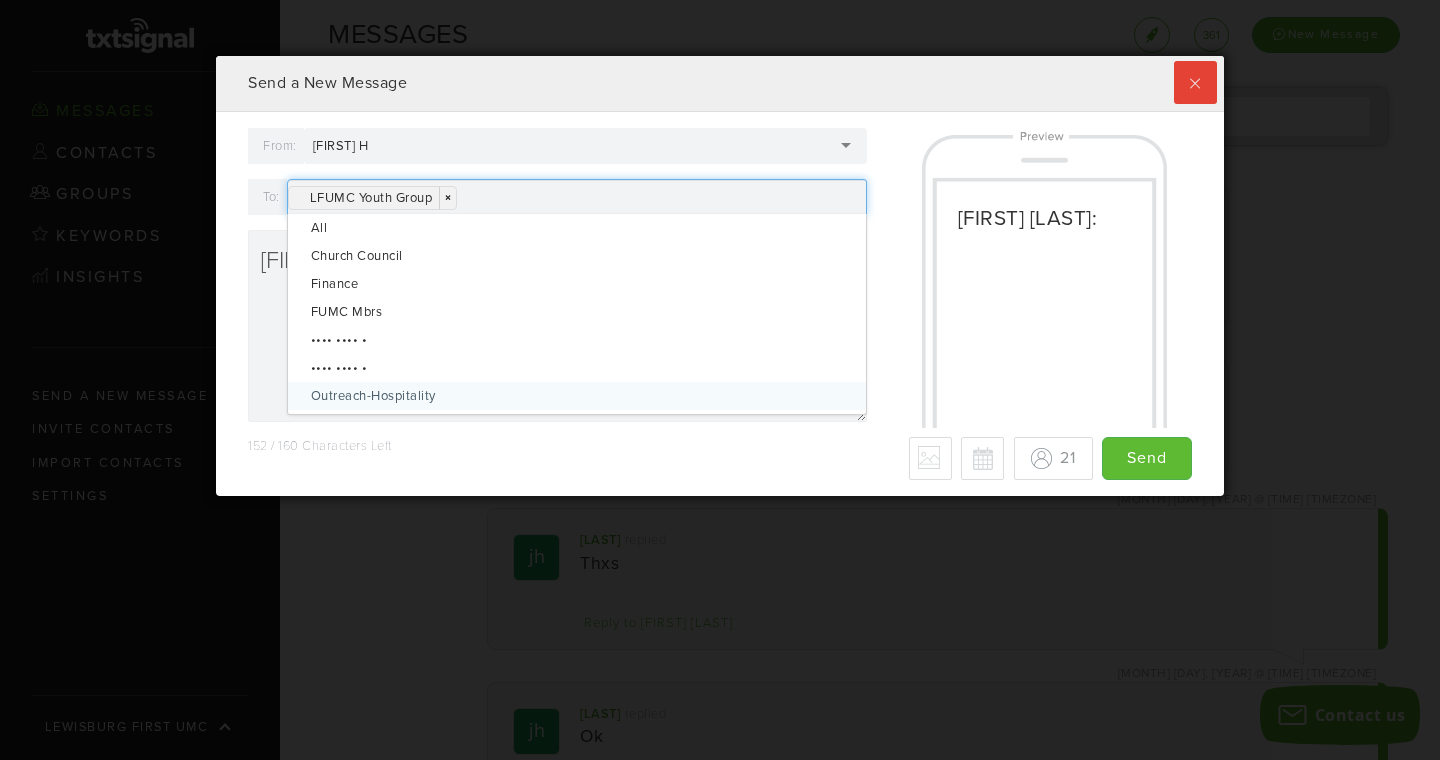 scroll, scrollTop: 999560, scrollLeft: 998992, axis: both 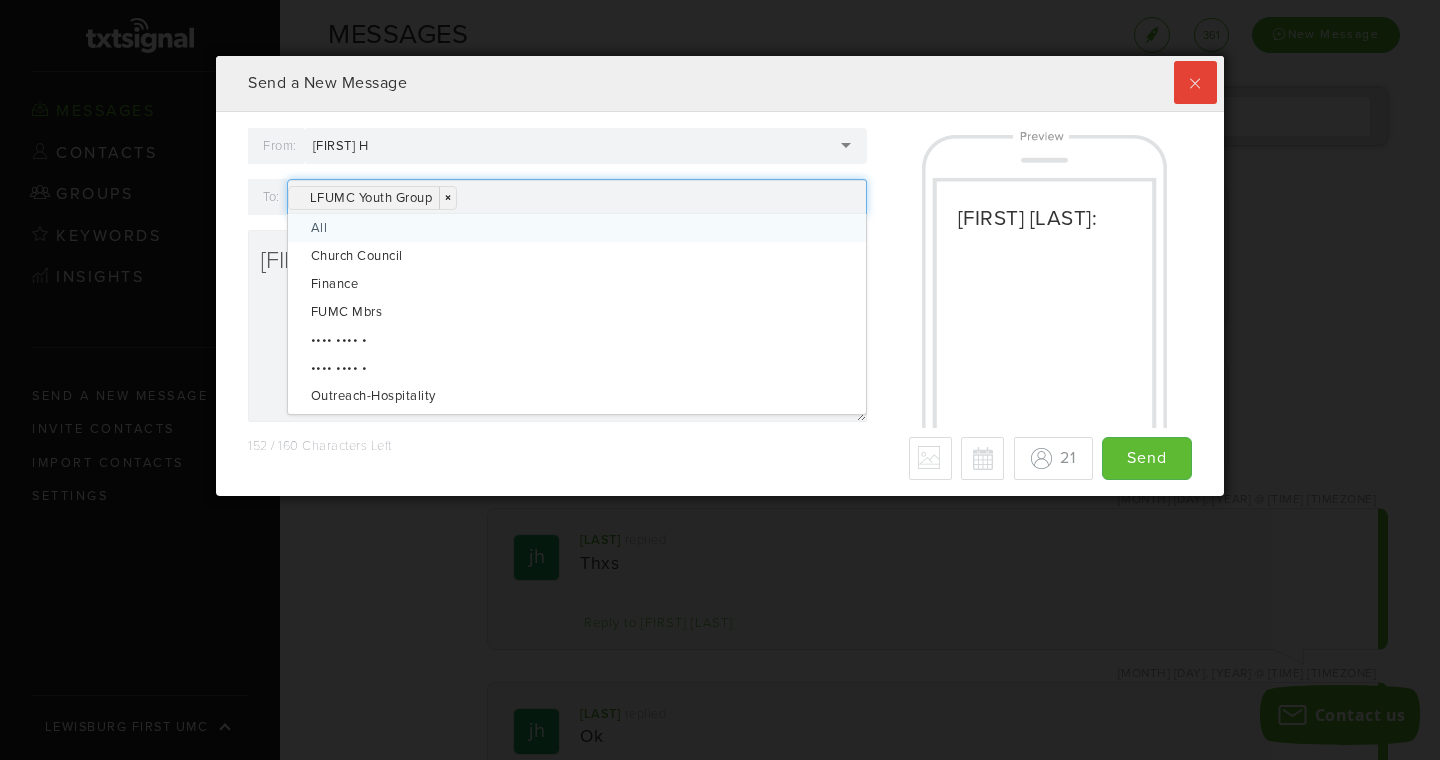click on "LFUMC Youth Group  ×   ×" at bounding box center [577, 197] 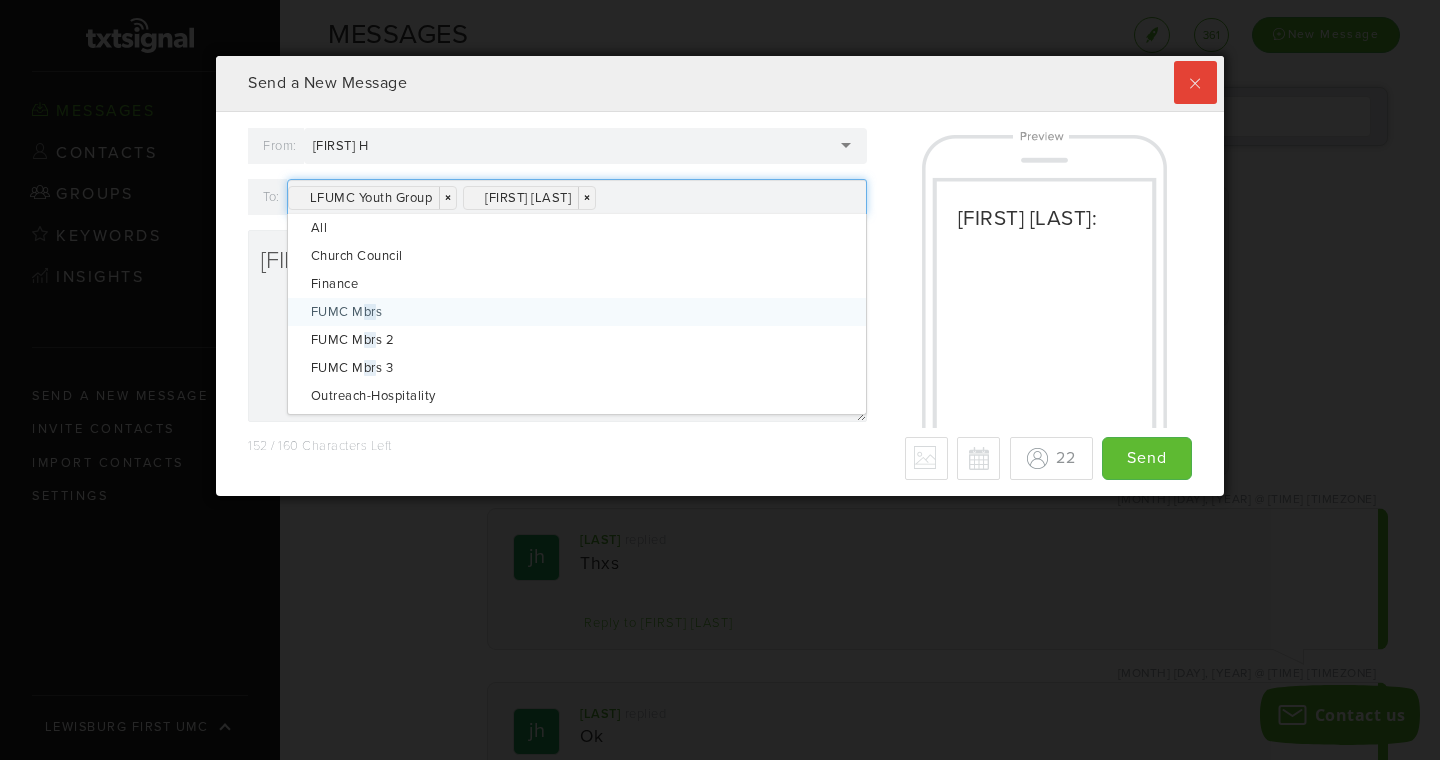 scroll, scrollTop: 999560, scrollLeft: 998992, axis: both 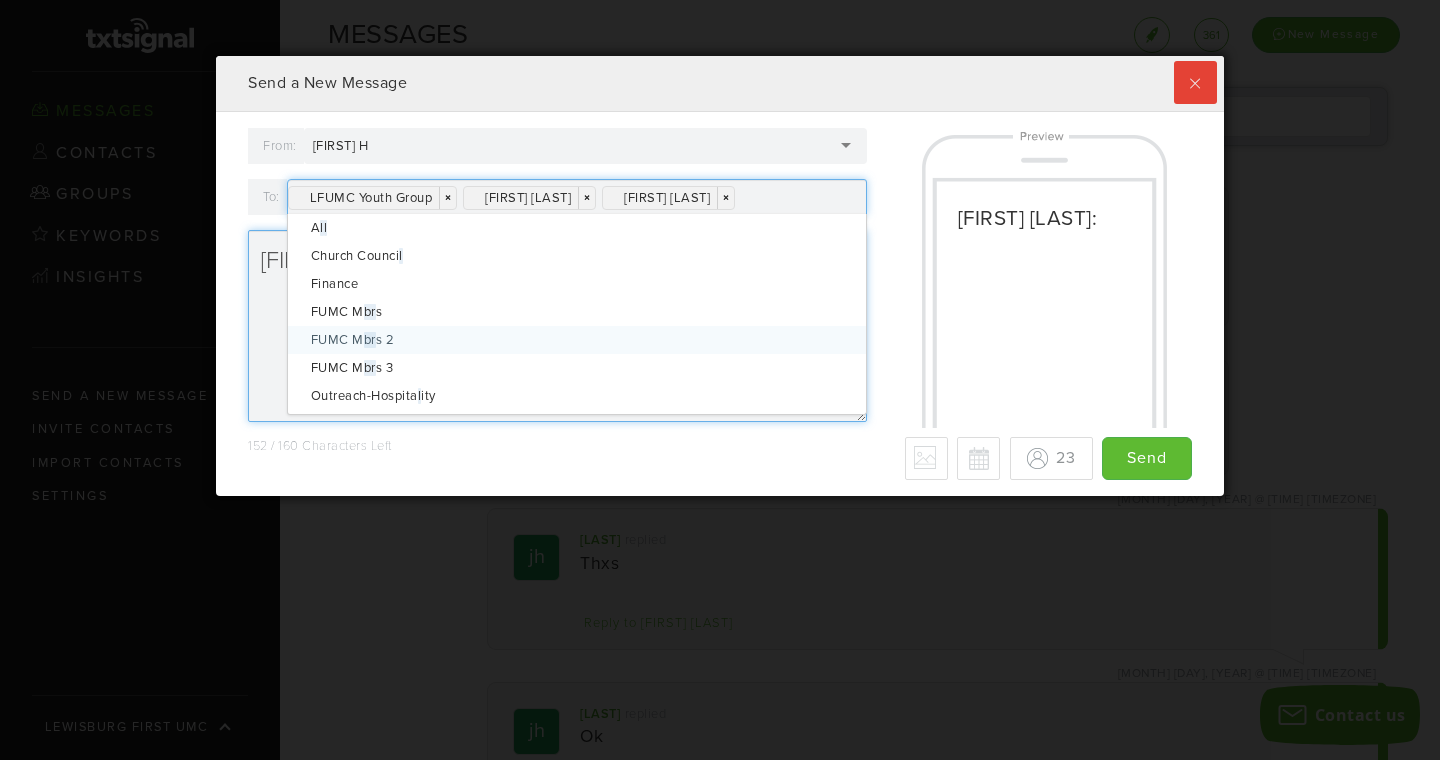 click on "[FIRST] [LAST]:" at bounding box center (557, 326) 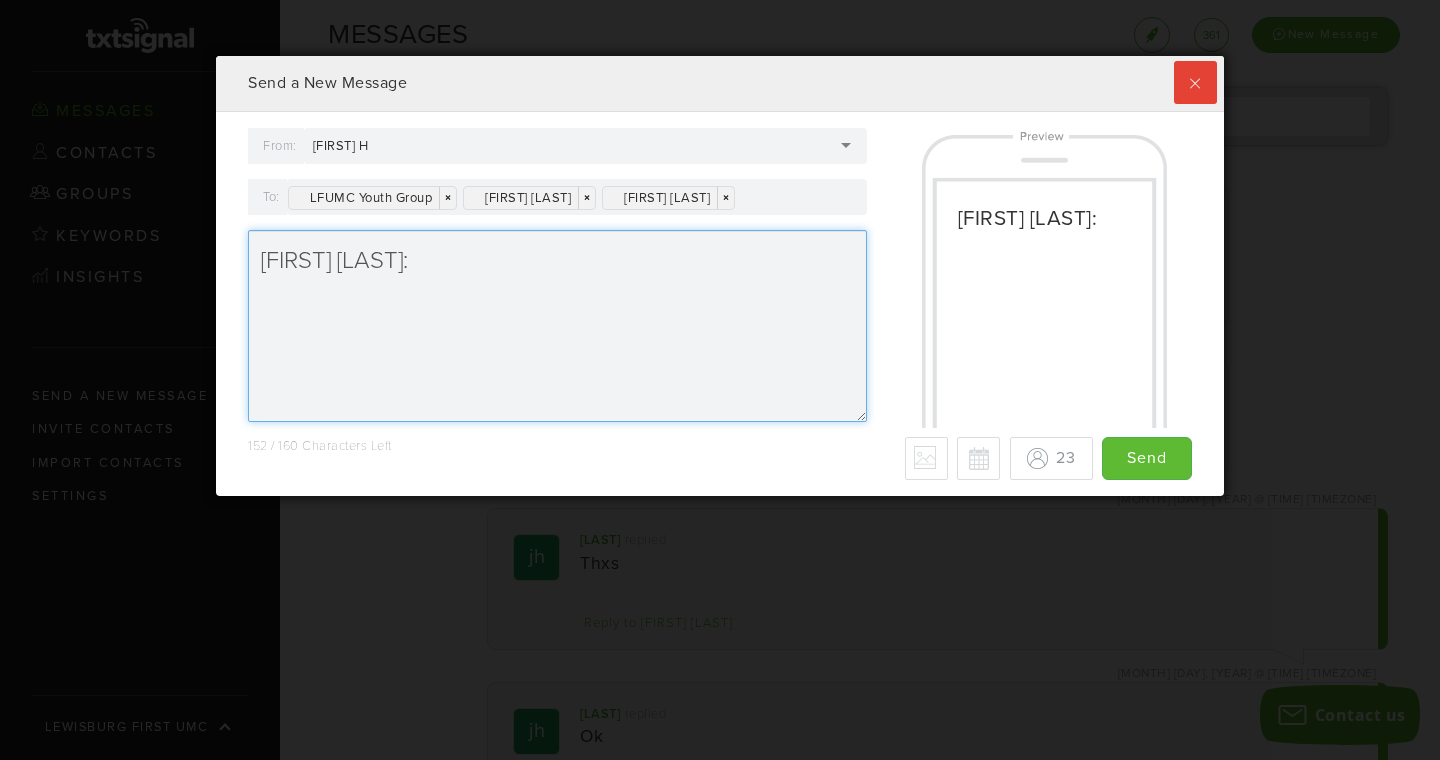 click on "[FIRST] [LAST]:" at bounding box center [557, 326] 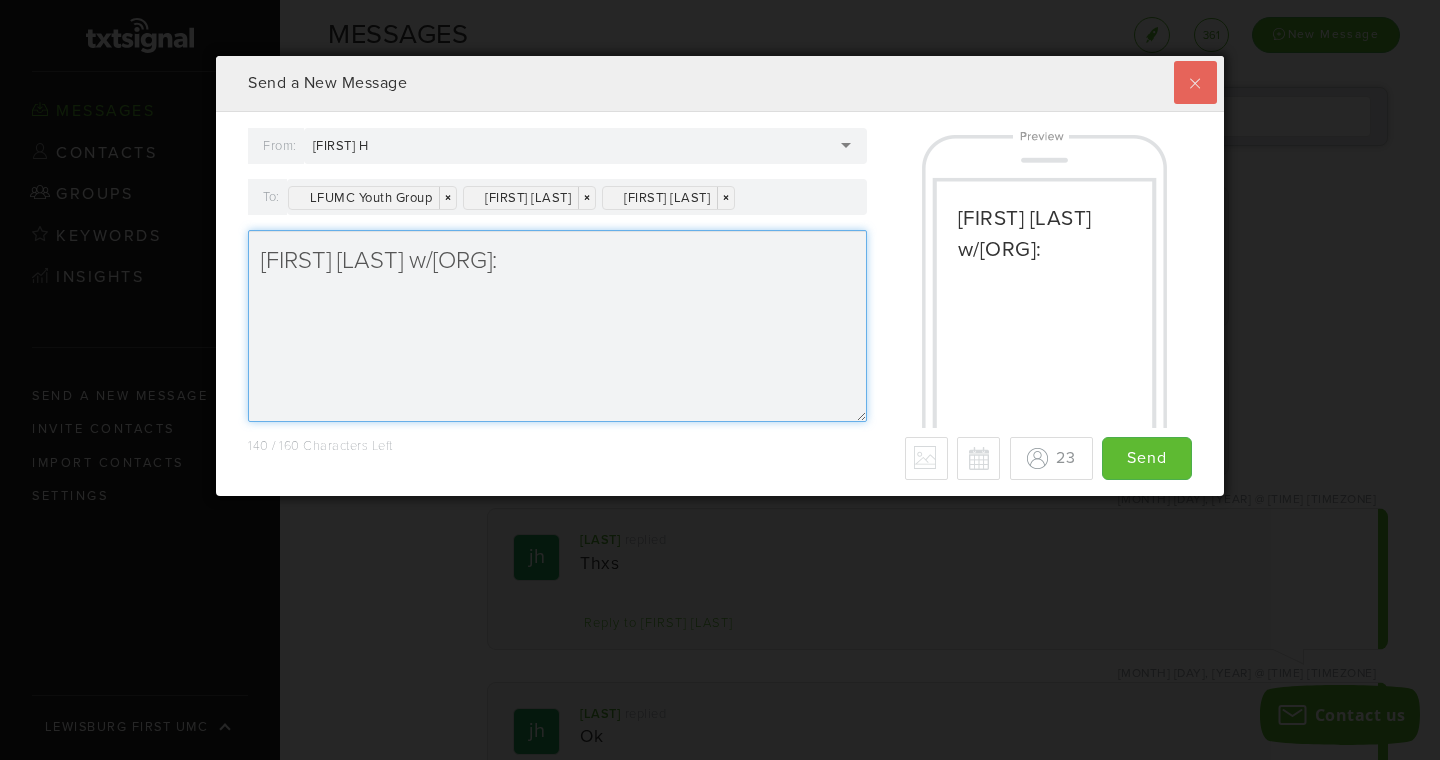 type on "[FIRST] [LAST] w/[ORG]:" 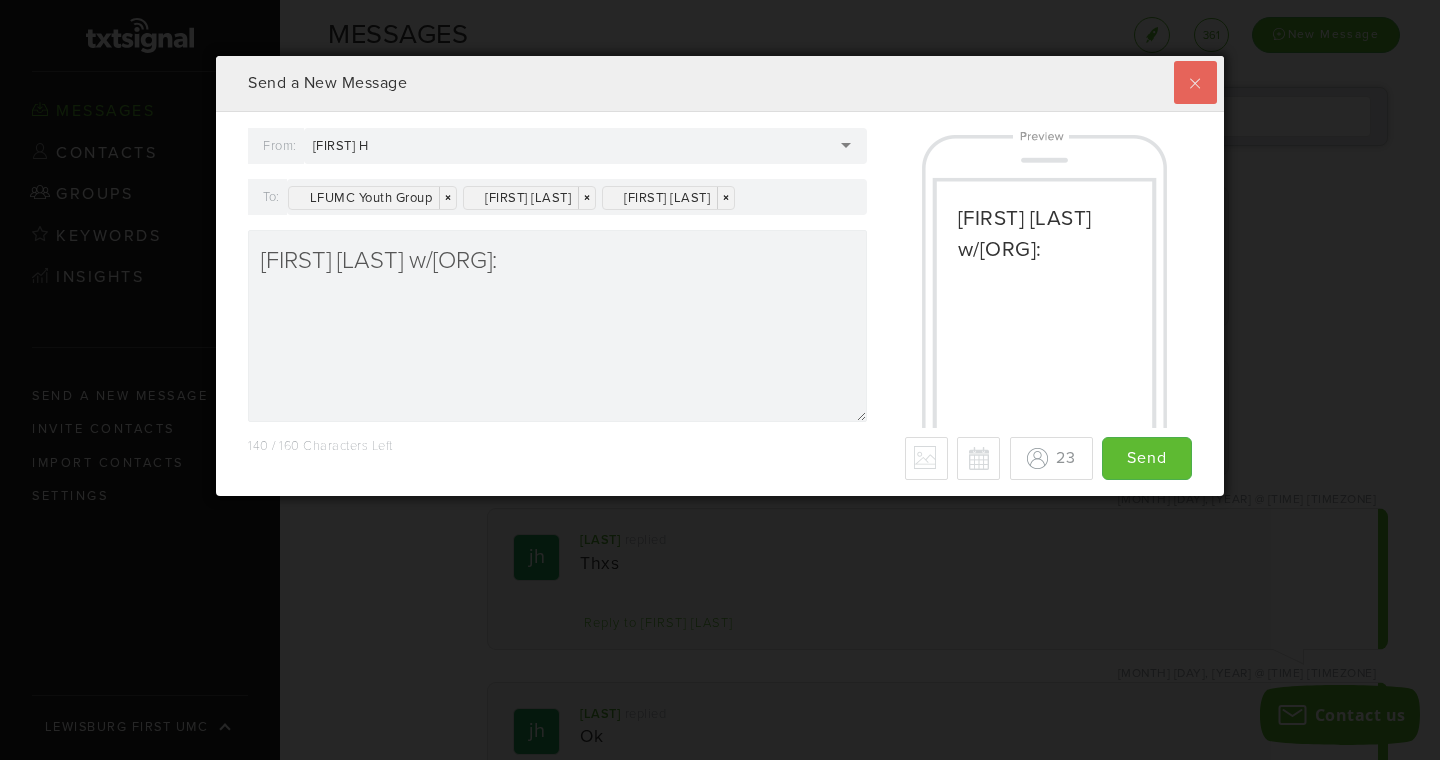 click at bounding box center [1195, 82] 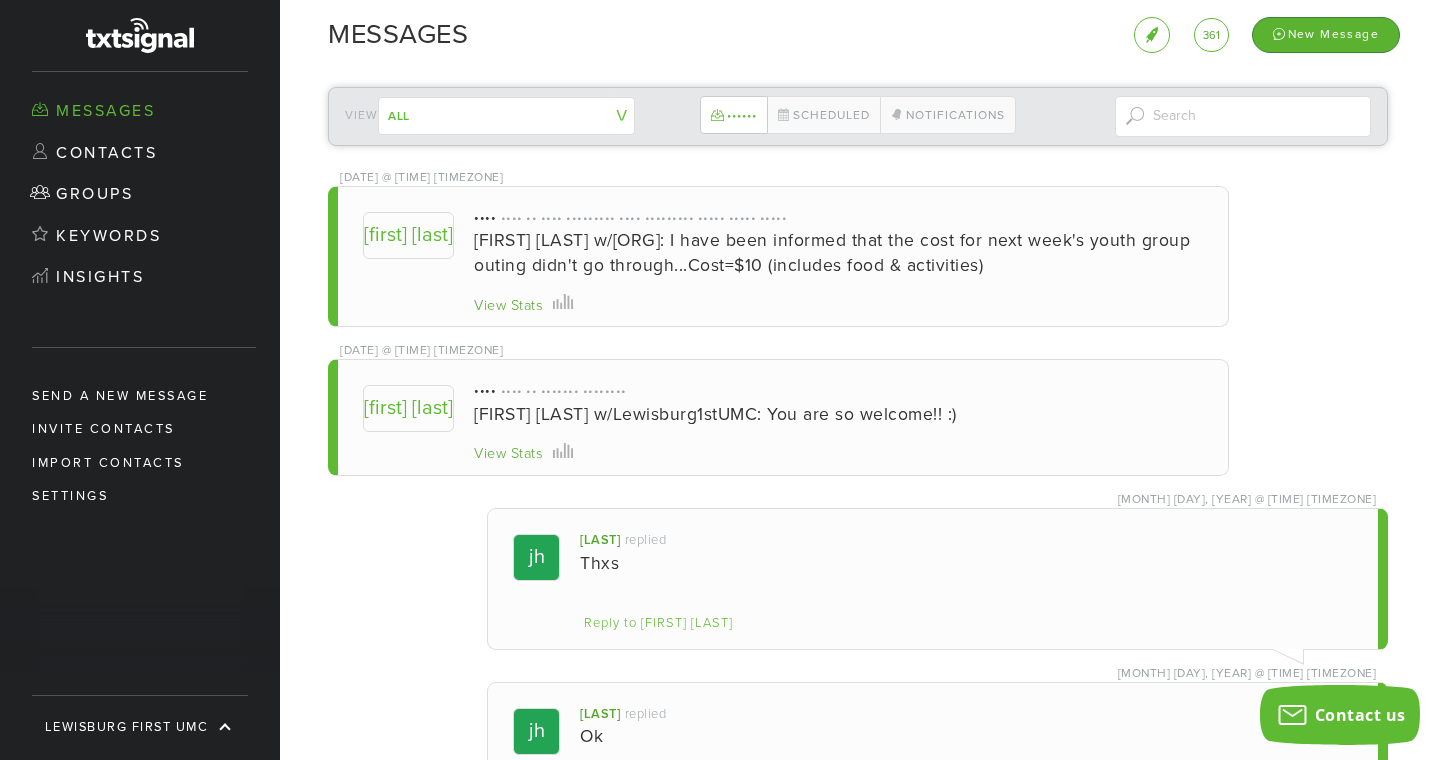 scroll, scrollTop: 999560, scrollLeft: 998992, axis: both 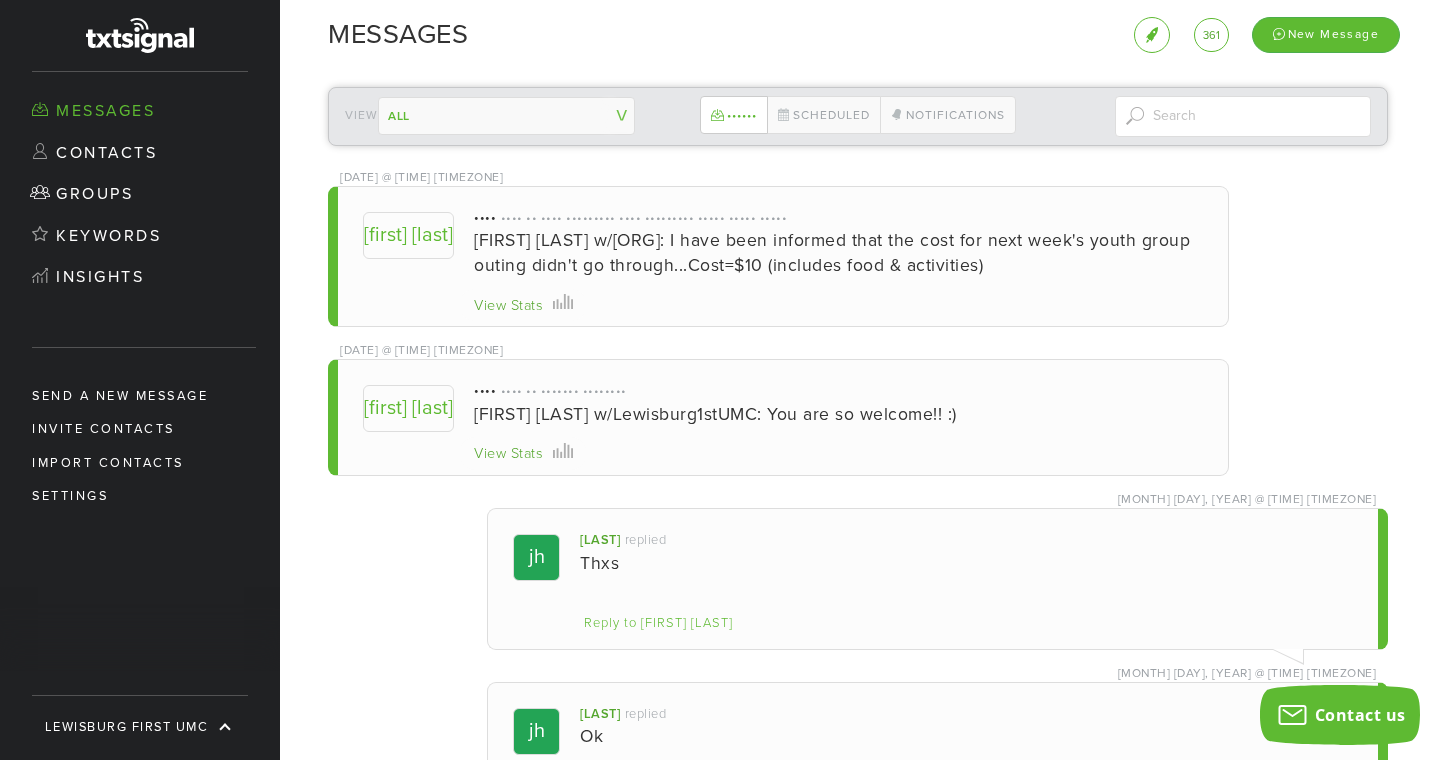 click on "All
Church Council
Finance
FUMC Mbrs
FUMC Mbrs 2
FUMC Mbrs 3
LFUMC Youth Group
Outreach-Hospitality
Staff
Staff/Parish
Trustees ------------- Contacts not in a group" at bounding box center (506, 116) 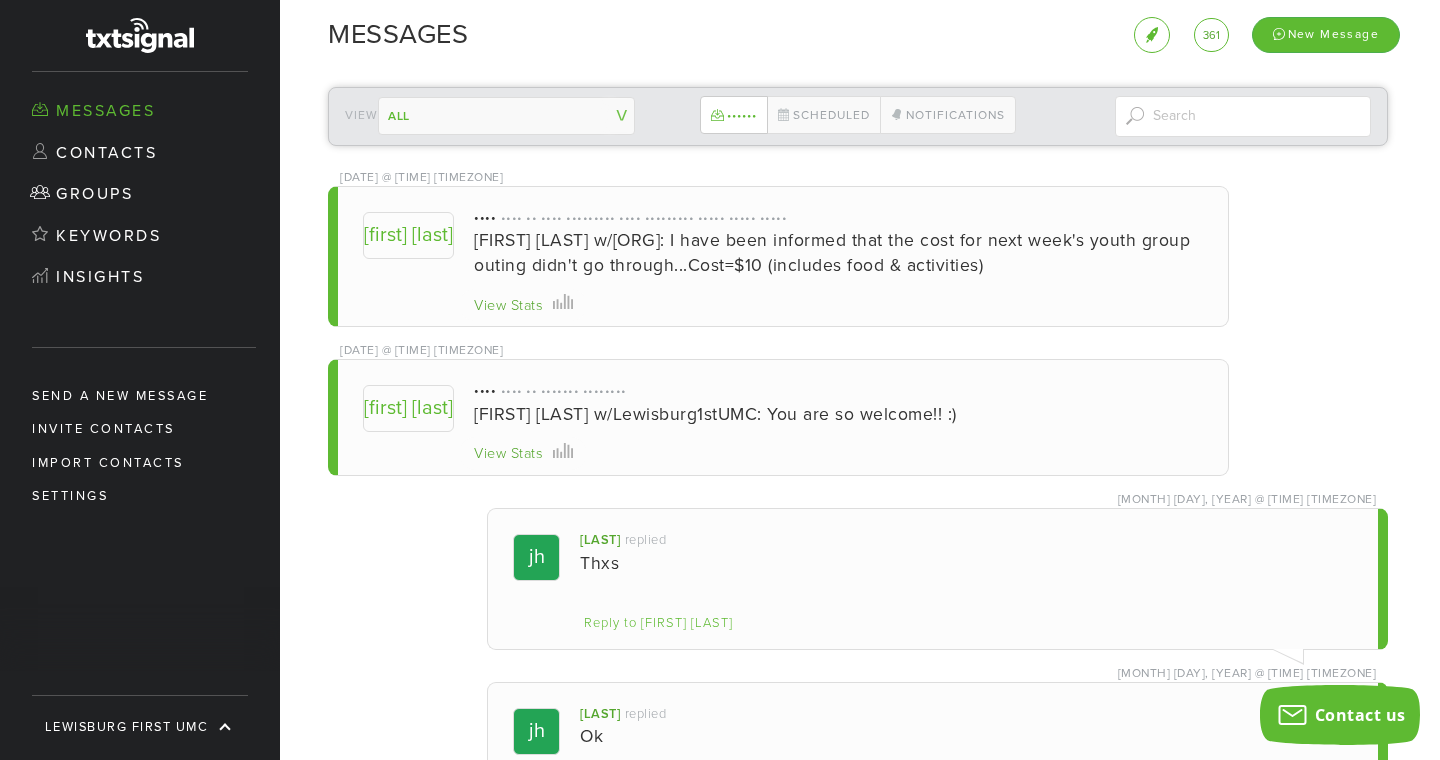 select on "••••••" 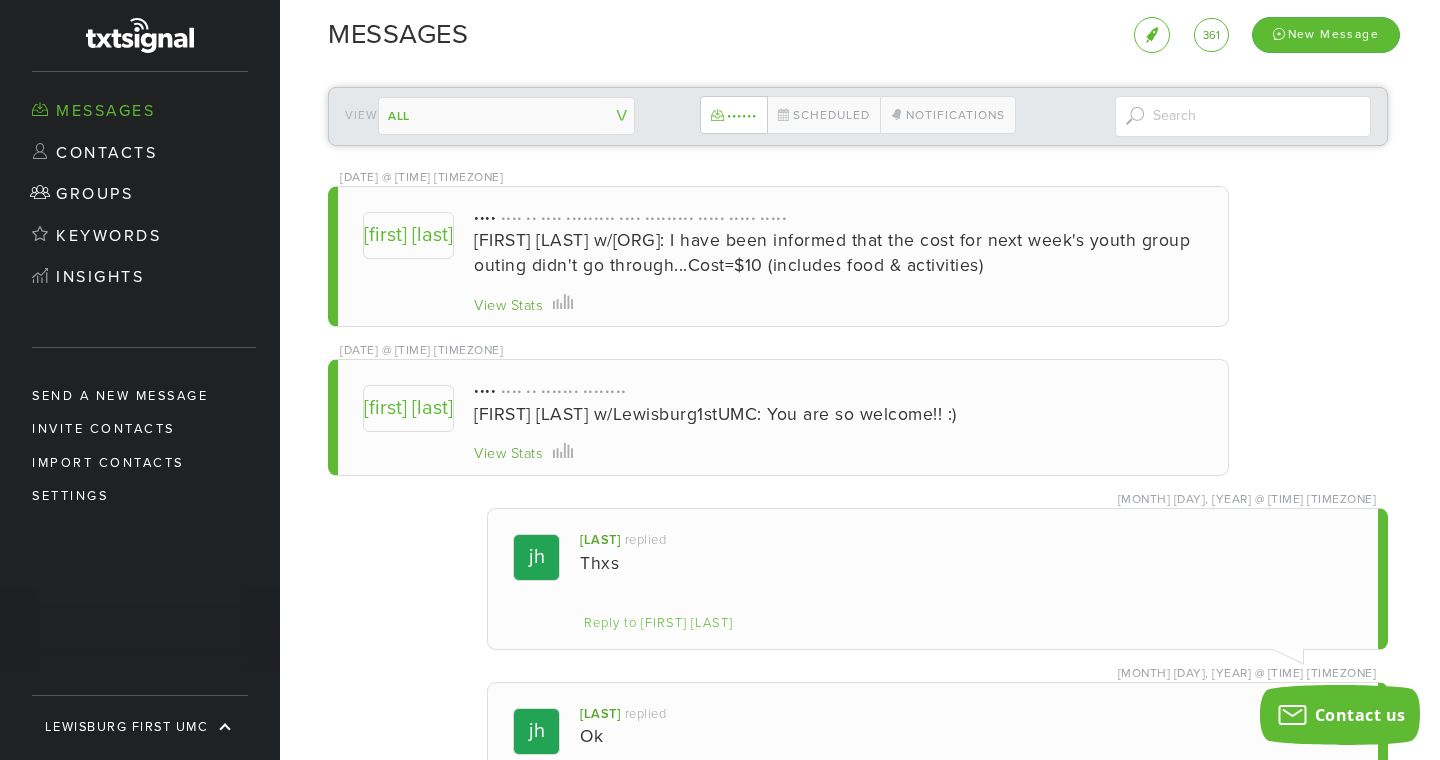 scroll, scrollTop: 999560, scrollLeft: 998992, axis: both 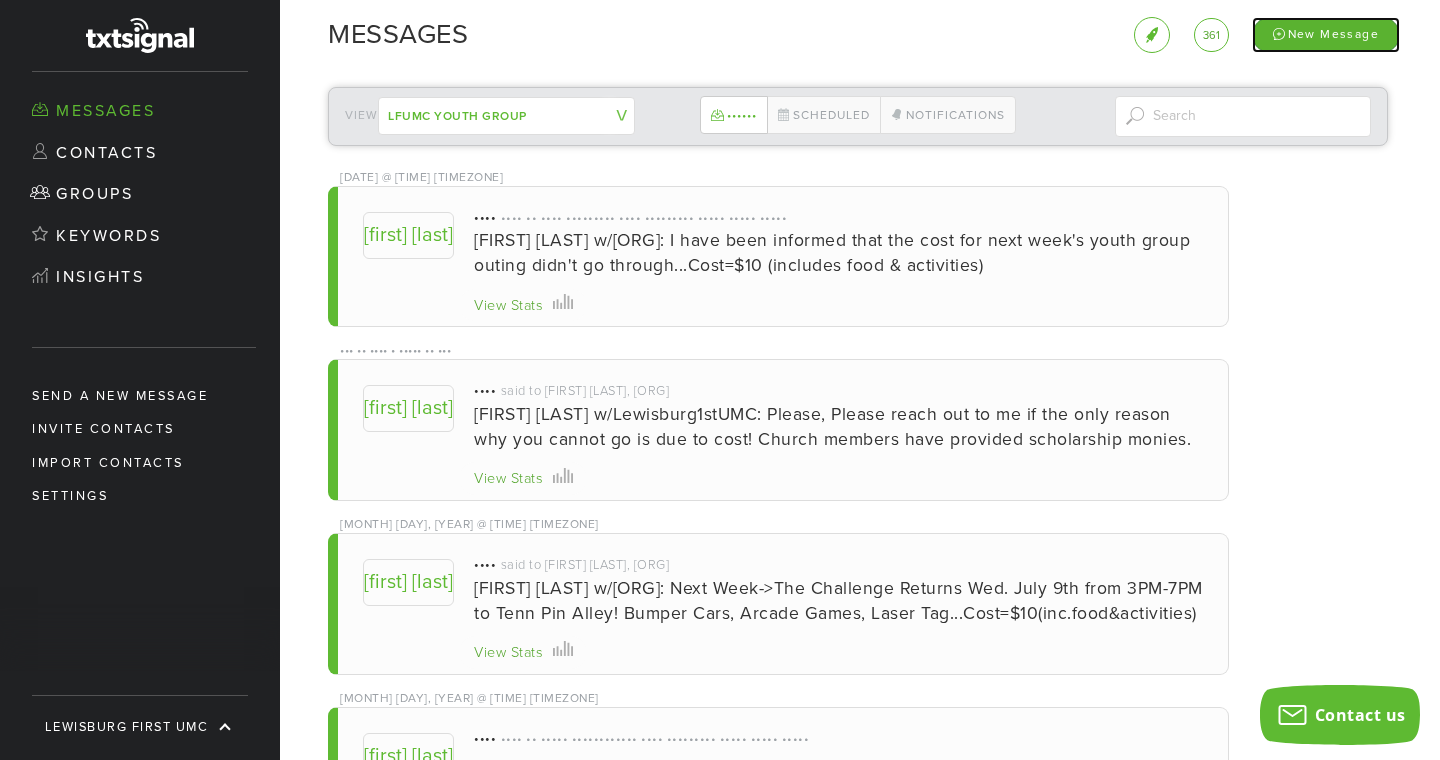click on "New Message" at bounding box center (1326, 34) 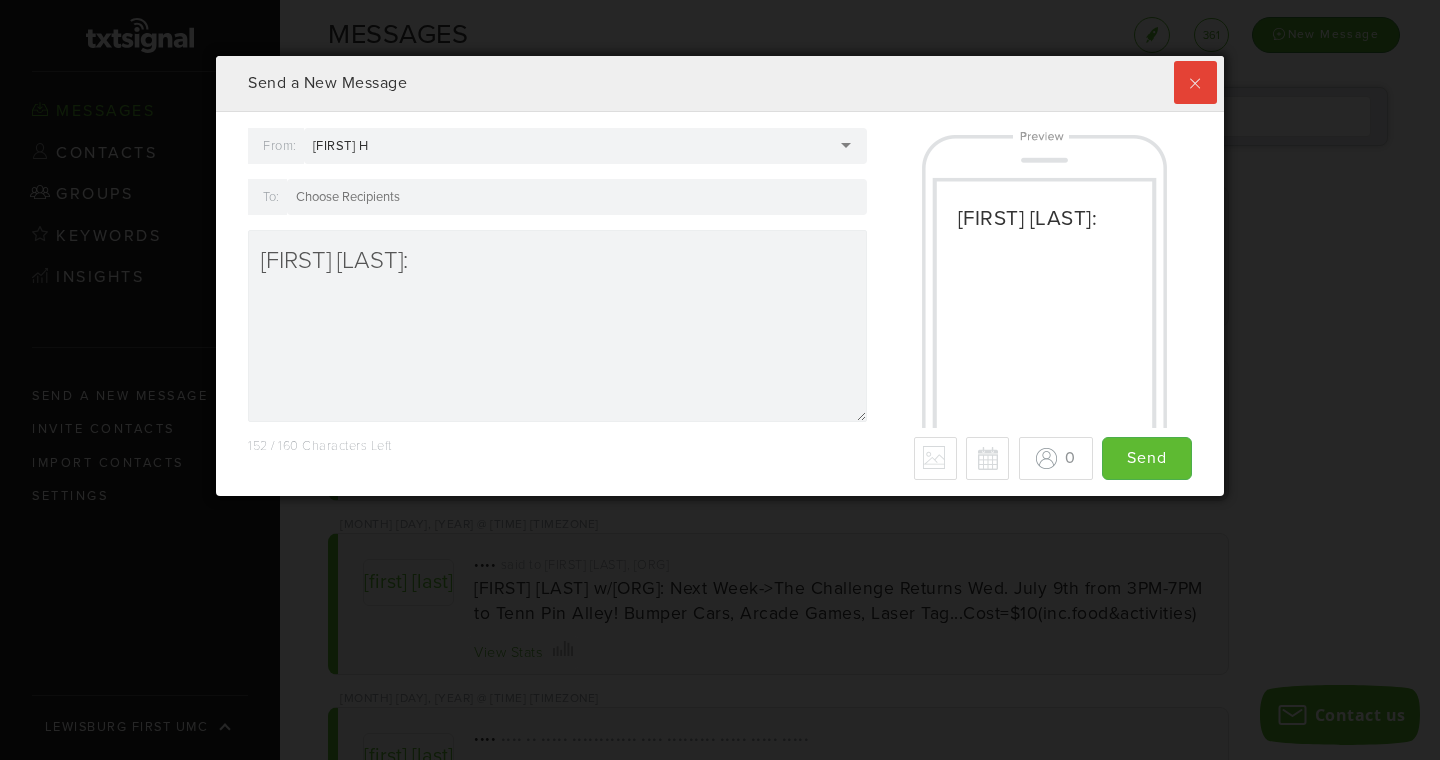 scroll, scrollTop: 999560, scrollLeft: 998992, axis: both 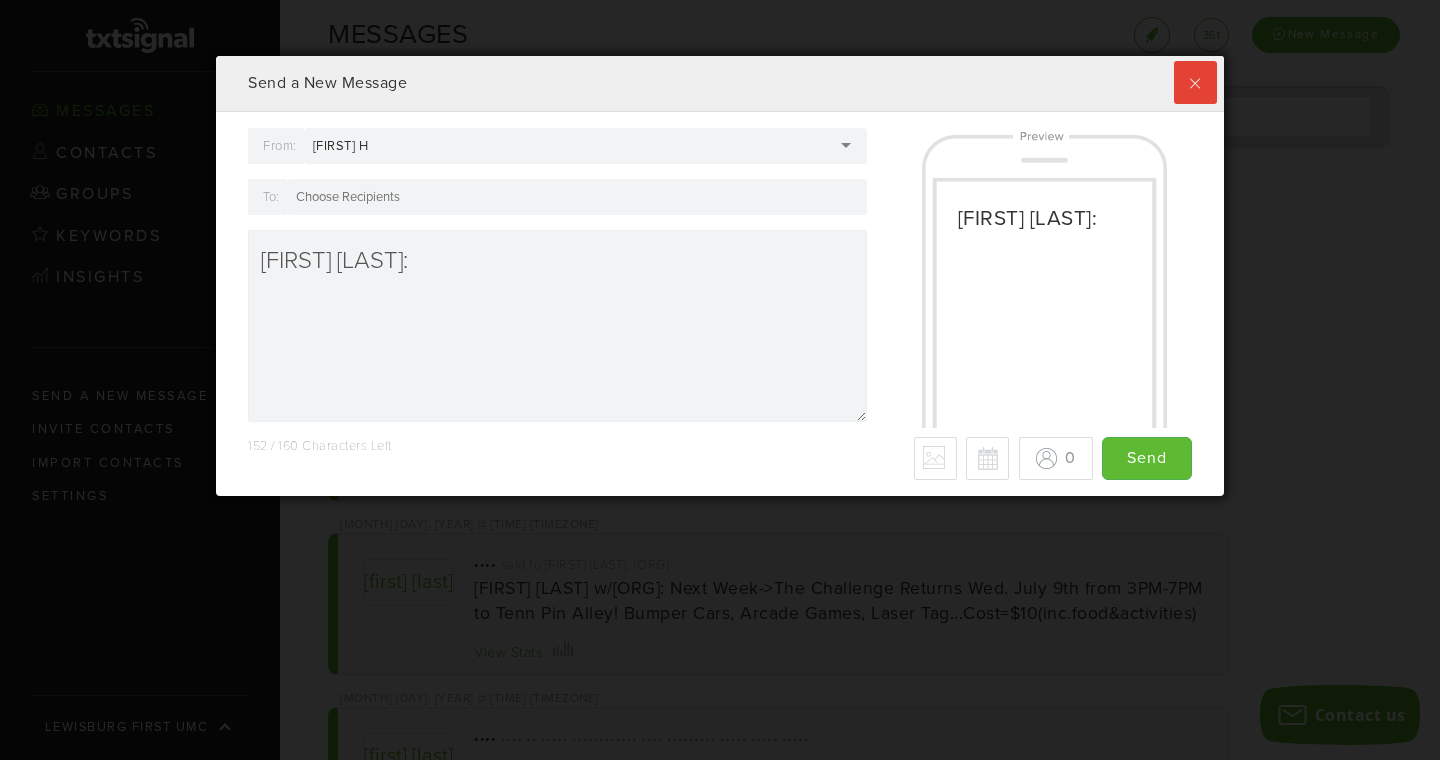 click at bounding box center [577, 197] 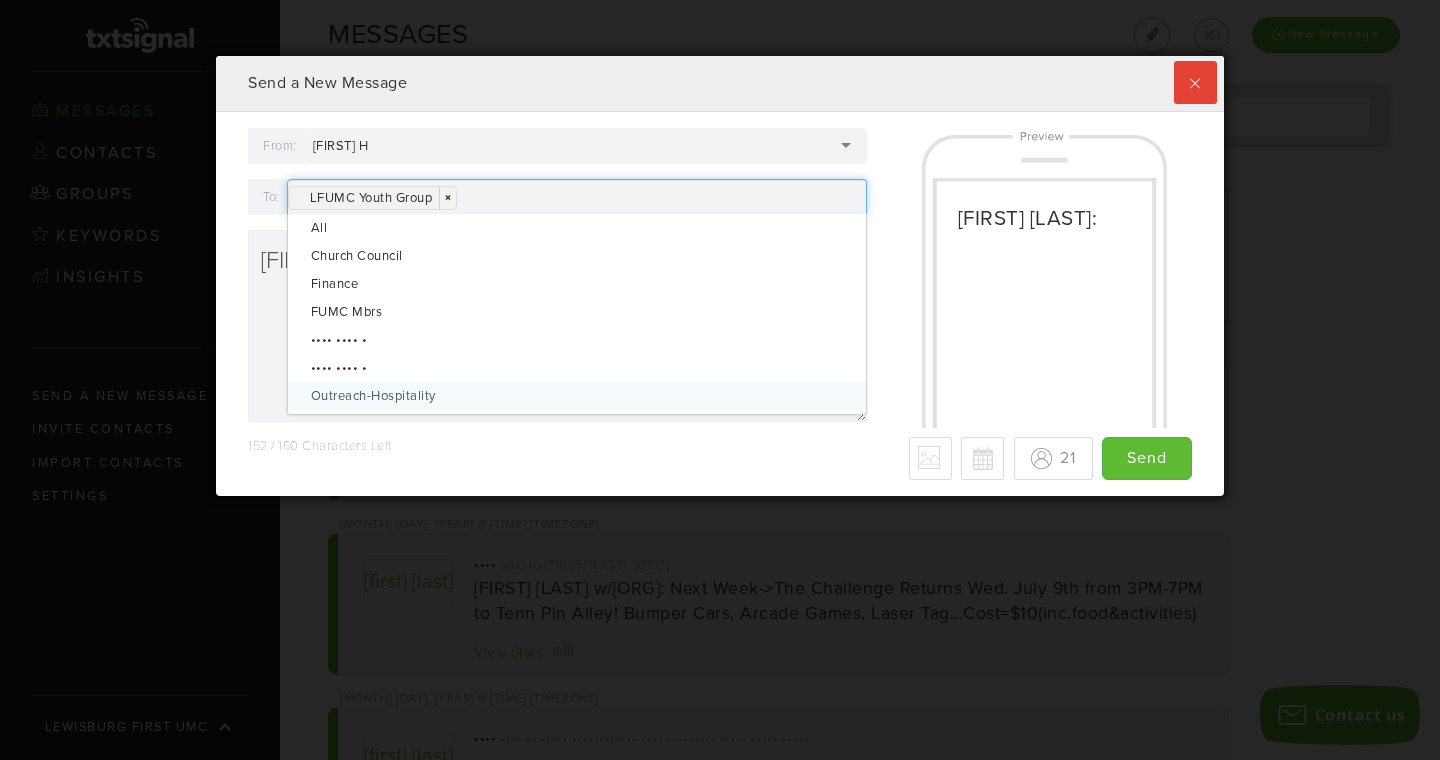 scroll, scrollTop: 999560, scrollLeft: 998992, axis: both 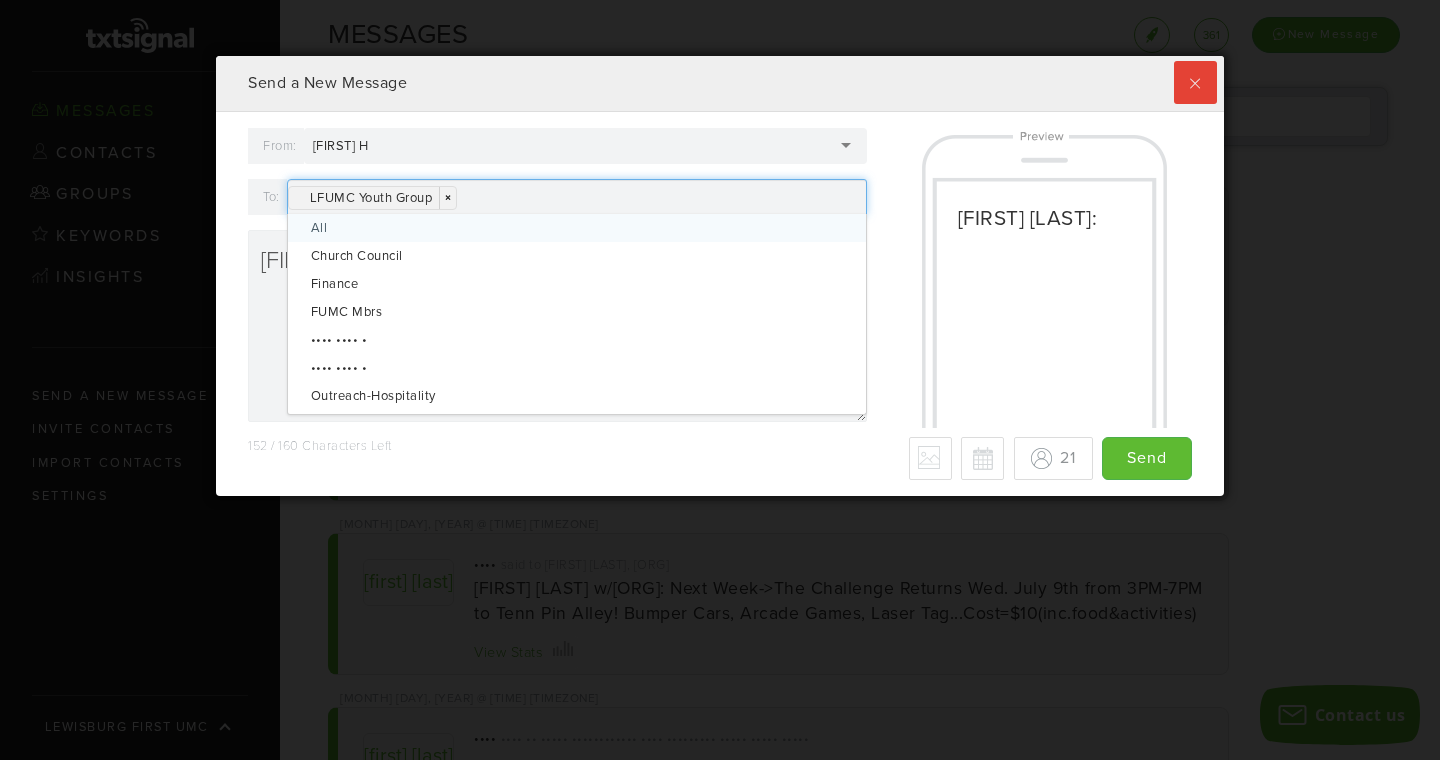 click on "LFUMC Youth Group  ×   ×" at bounding box center (577, 197) 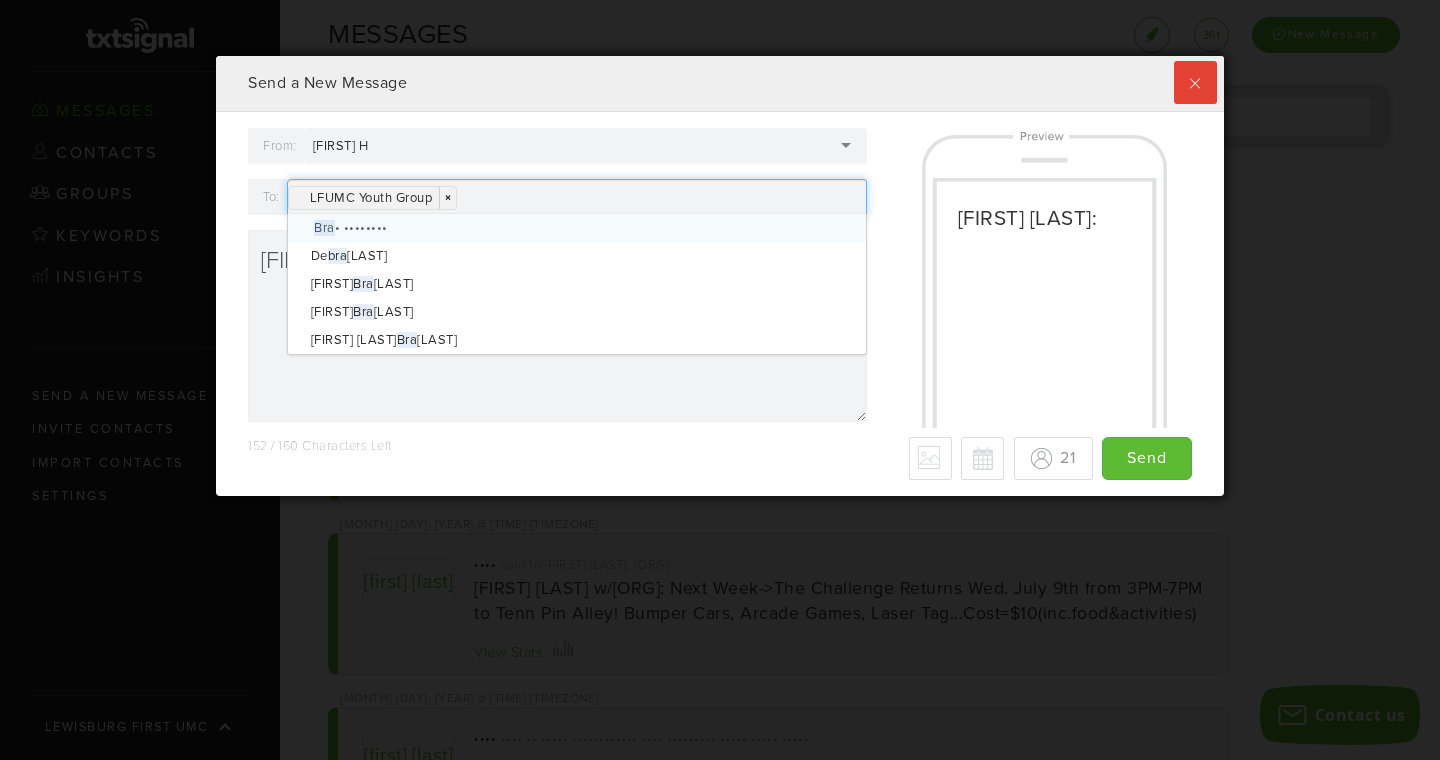 scroll, scrollTop: 1452, scrollLeft: 0, axis: vertical 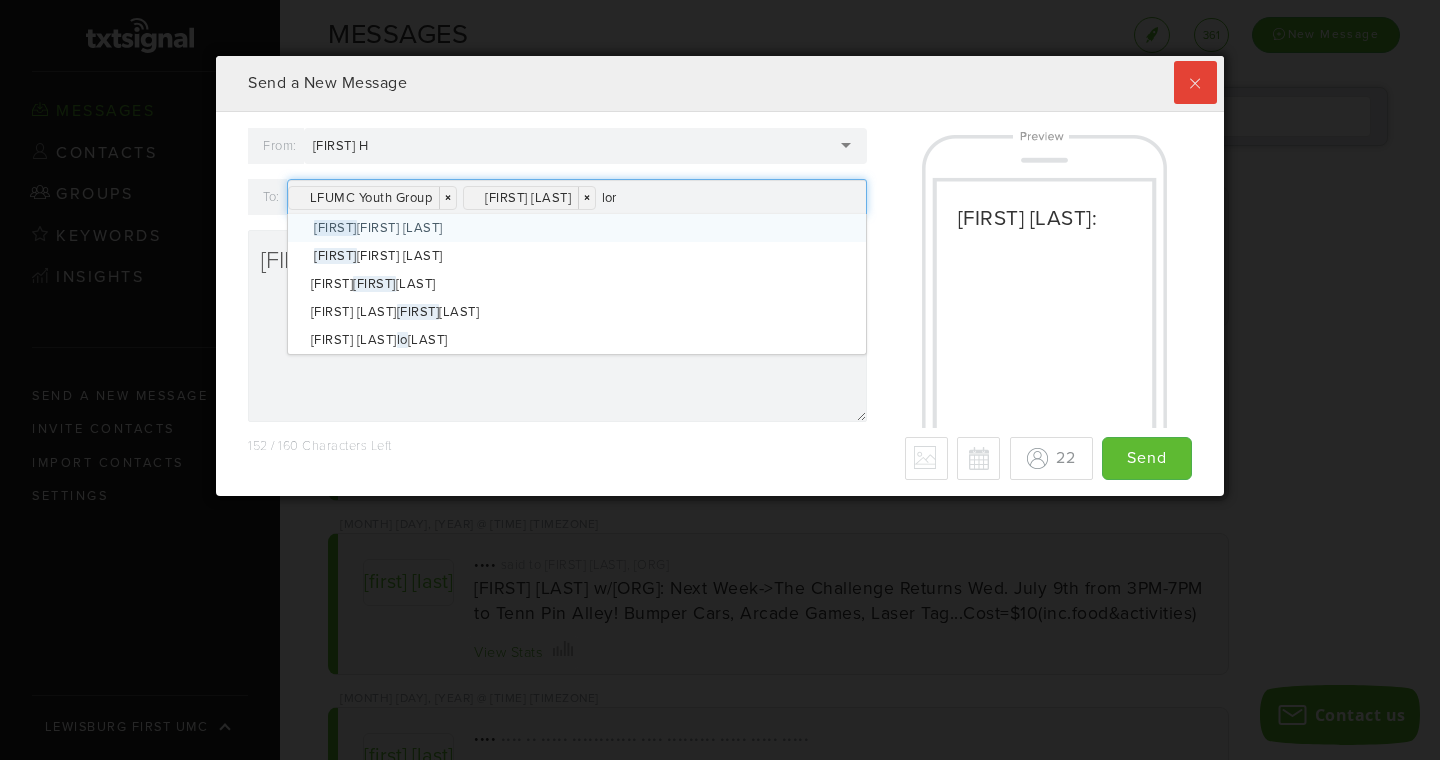 type on "••••" 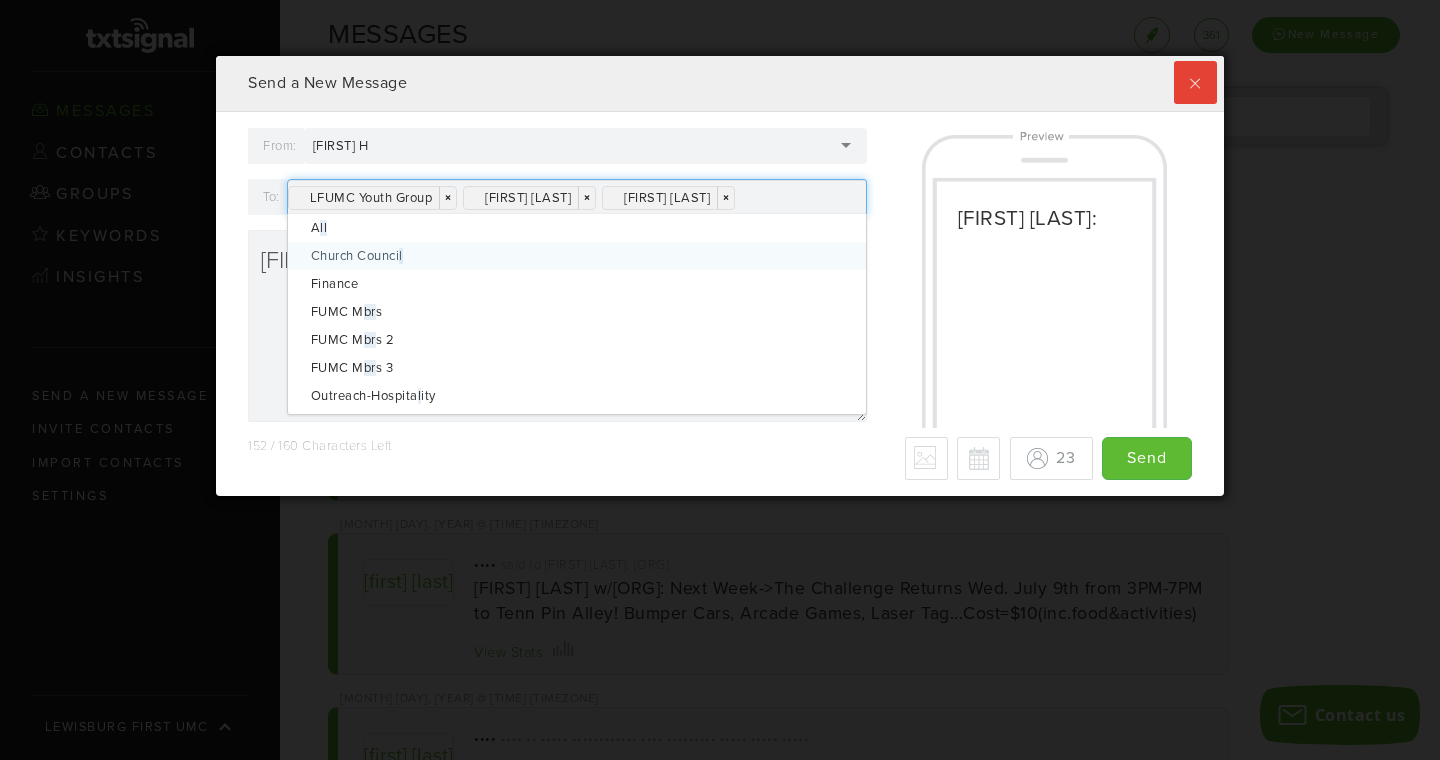 scroll, scrollTop: 999560, scrollLeft: 998992, axis: both 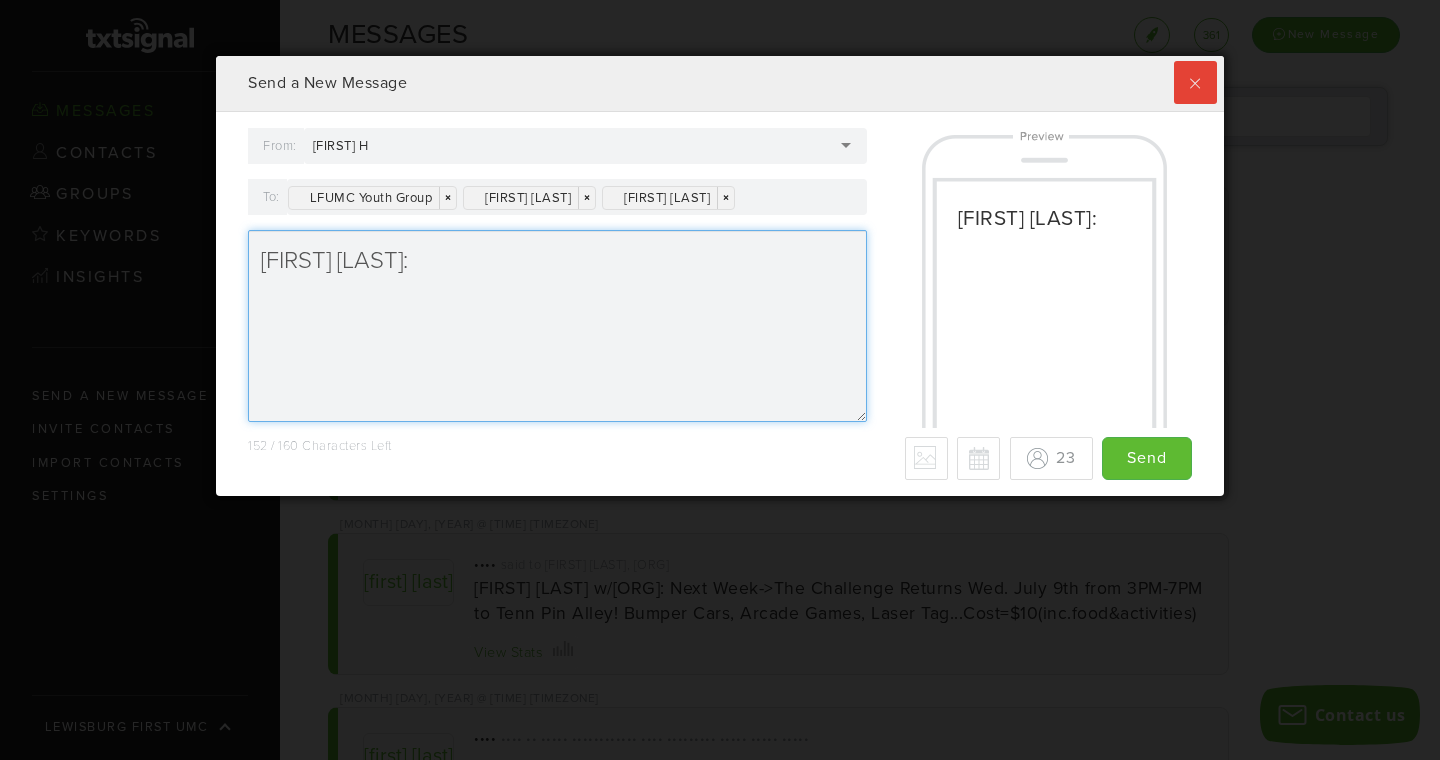 click on "[FIRST] [LAST]:" at bounding box center [557, 326] 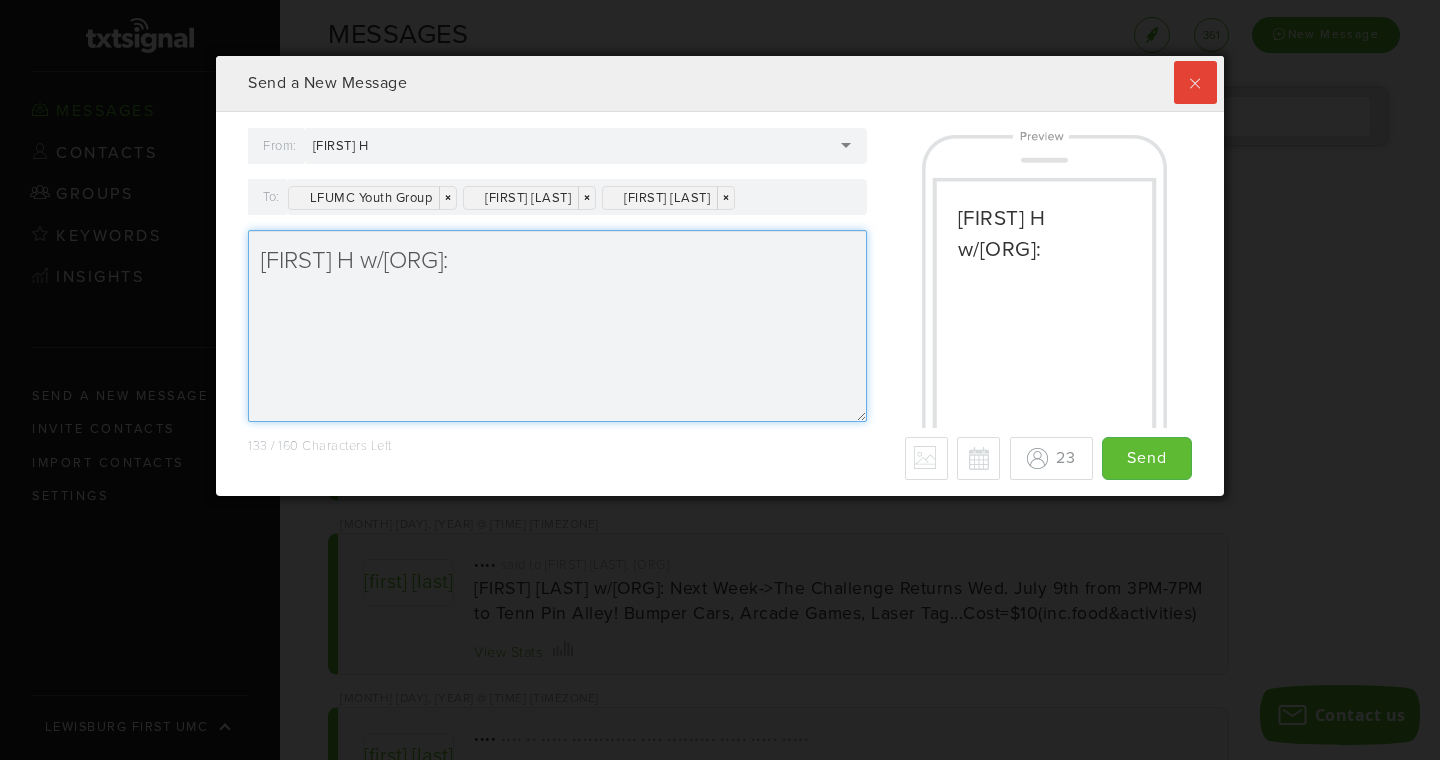 click on "[FIRST] H w/[ORG]:" at bounding box center (557, 326) 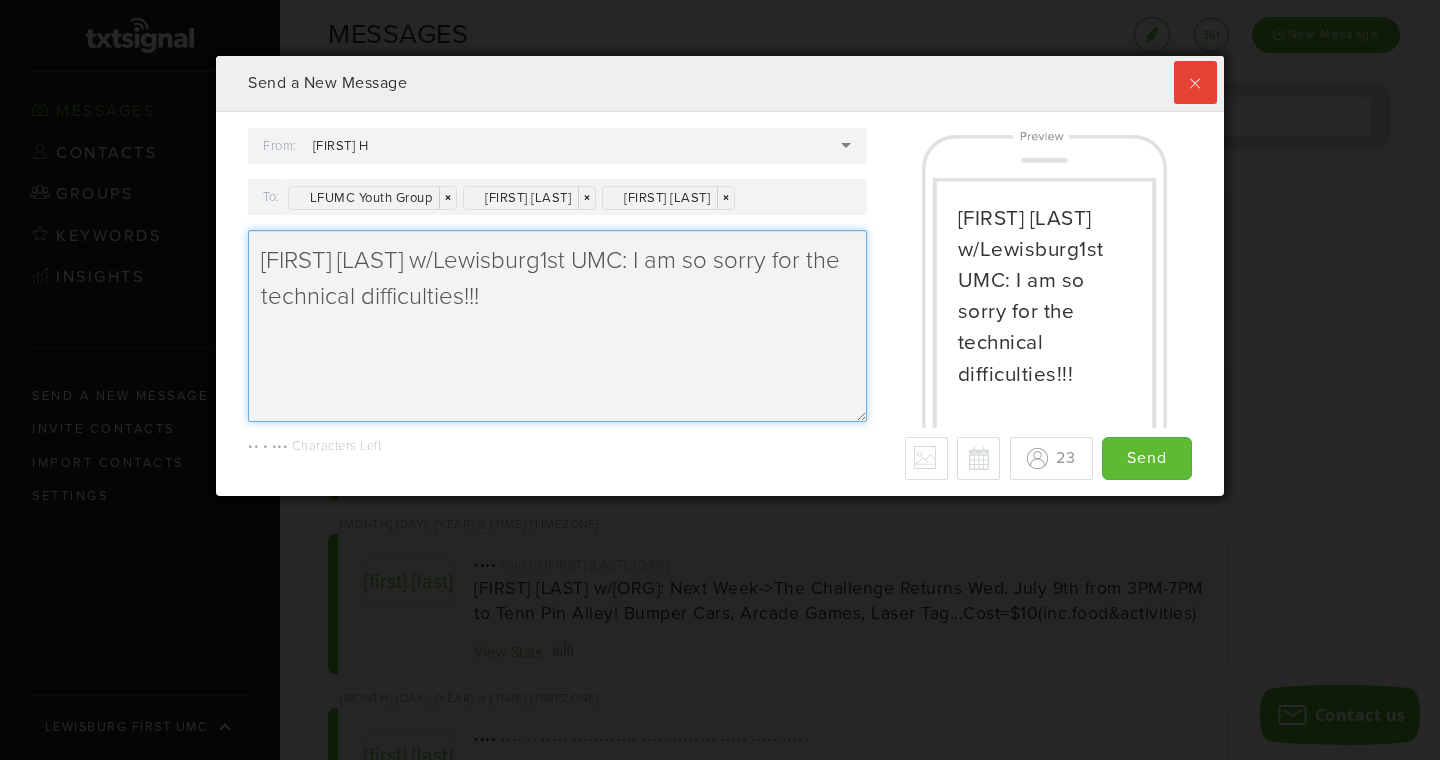 click on "[FIRST] [LAST] w/Lewisburg1st UMC: I am so sorry for the technical difficulties!!!" at bounding box center [557, 326] 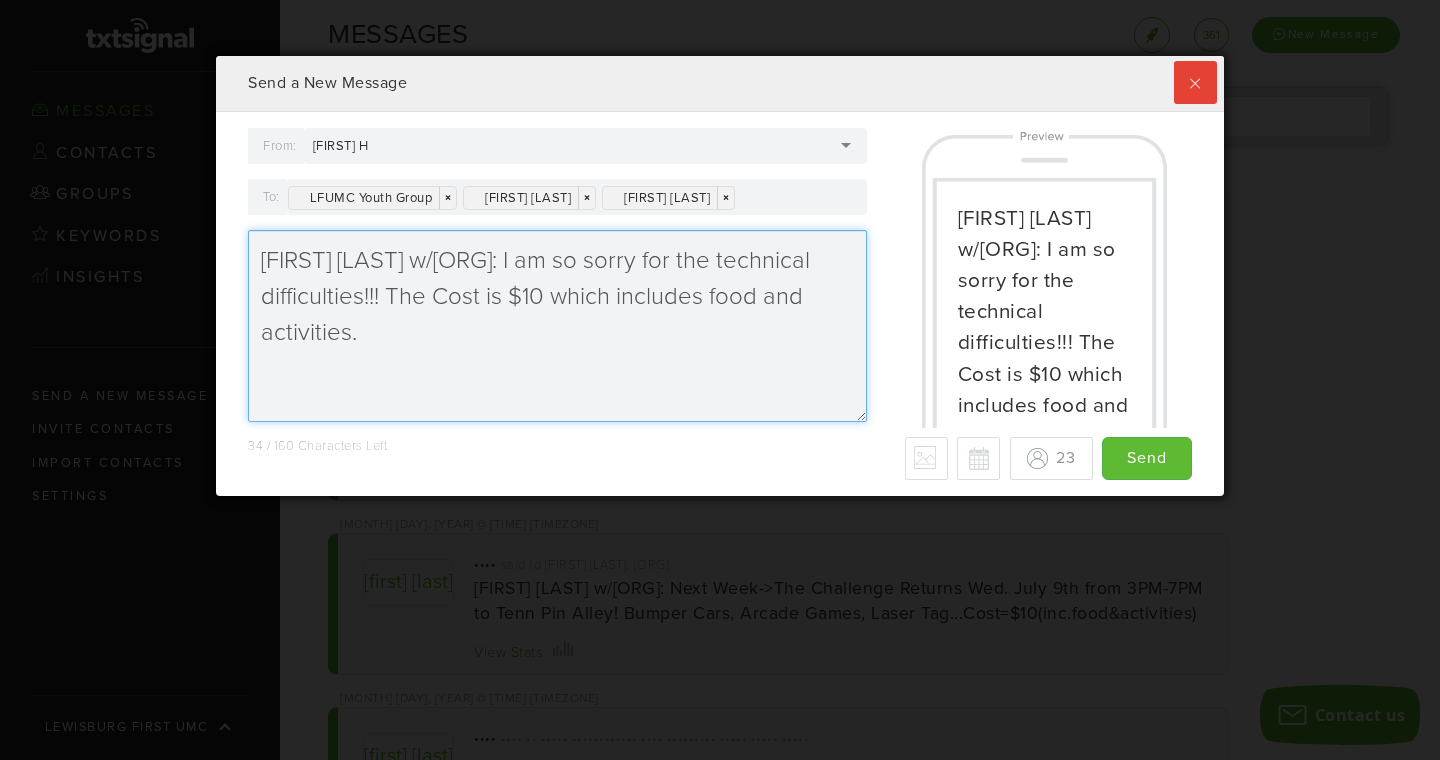 type on "[FIRST] [LAST] w/[ORG]: I am so sorry for the technical difficulties!!! The Cost is $10 which includes food and activities." 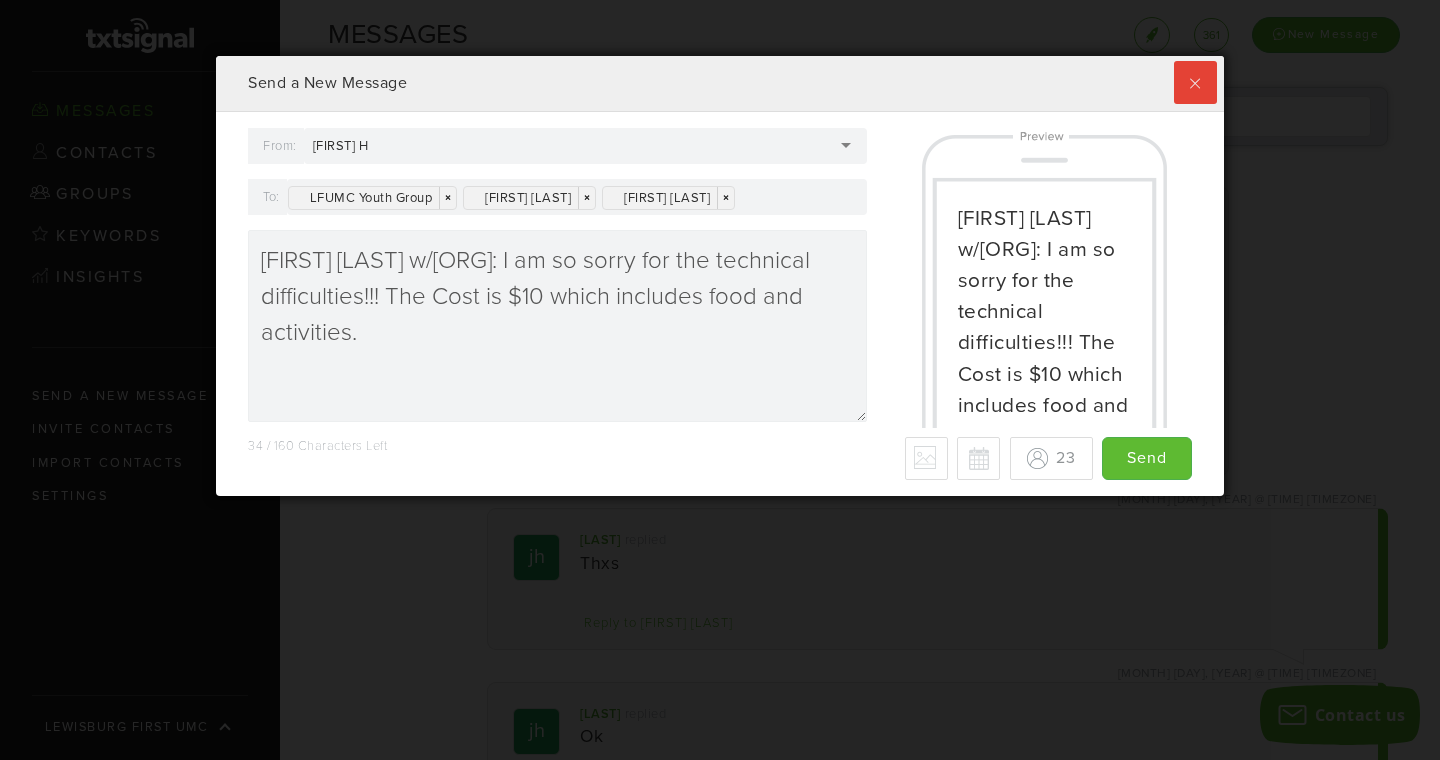 scroll, scrollTop: 999560, scrollLeft: 998992, axis: both 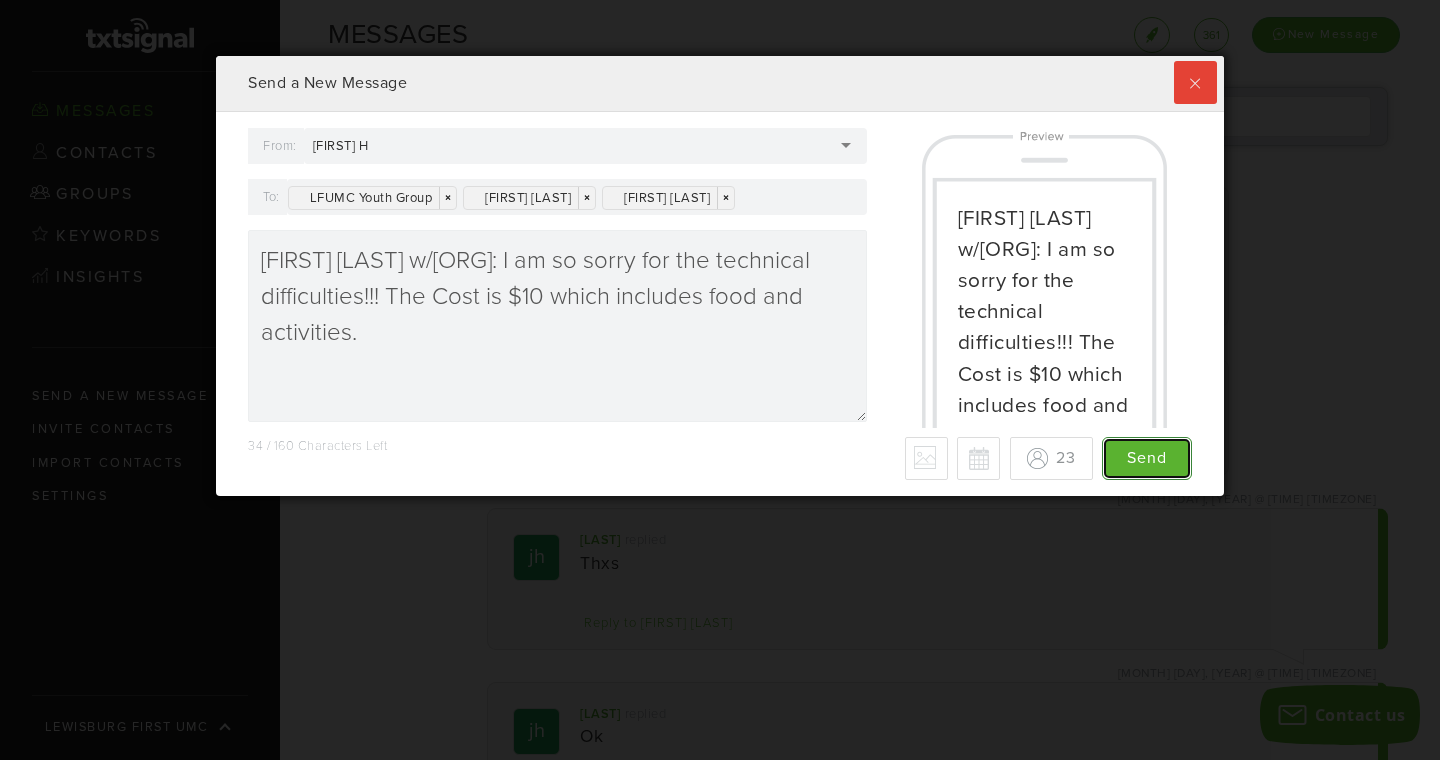 click on "Send" at bounding box center [1147, 458] 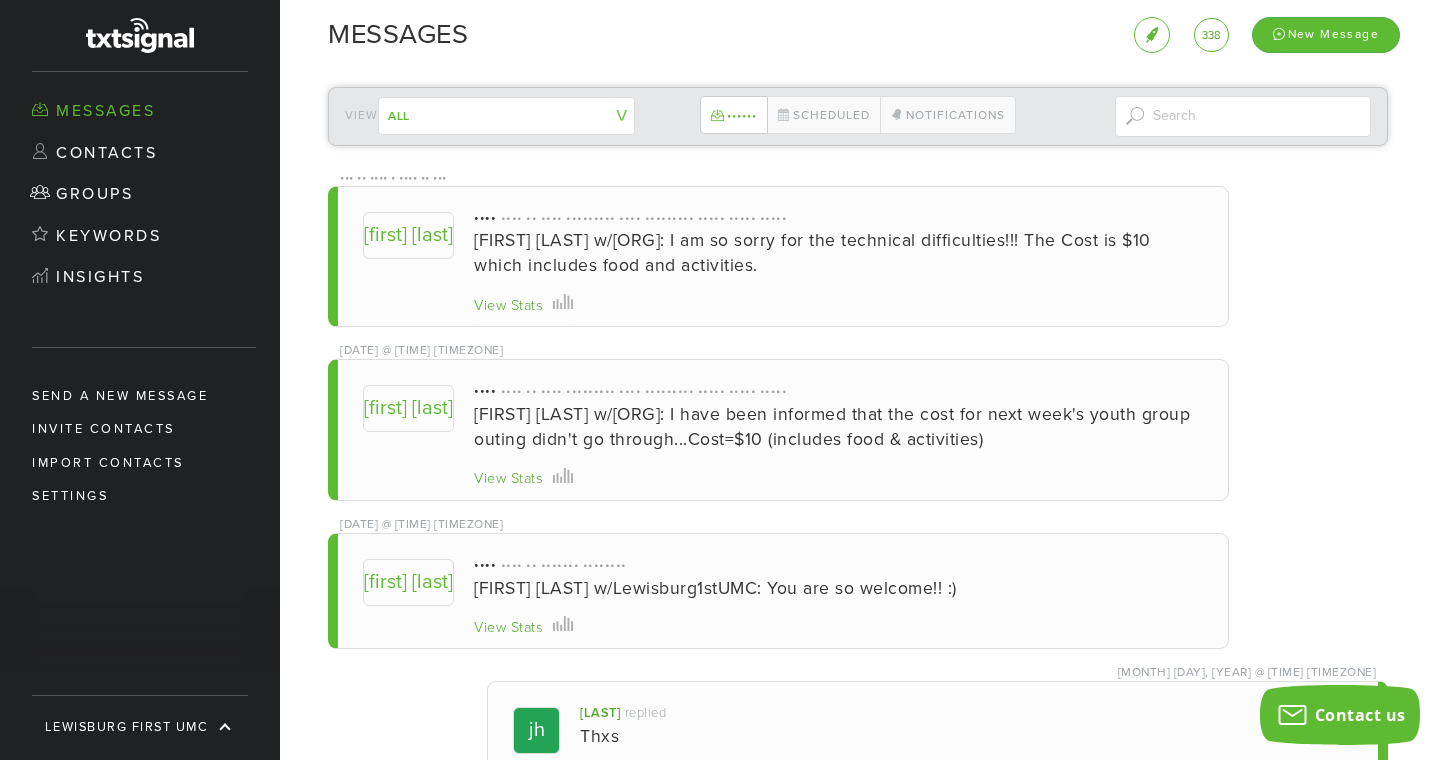 scroll, scrollTop: 999560, scrollLeft: 998992, axis: both 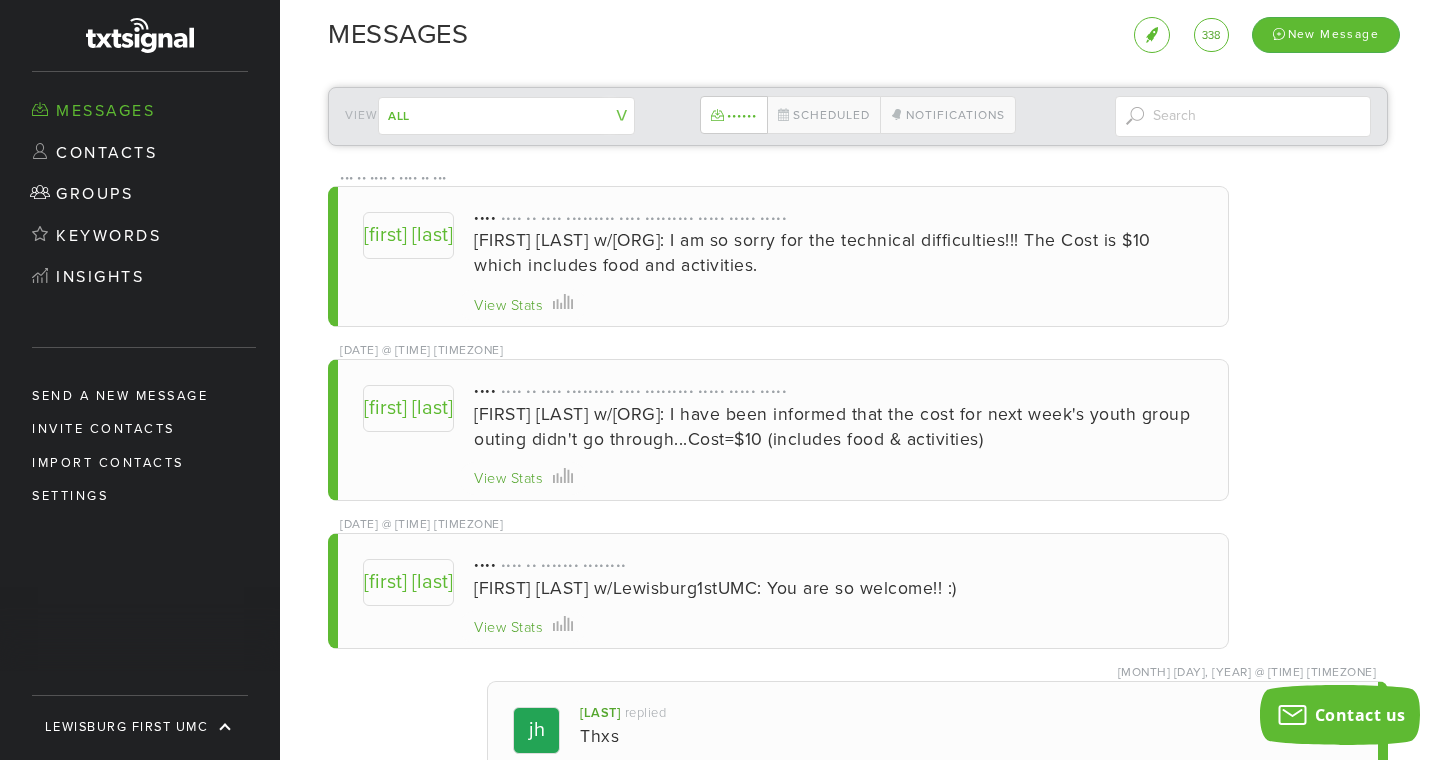 click on "View Stats" at bounding box center [508, 306] 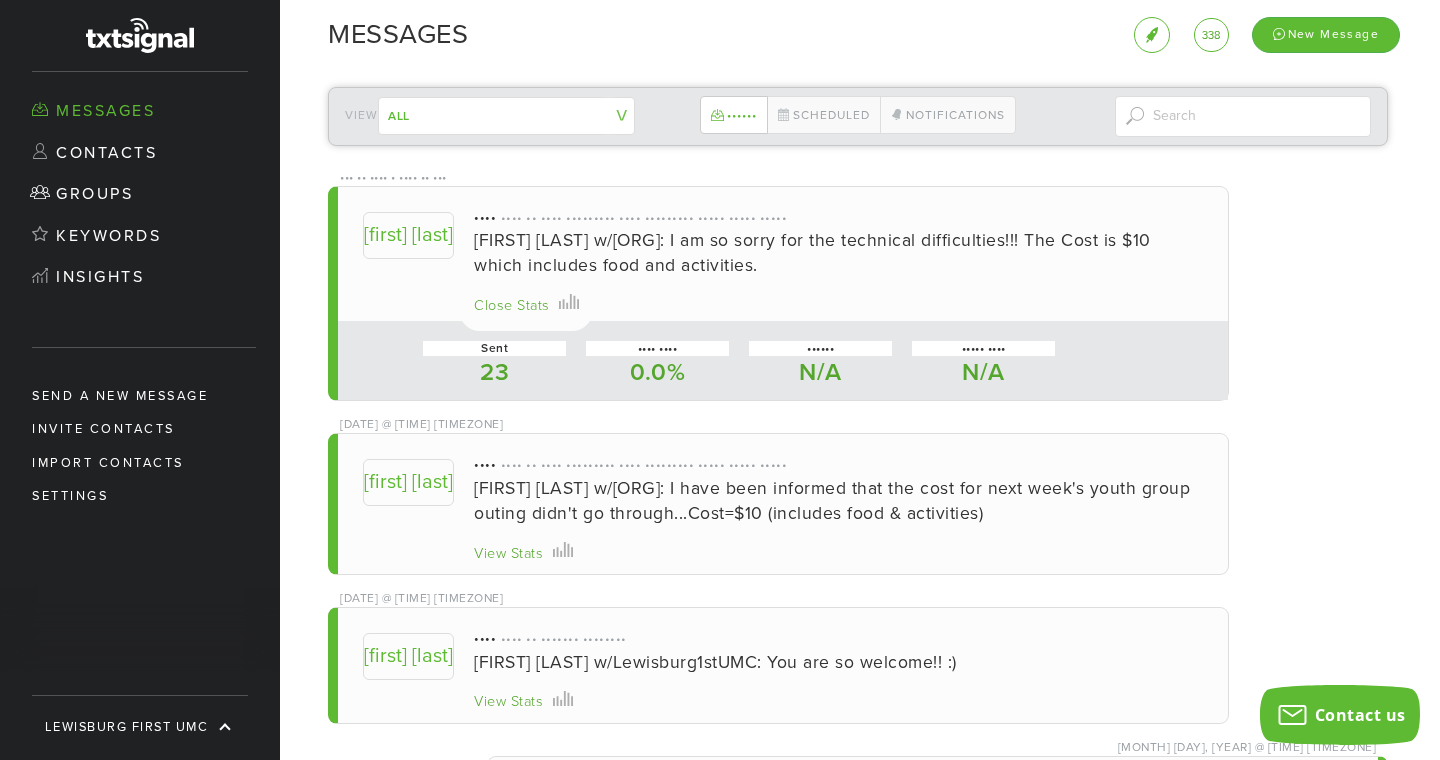 scroll, scrollTop: 999560, scrollLeft: 998992, axis: both 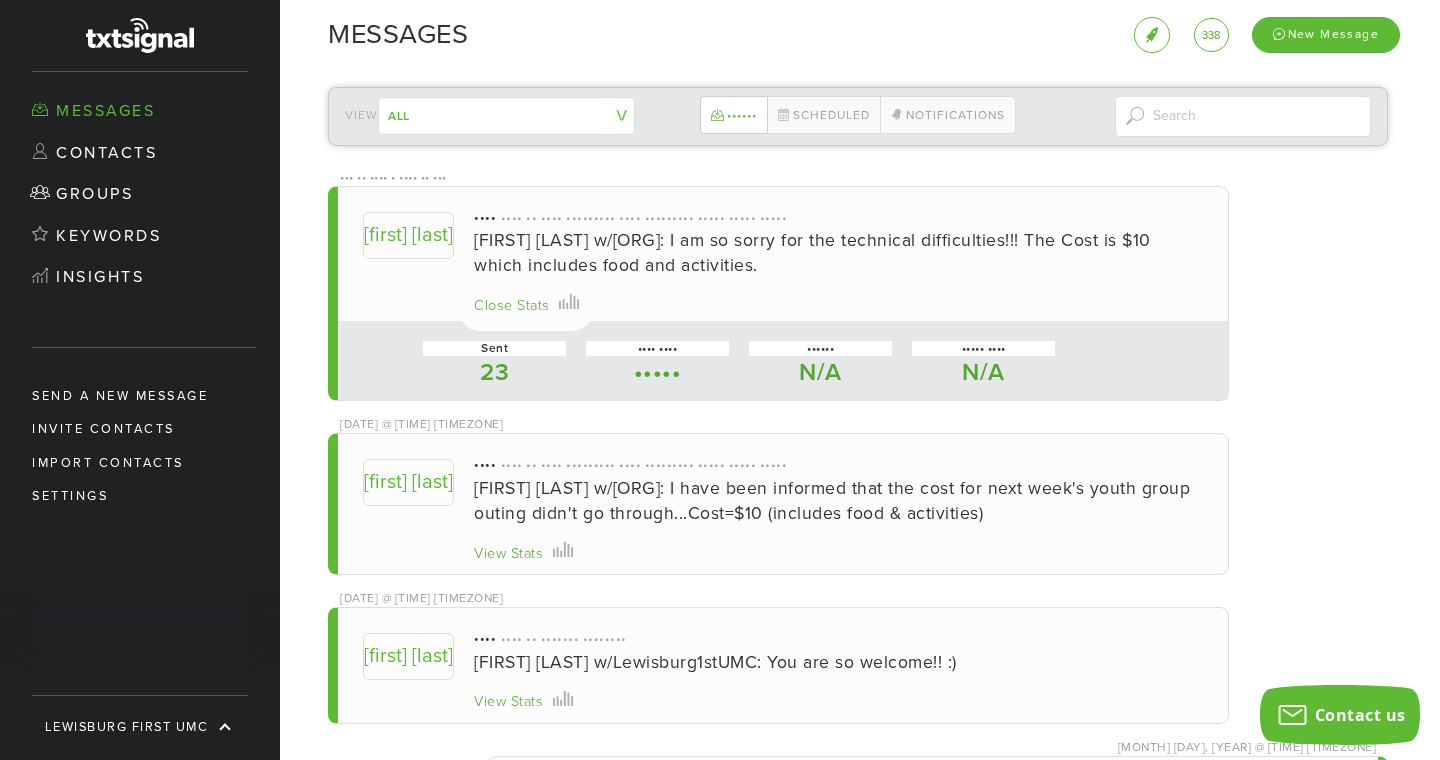 click on "View Stats" at bounding box center [508, 554] 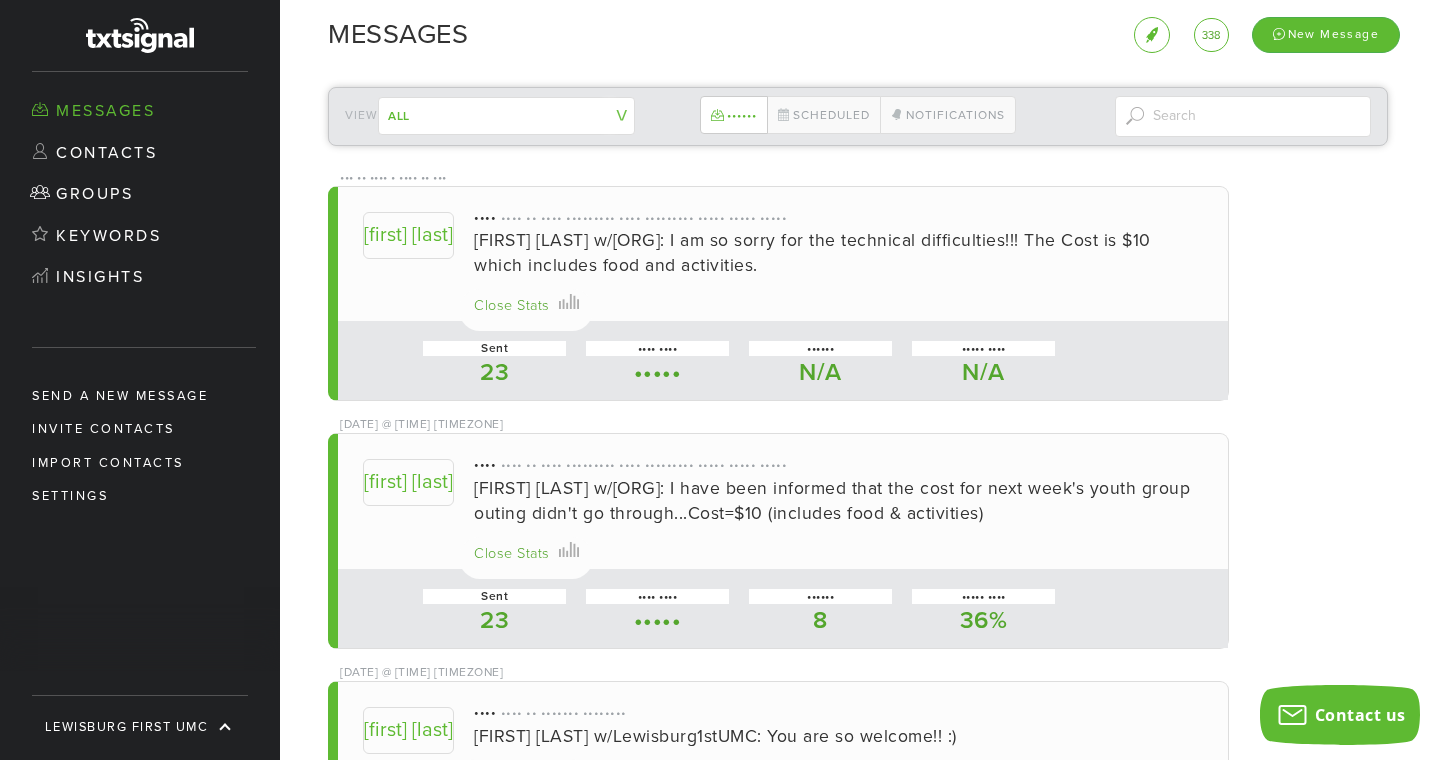 click on "Close Stats" at bounding box center (512, 306) 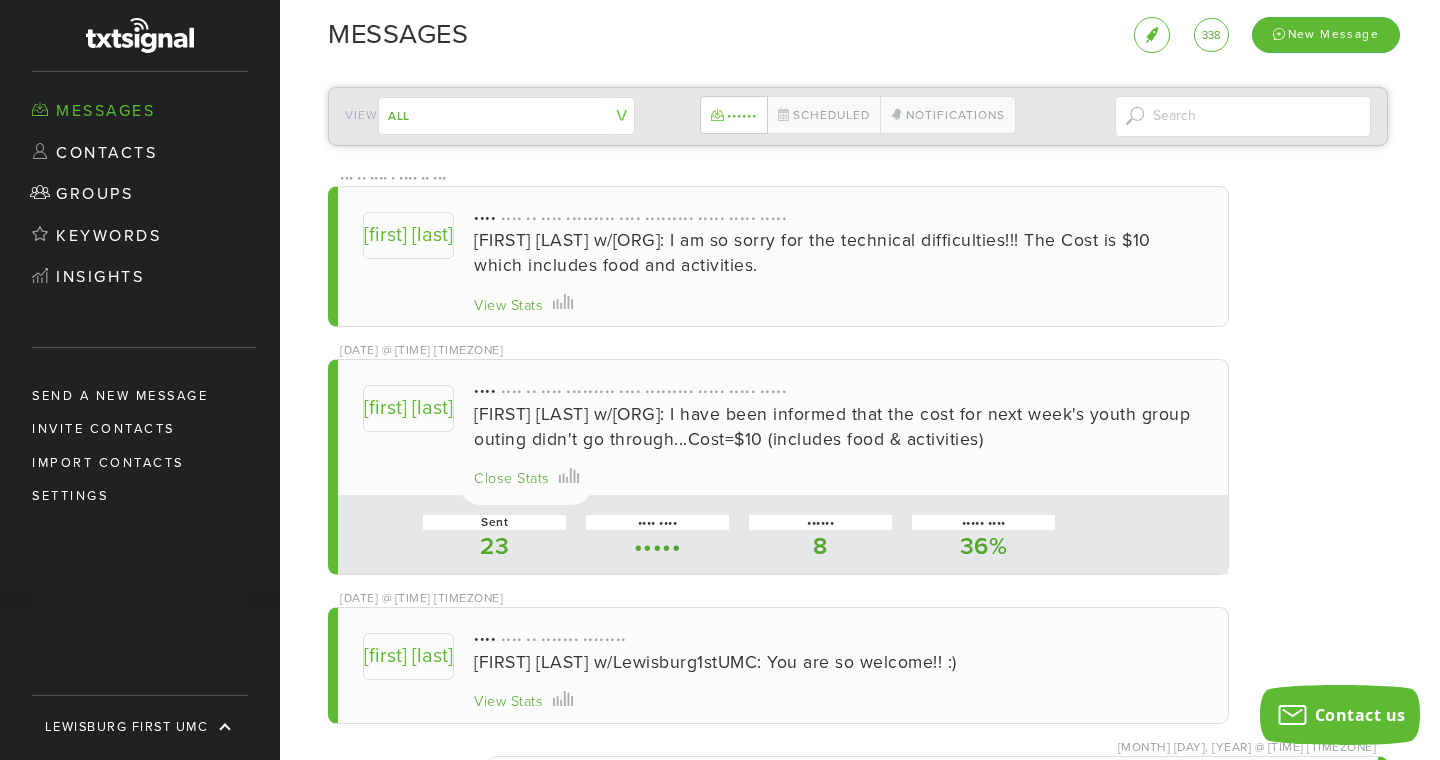 scroll, scrollTop: 999560, scrollLeft: 998992, axis: both 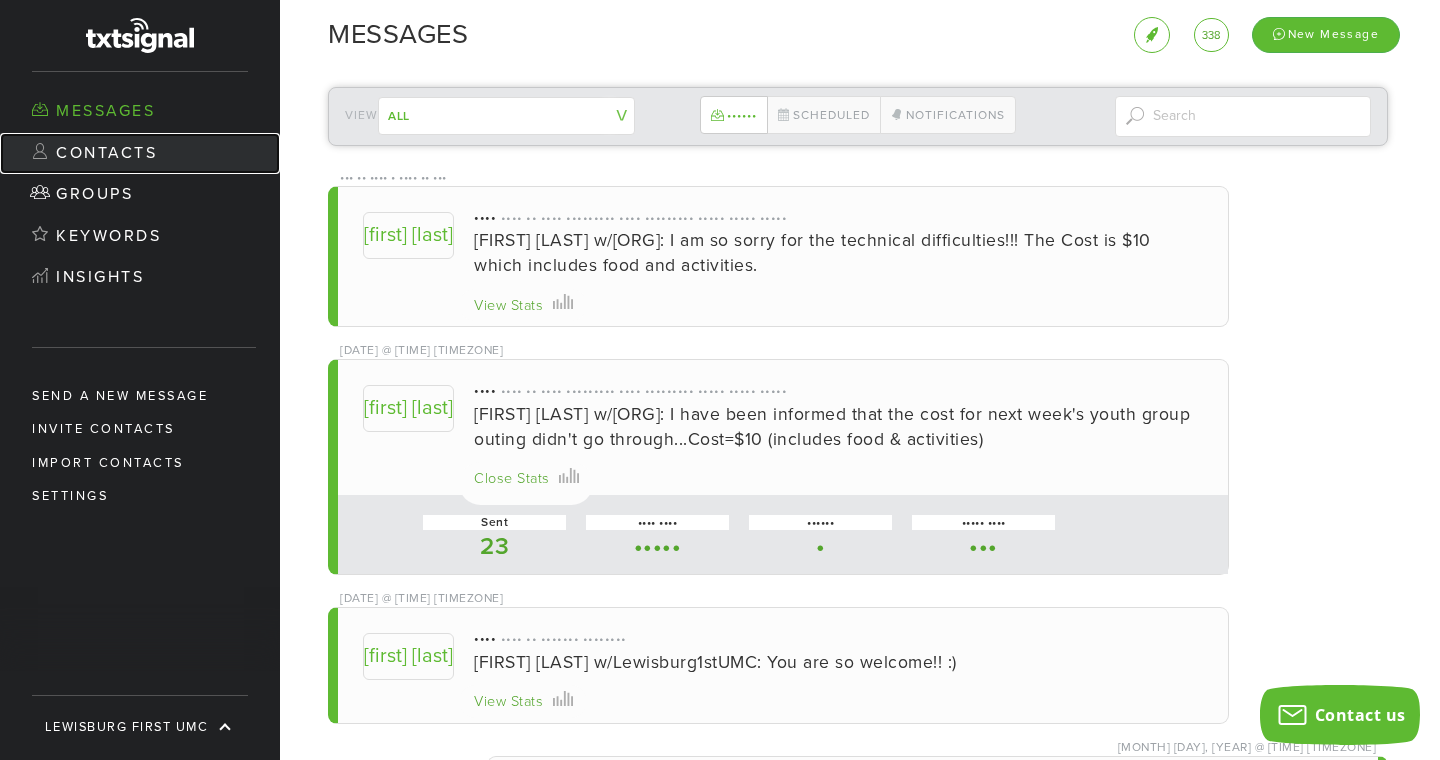 click on "Contacts" at bounding box center (140, 154) 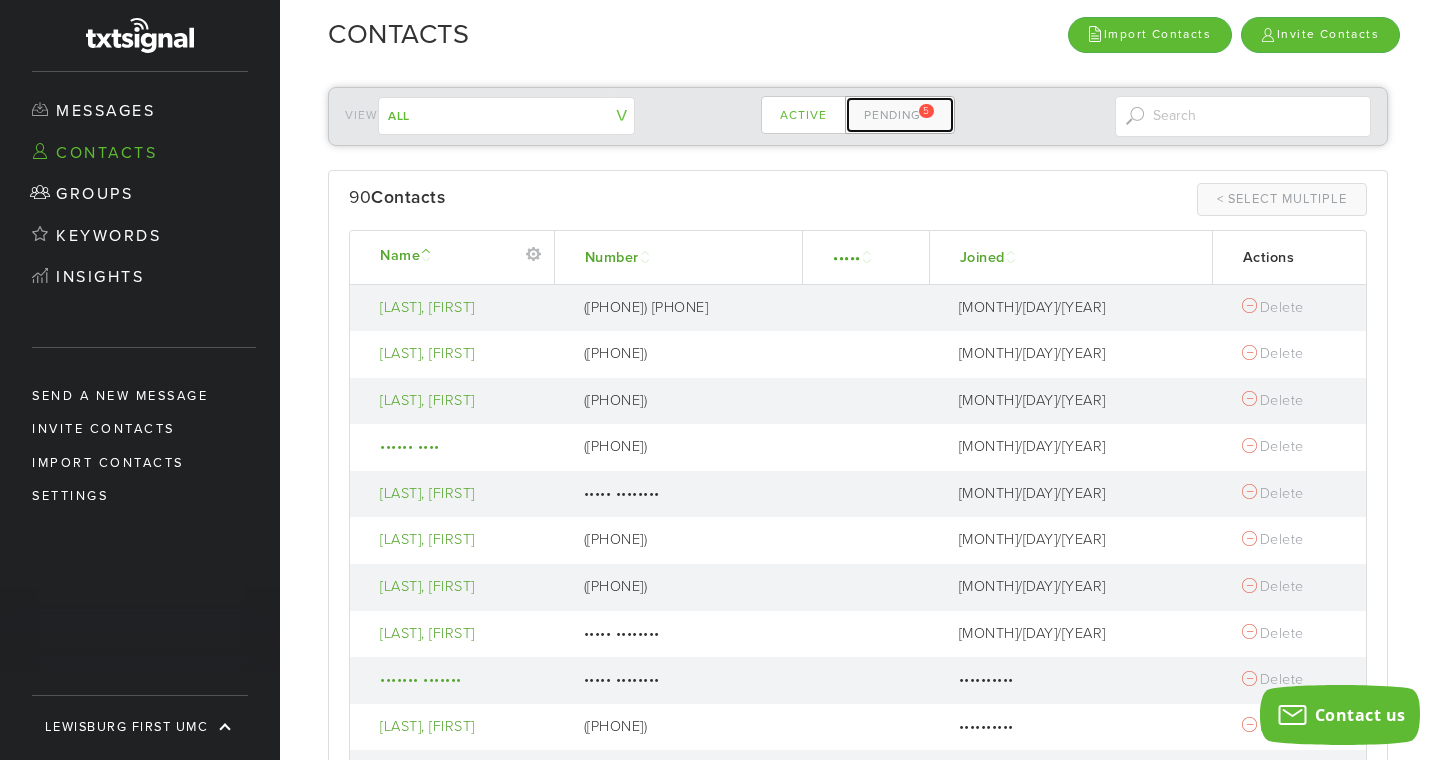 click on "Pending
5" at bounding box center (900, 115) 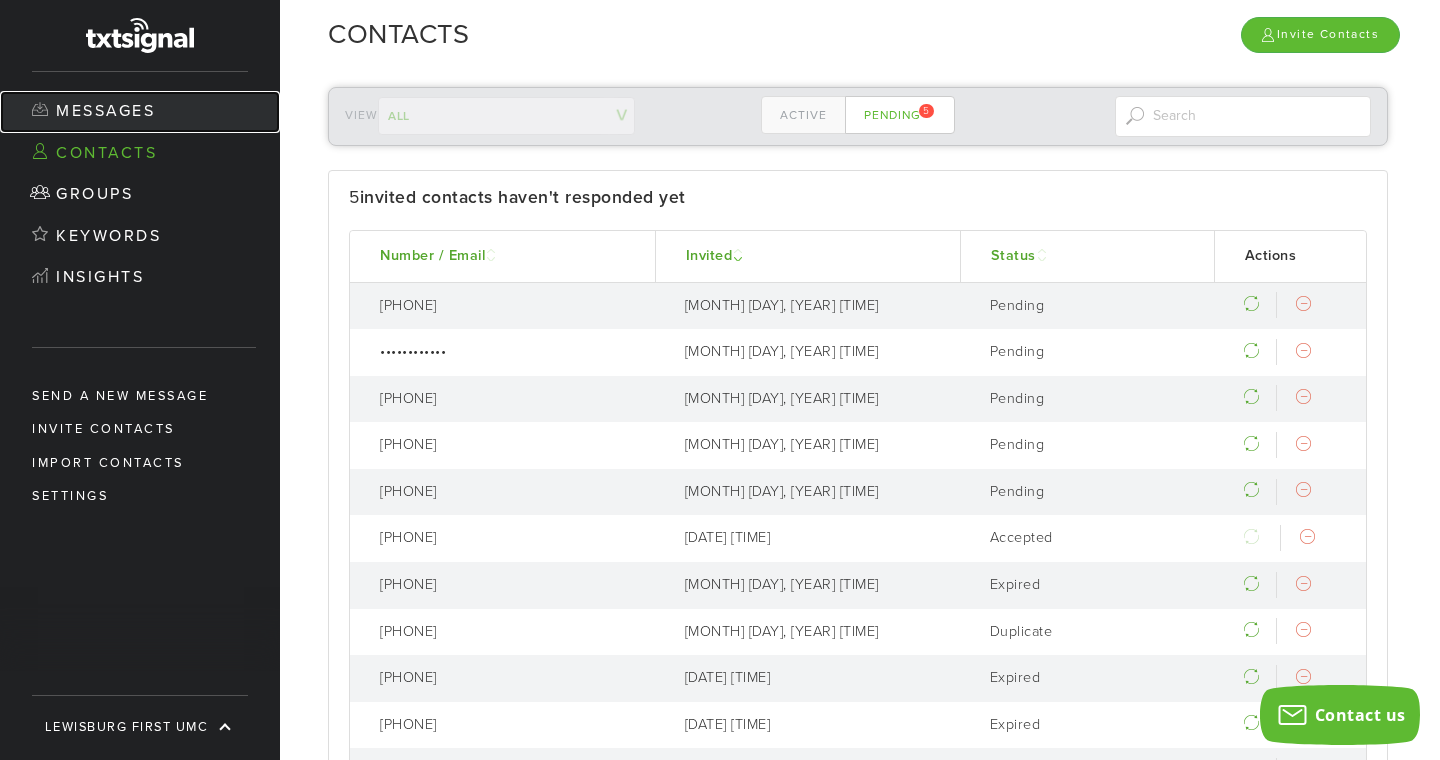 click on "Messages" at bounding box center [140, 112] 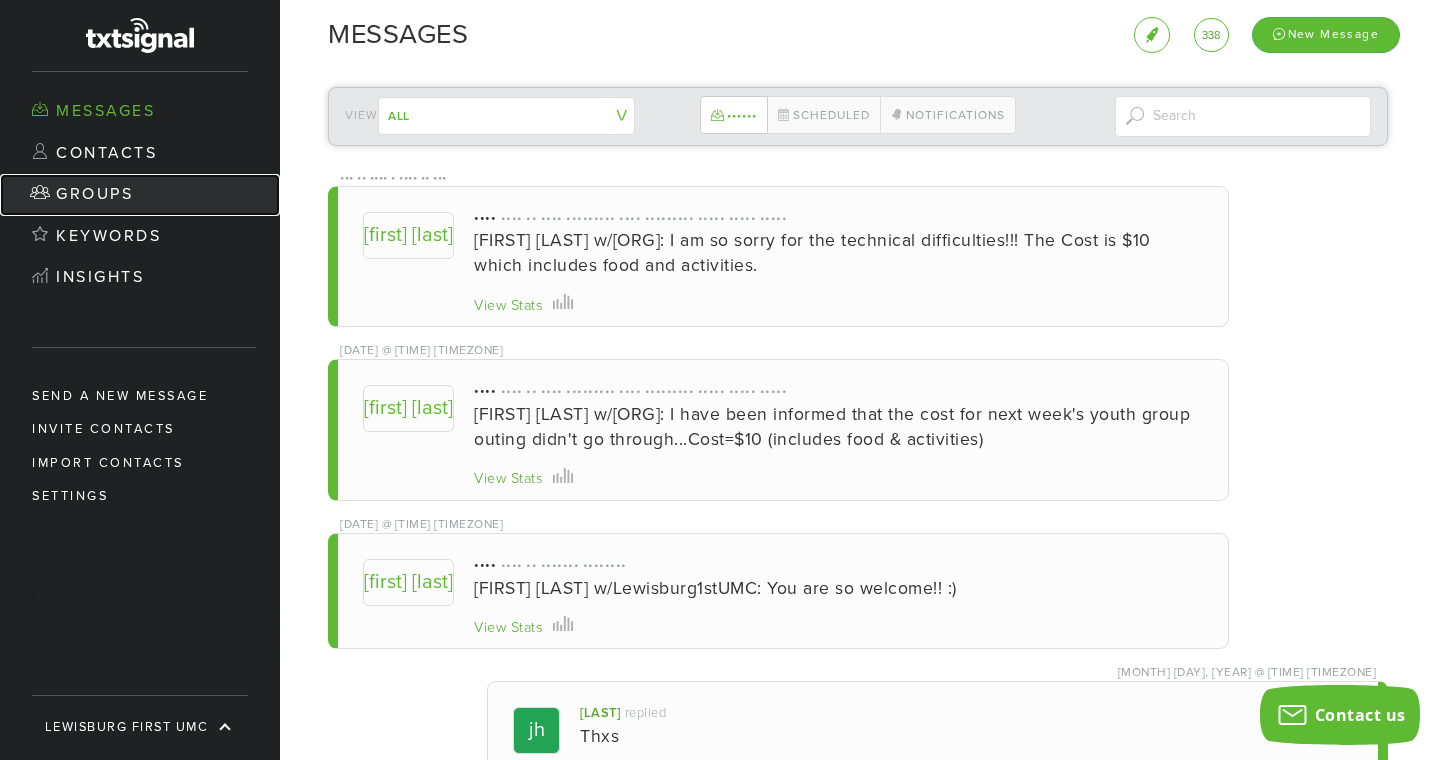 click on "Groups" at bounding box center (140, 195) 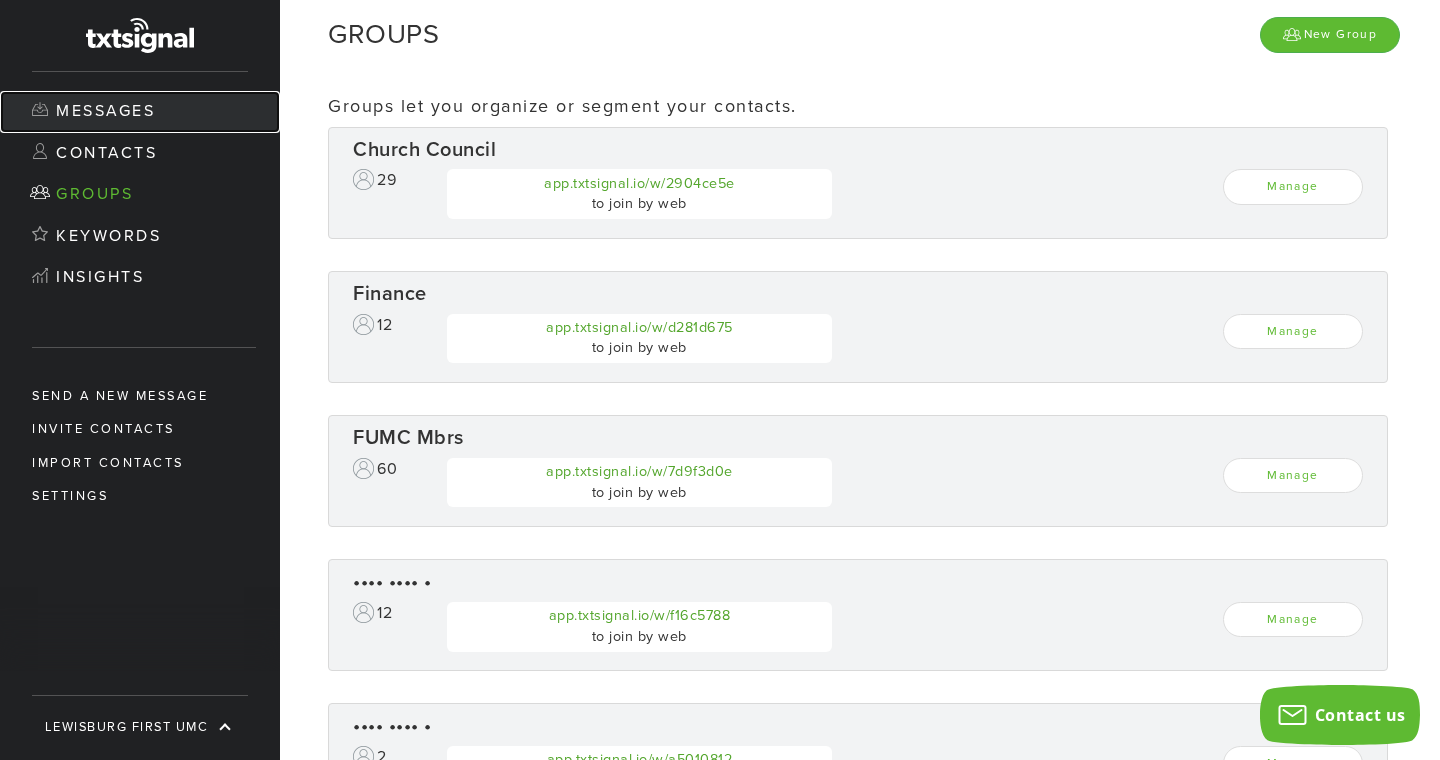 click on "Messages" at bounding box center [140, 112] 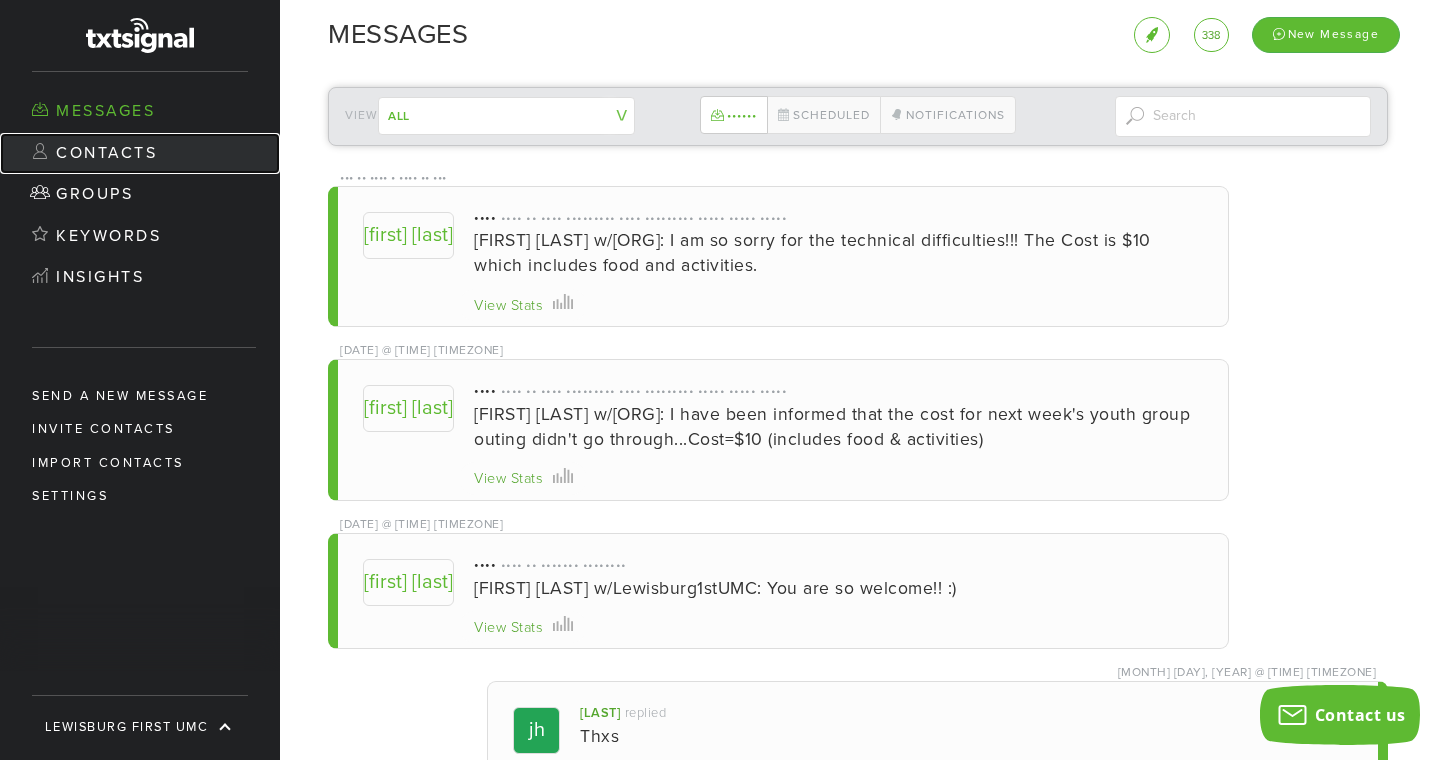 click on "Contacts" at bounding box center [140, 154] 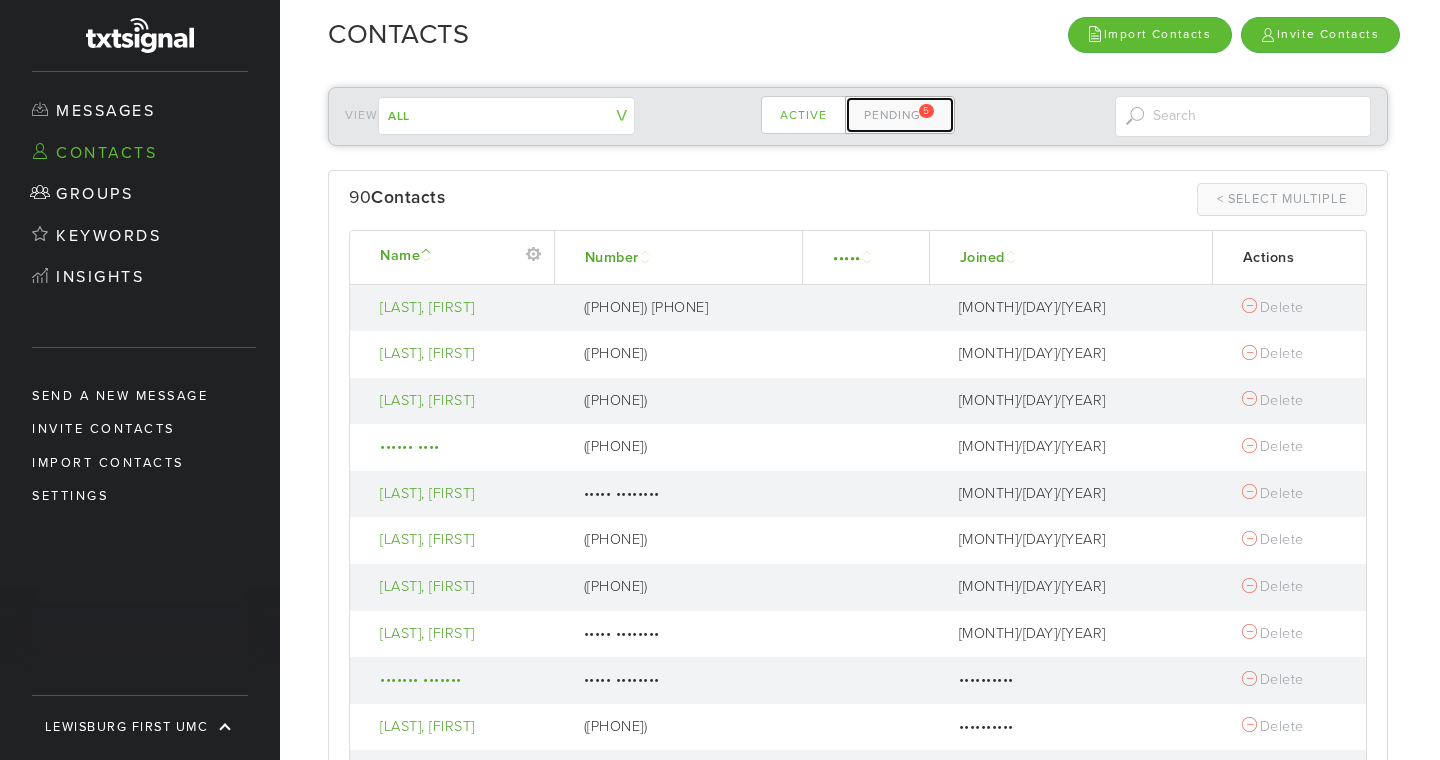 click on "Pending
5" at bounding box center (900, 115) 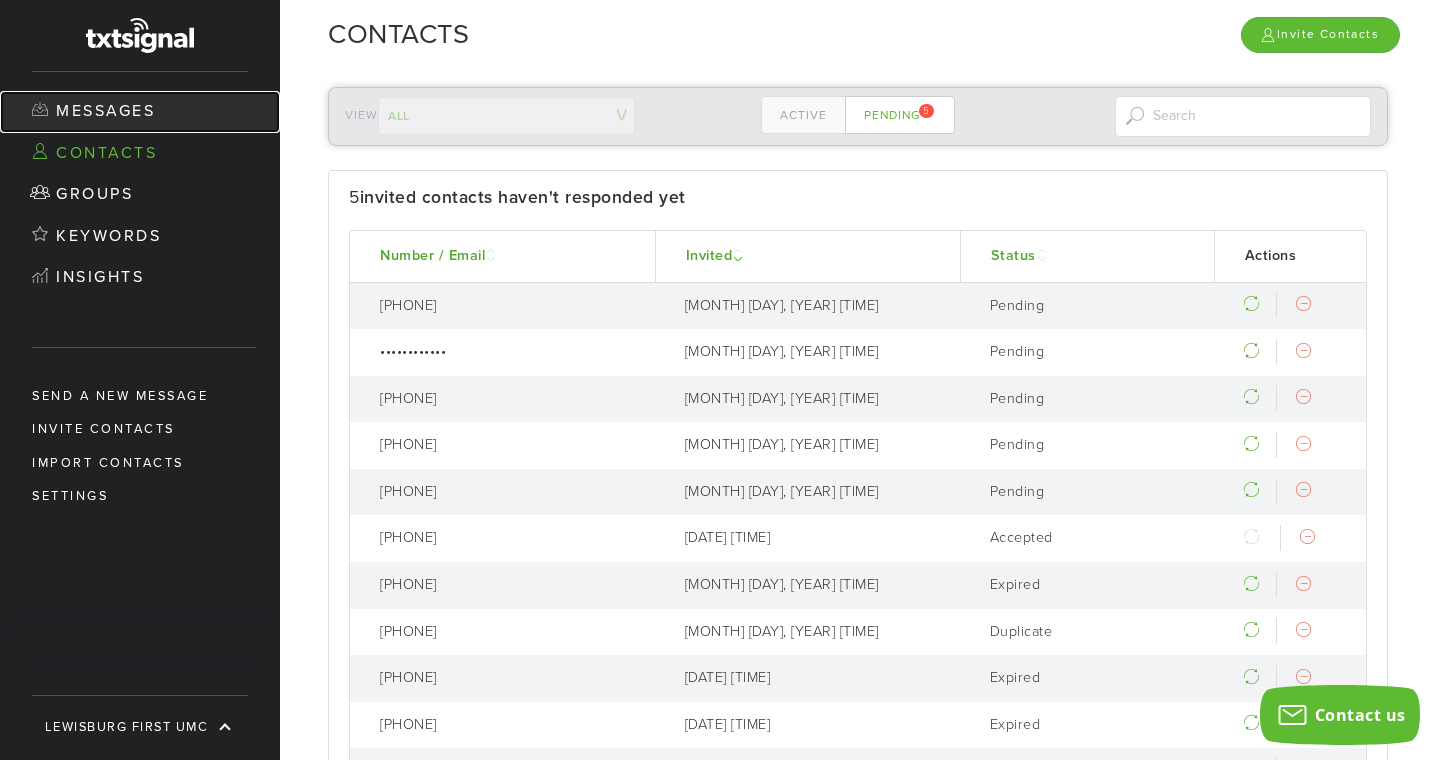 click on "Messages" at bounding box center [140, 112] 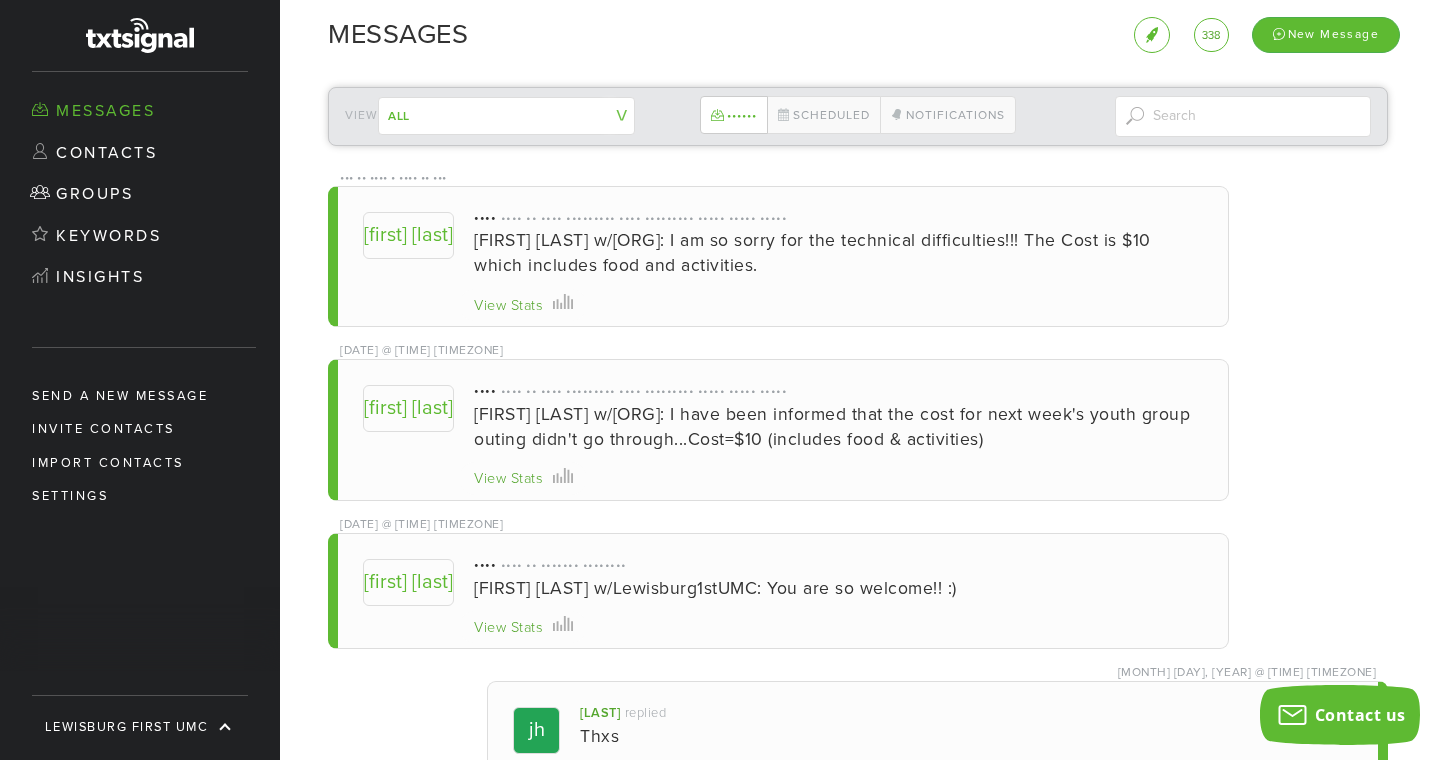 click on "View Stats" at bounding box center (508, 306) 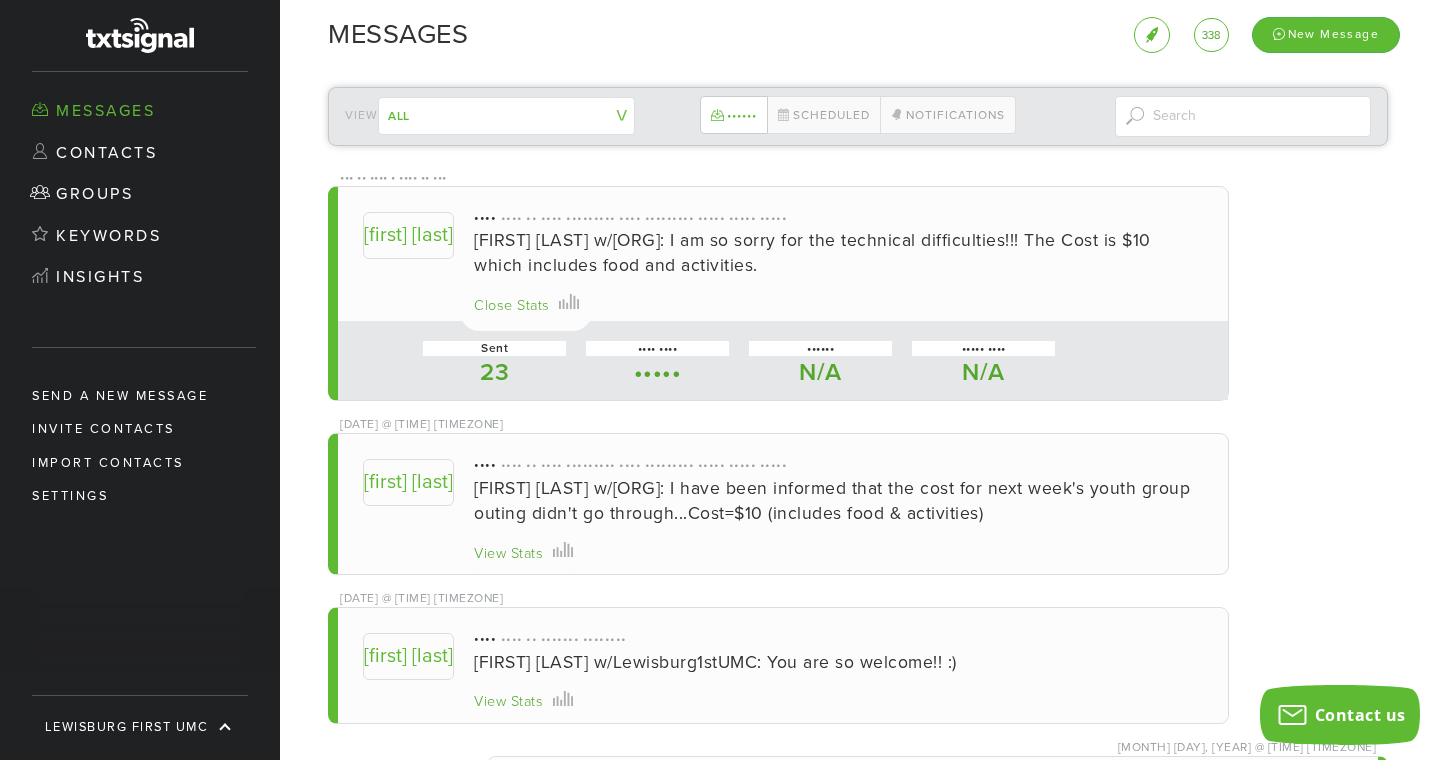 click on "[MONTH] [DAY], [YEAR] @ [TIME] [TIMEZONE]
L H
[FIRST]
said to [FIRST] [LAST], [FIRST] [LAST], [ORG] [GROUP]
[FIRST] [LAST] w/Lewisburg1st UMC: I am so sorry for the technical difficulties!!! The Cost is $10 which includes food and activities.
View Stats
Close Stats
Sent
23
Open Rate
95.7%
Clicks
N/A
Click Rate
N/A
[MONTH] [DAY], [YEAR] @ [TIME] [TIMEZONE]
L H
[FIRST]
said to [FIRST] [LAST], [FIRST] [LAST], [ORG] [GROUP]
[FIRST] [LAST] w/Lewisburg1stUMC: I have been informed that the cost for next week's youth group outing didn't go through...Cost=$10 (includes food & activities)
View Stats
Close Stats" at bounding box center (850, 1045) 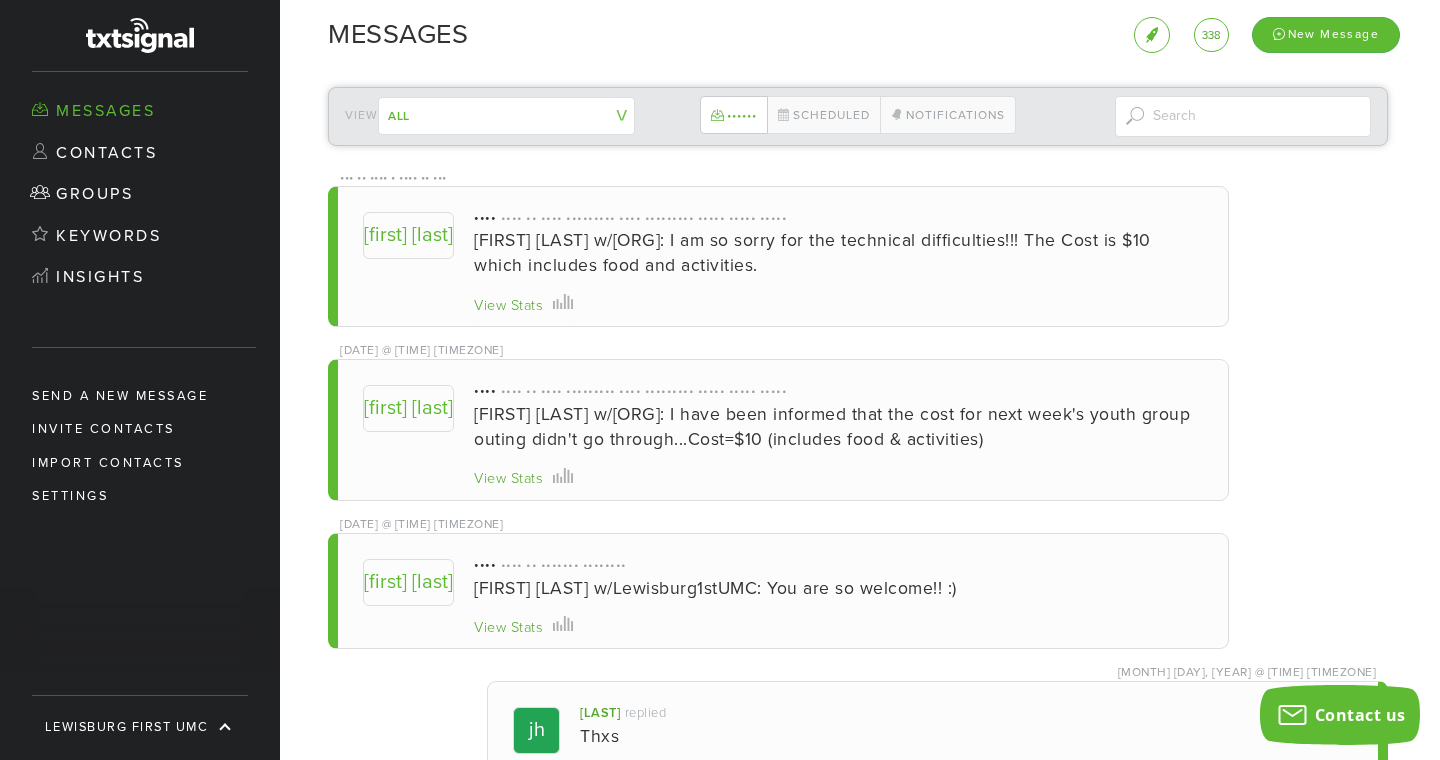 click on "View Stats" at bounding box center [508, 479] 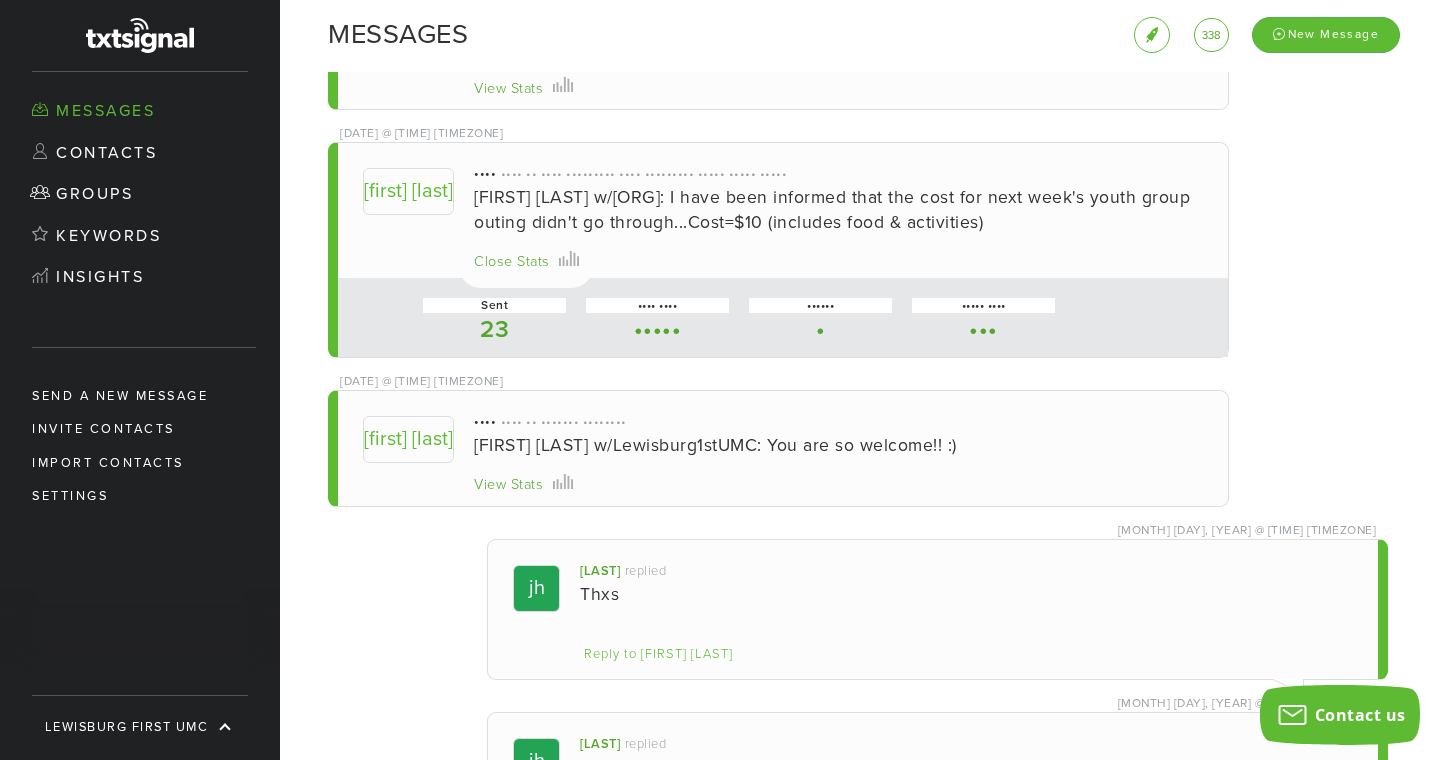 scroll, scrollTop: 251, scrollLeft: 0, axis: vertical 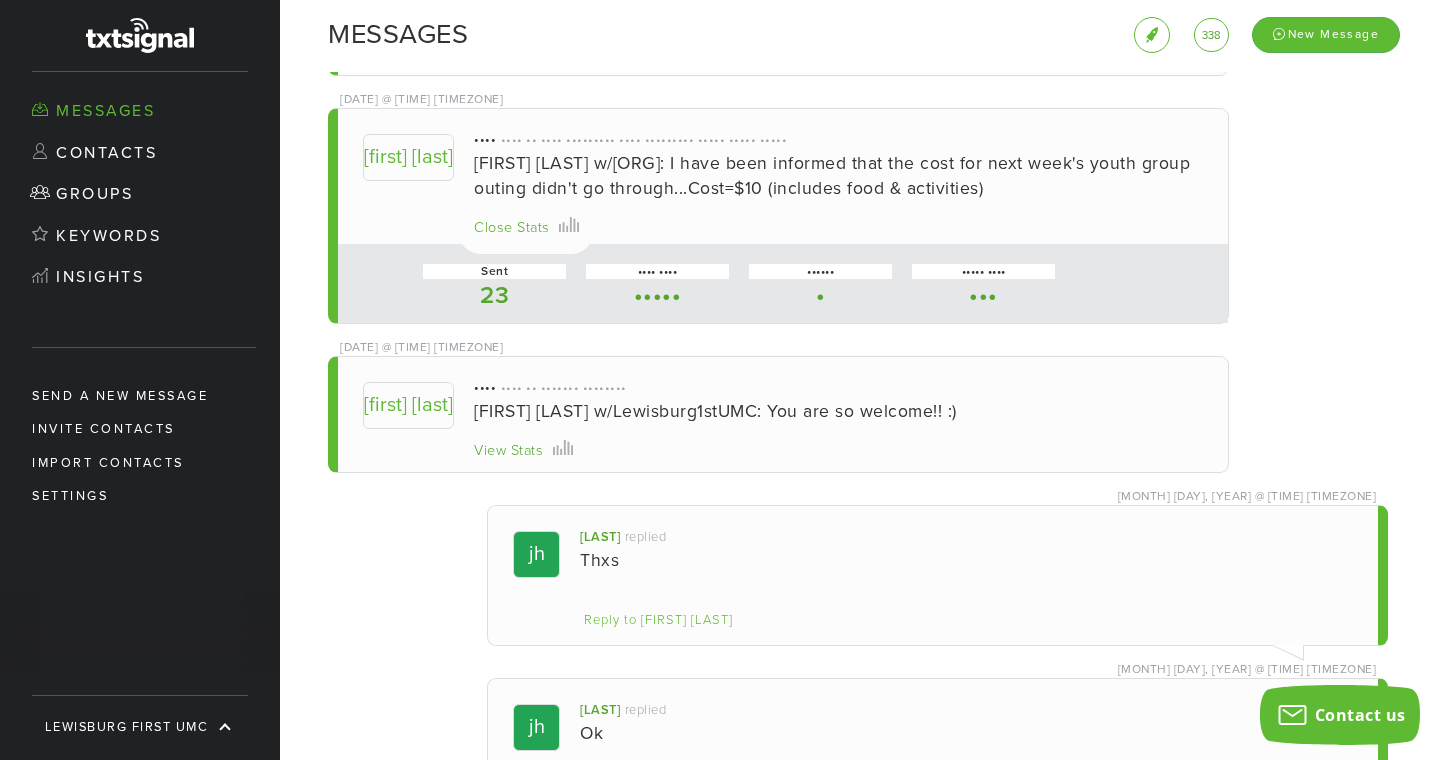 click on "View Stats" at bounding box center (508, 451) 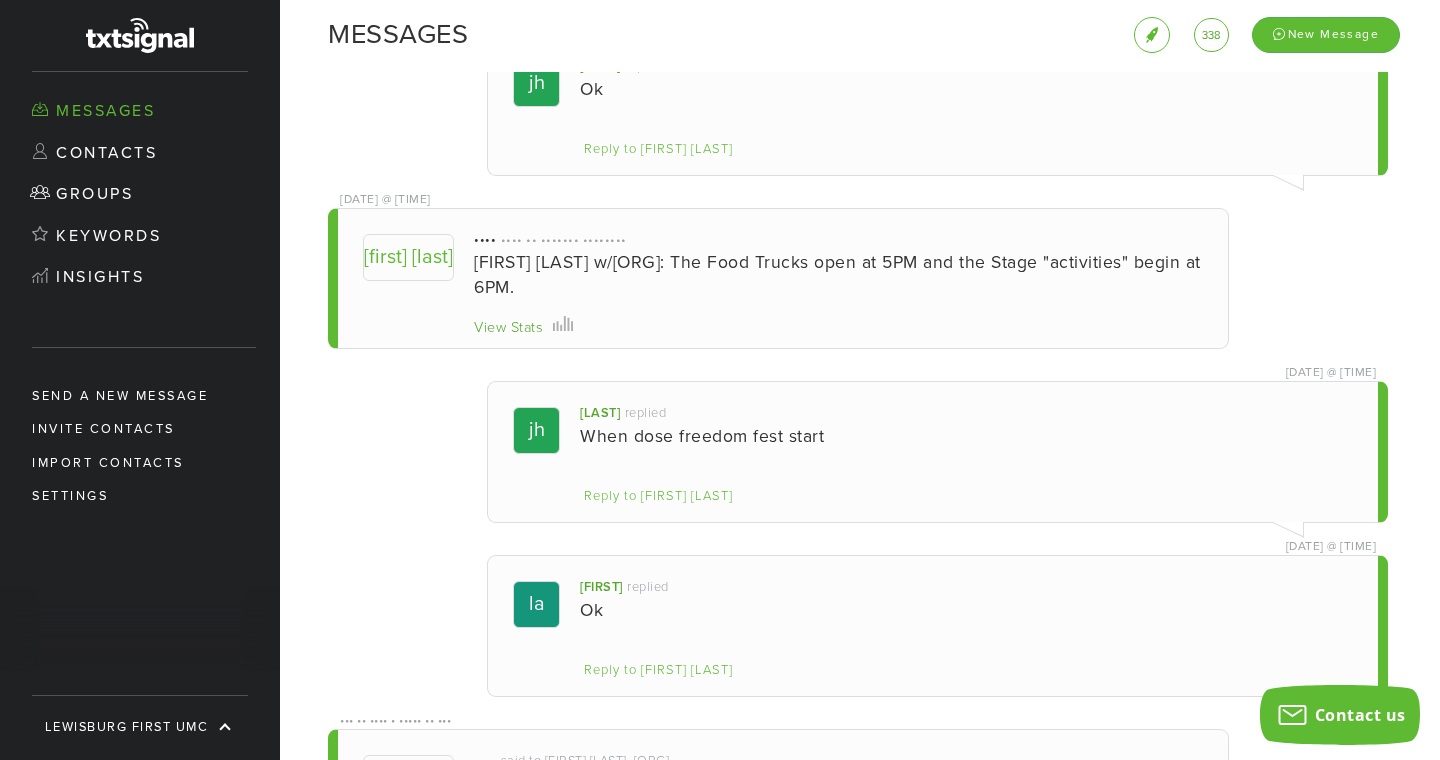 scroll, scrollTop: 980, scrollLeft: 0, axis: vertical 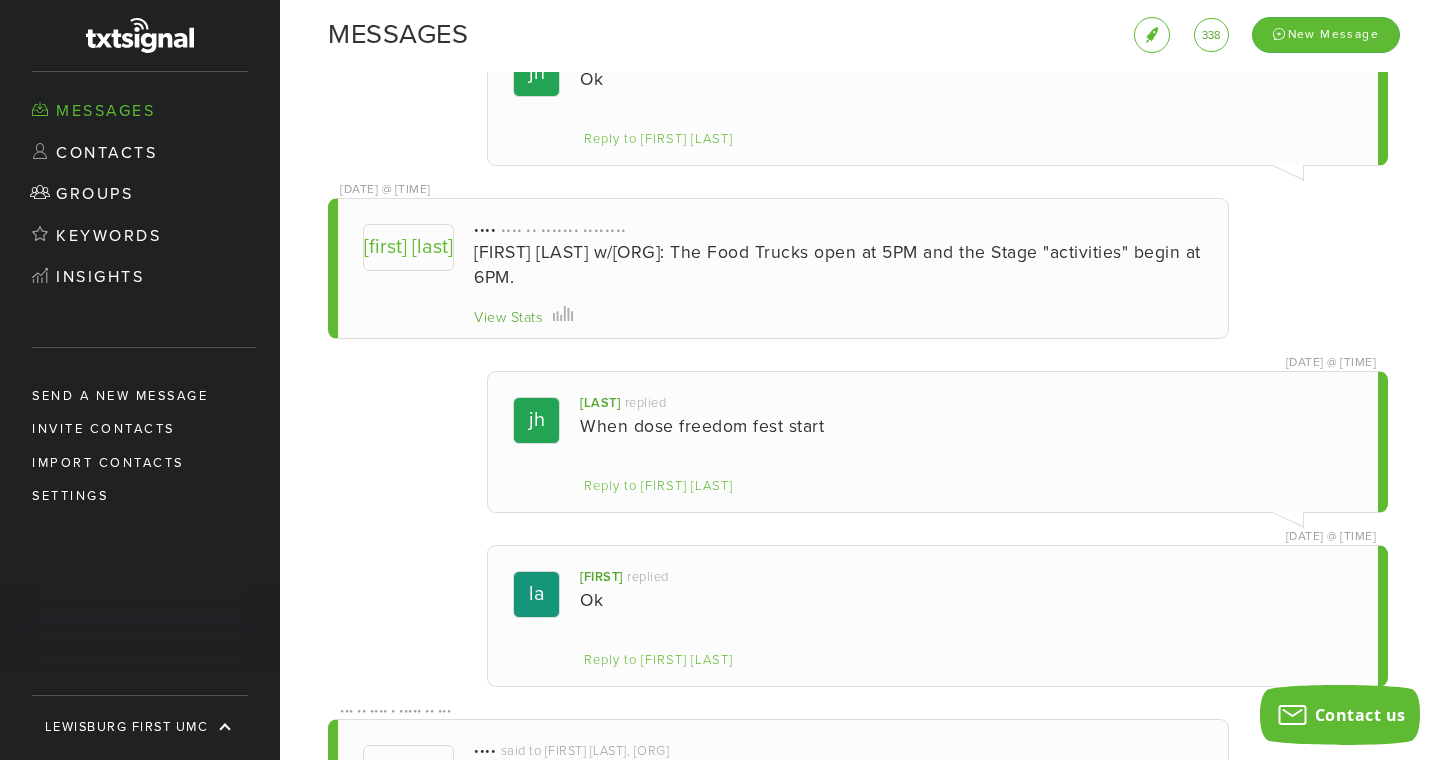 click on "View Stats" at bounding box center [508, 318] 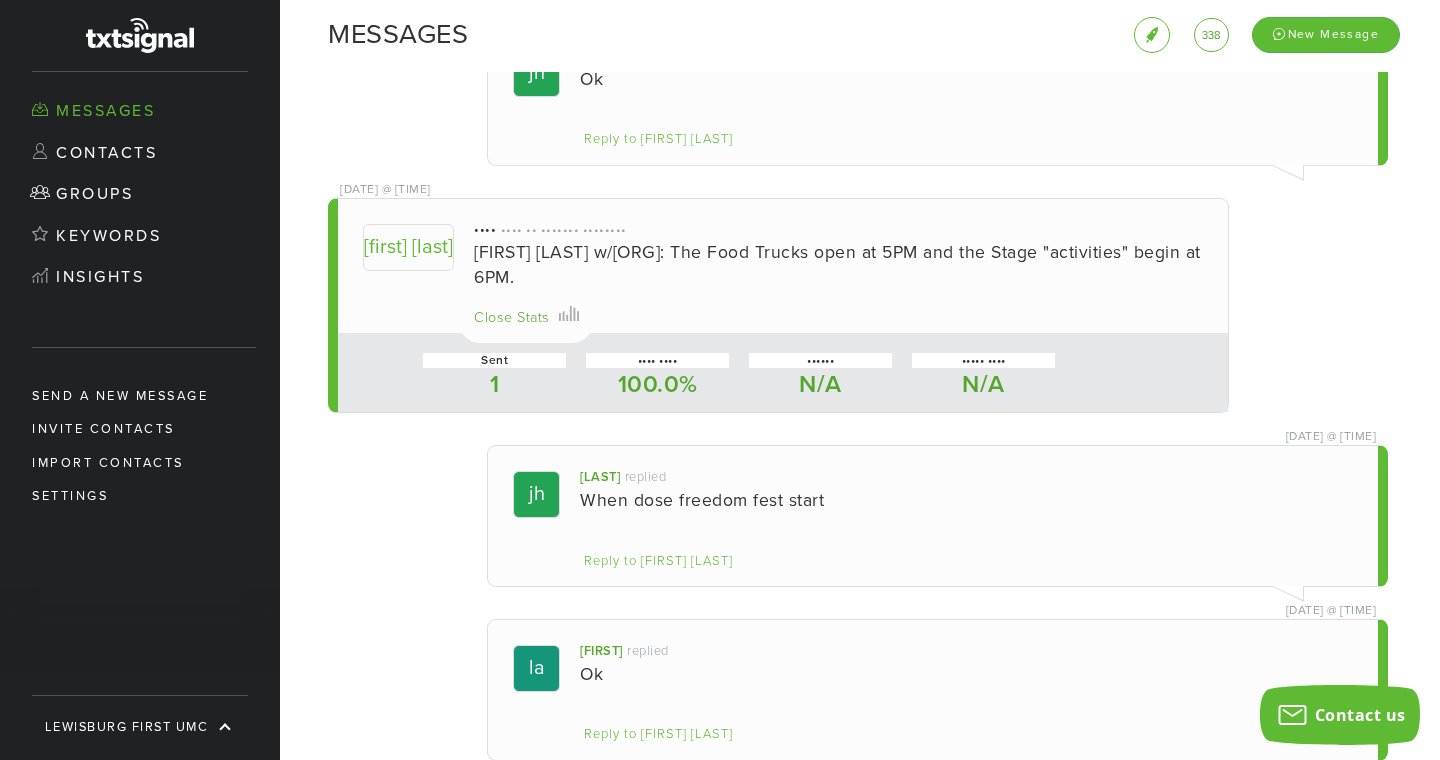 click on "Close Stats" at bounding box center (512, 318) 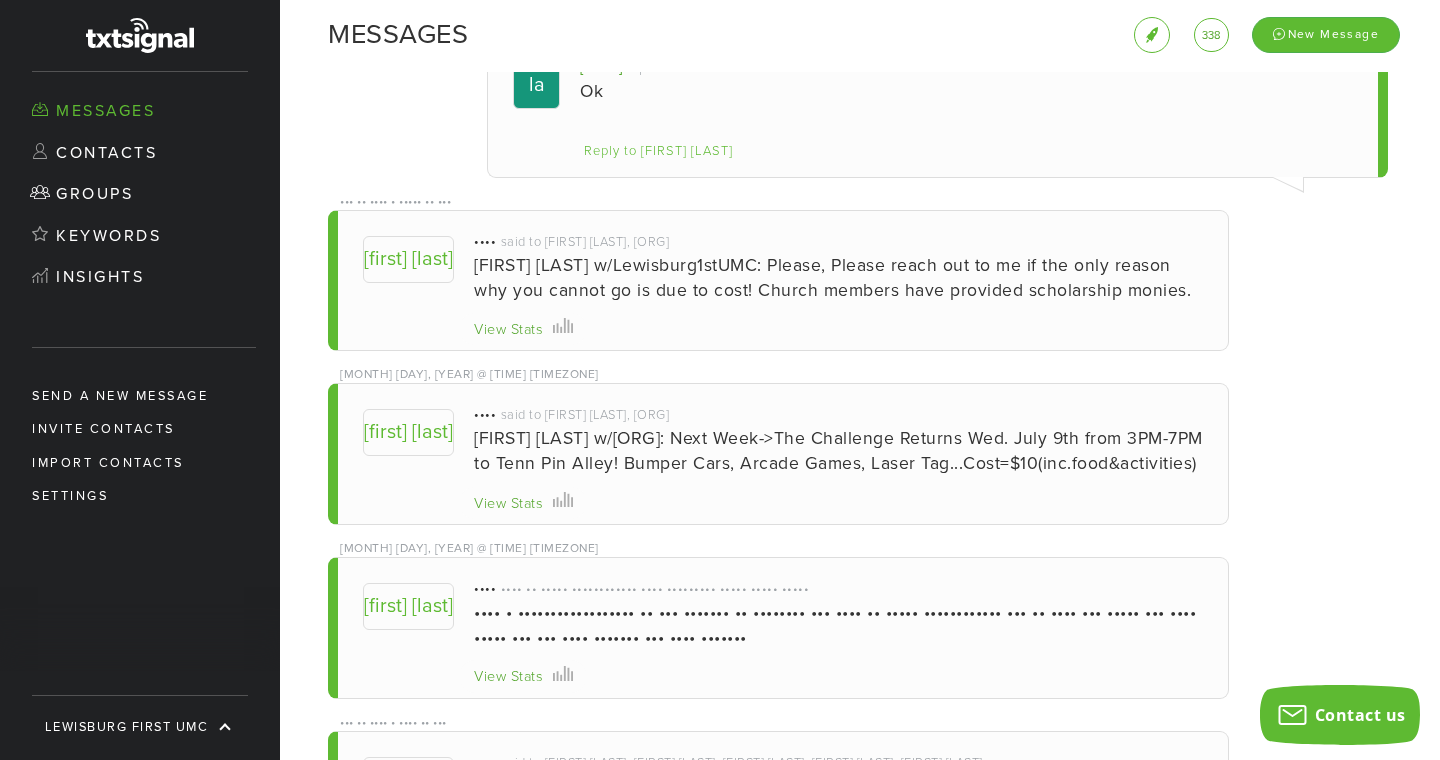 scroll, scrollTop: 1501, scrollLeft: 0, axis: vertical 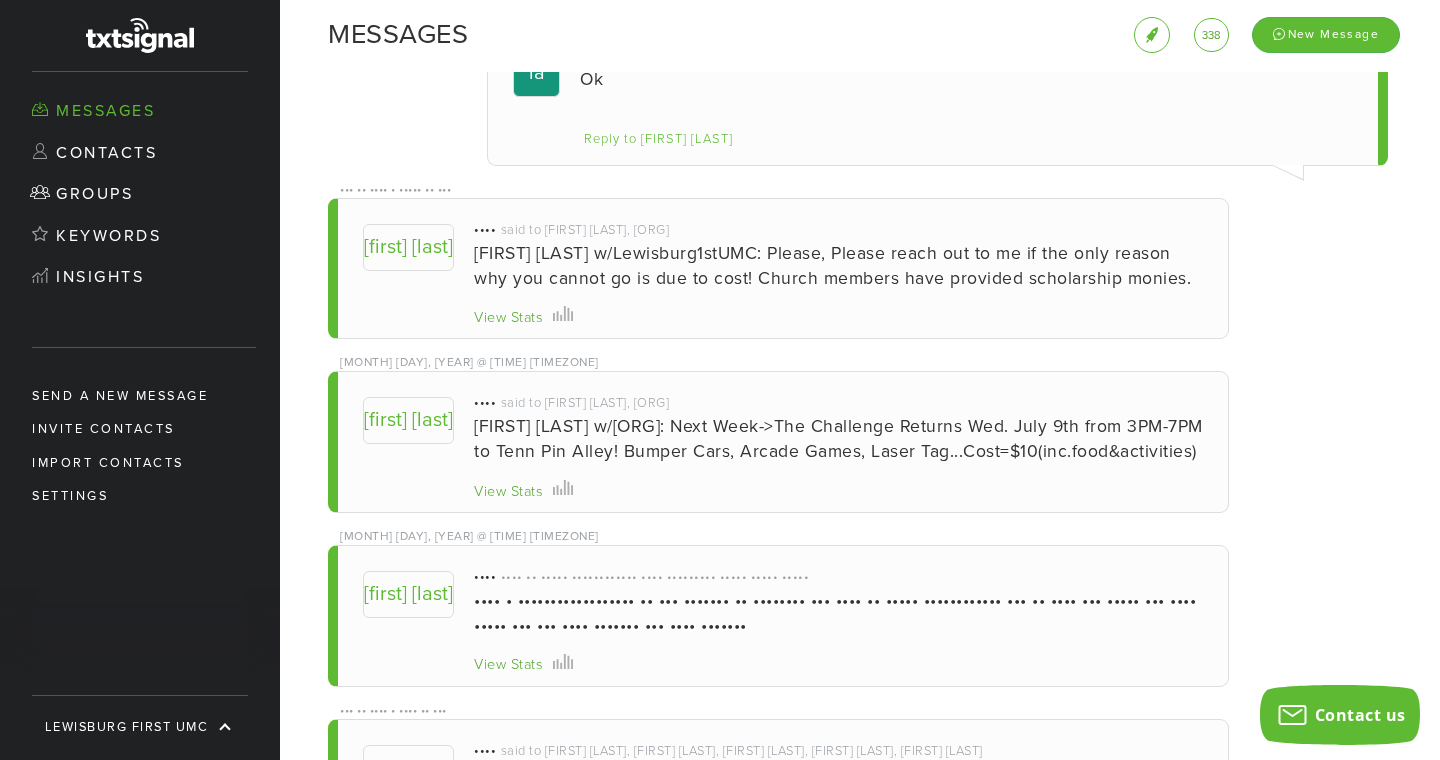 click on "View Stats" at bounding box center (508, 492) 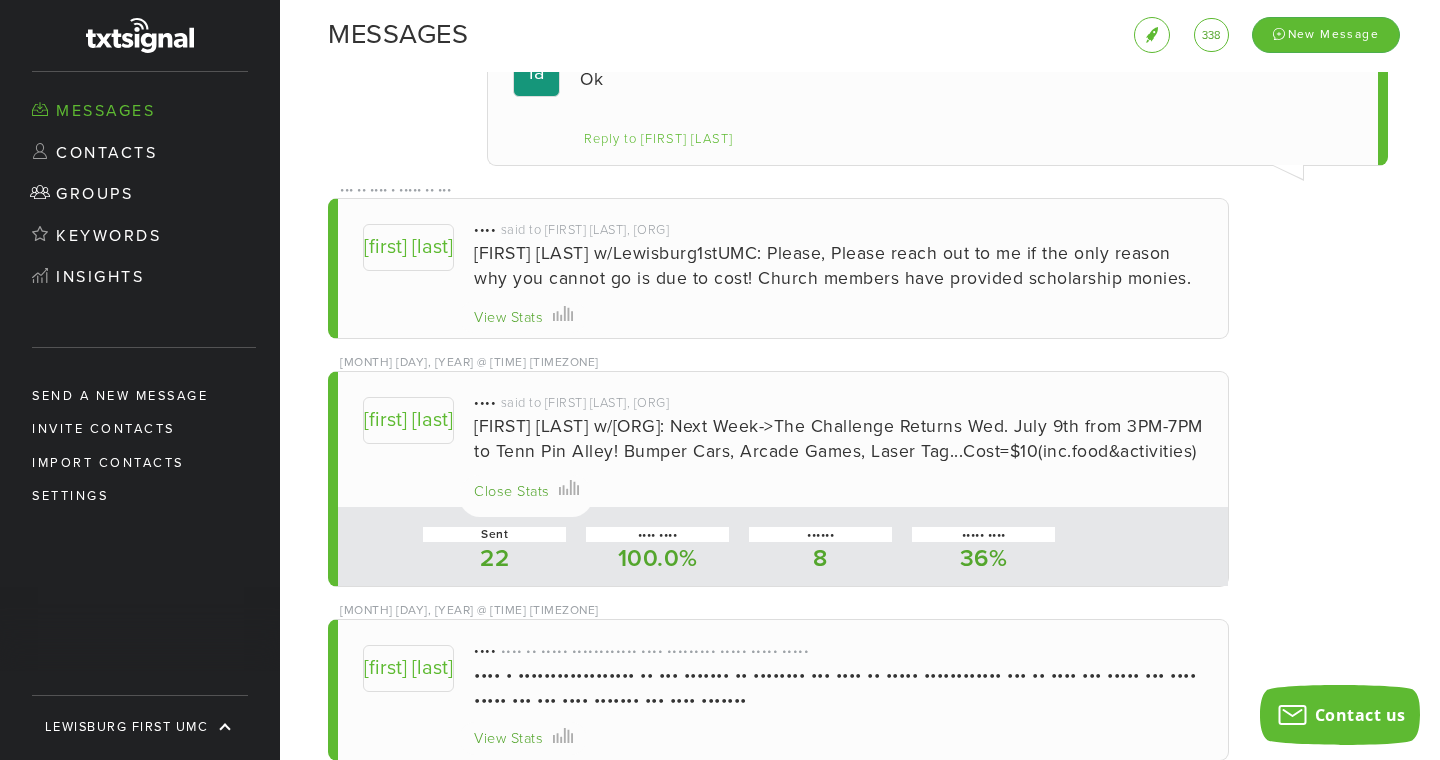 click on "Close Stats" at bounding box center [512, 492] 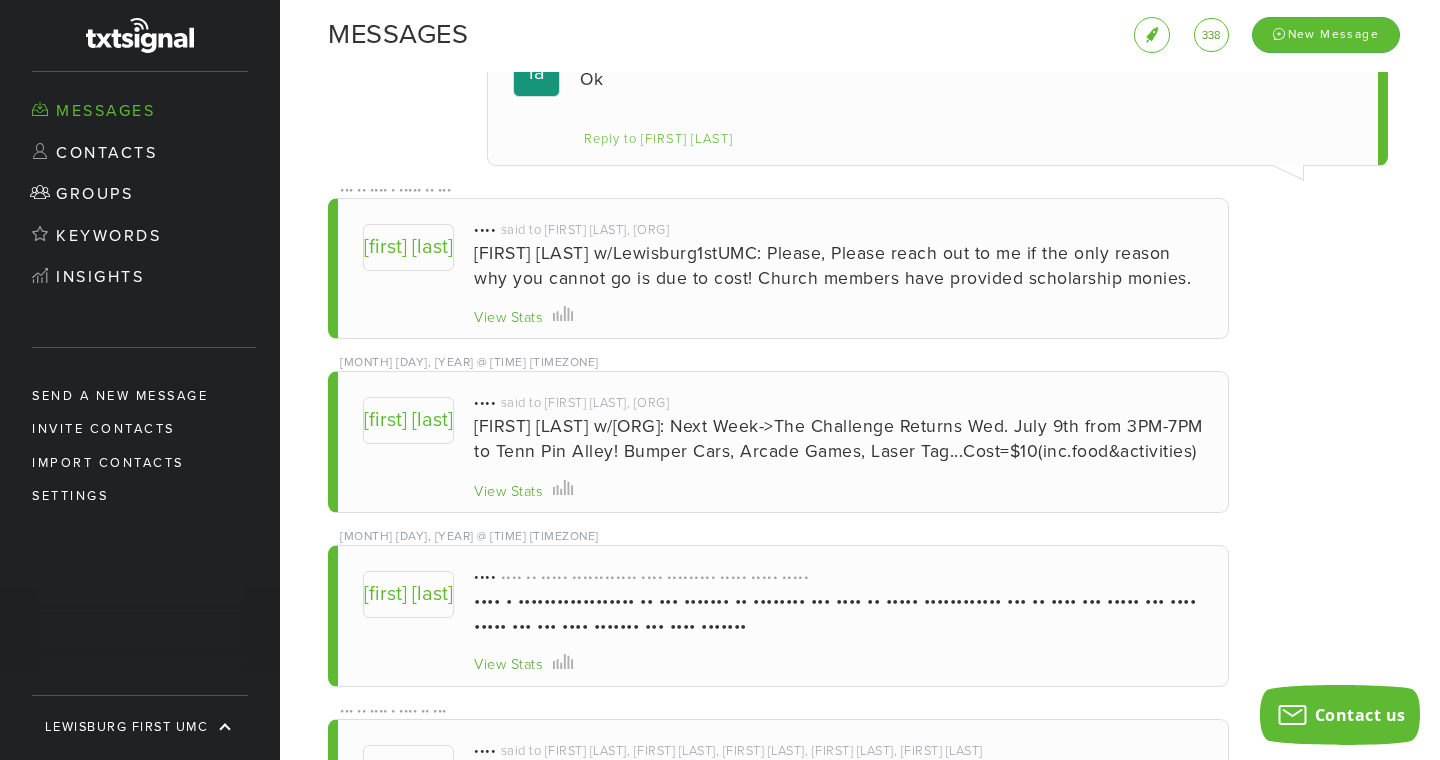 click on "View Stats" at bounding box center [508, 318] 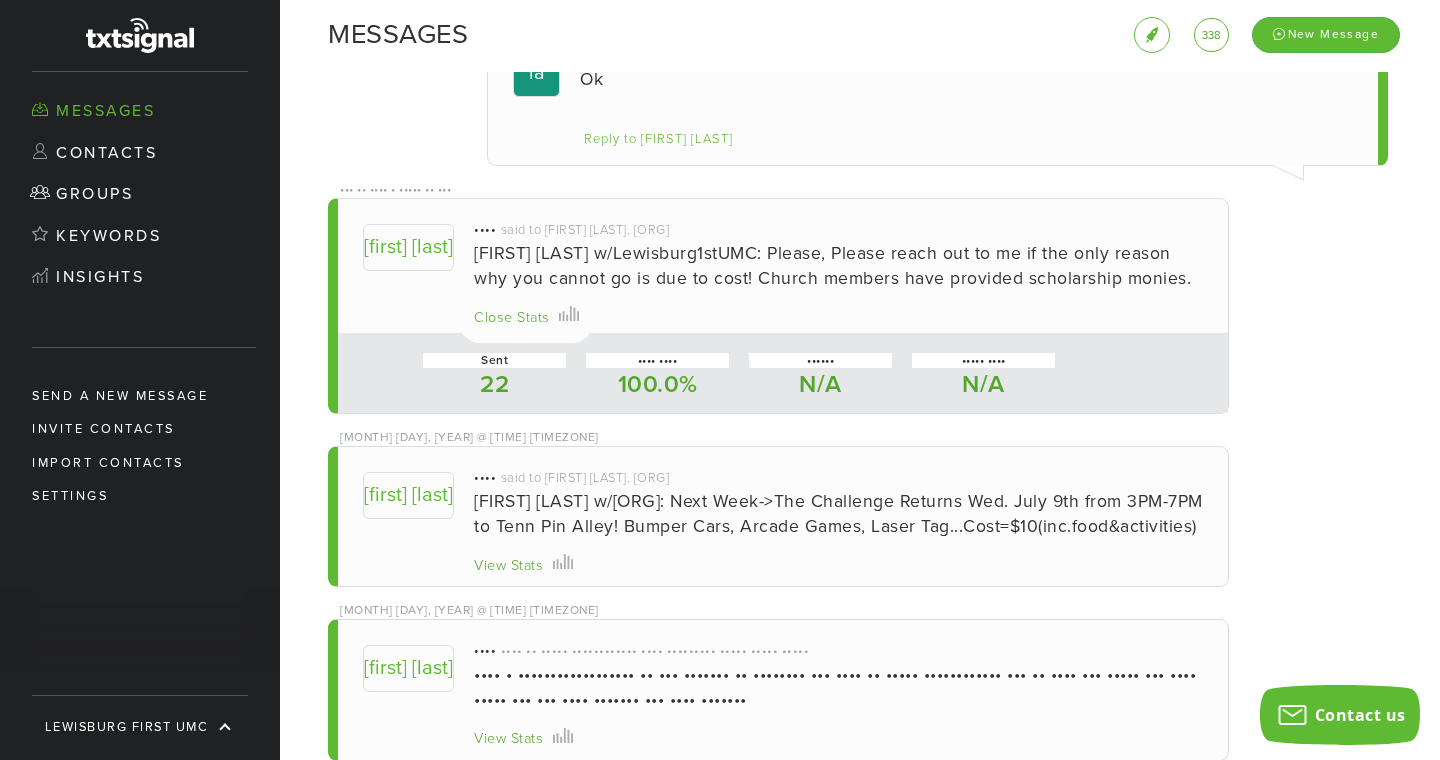 click on "Close Stats" at bounding box center (512, 318) 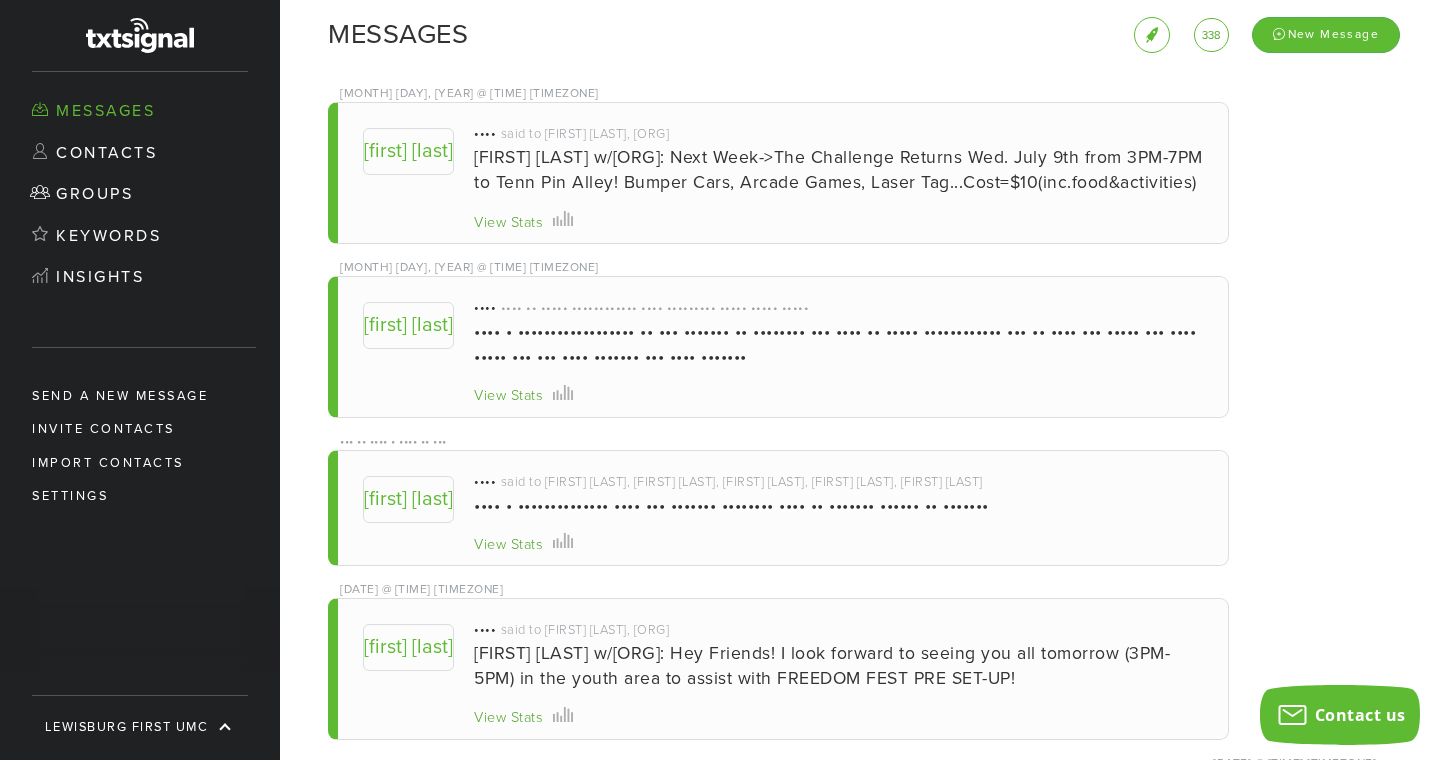 scroll, scrollTop: 1873, scrollLeft: 0, axis: vertical 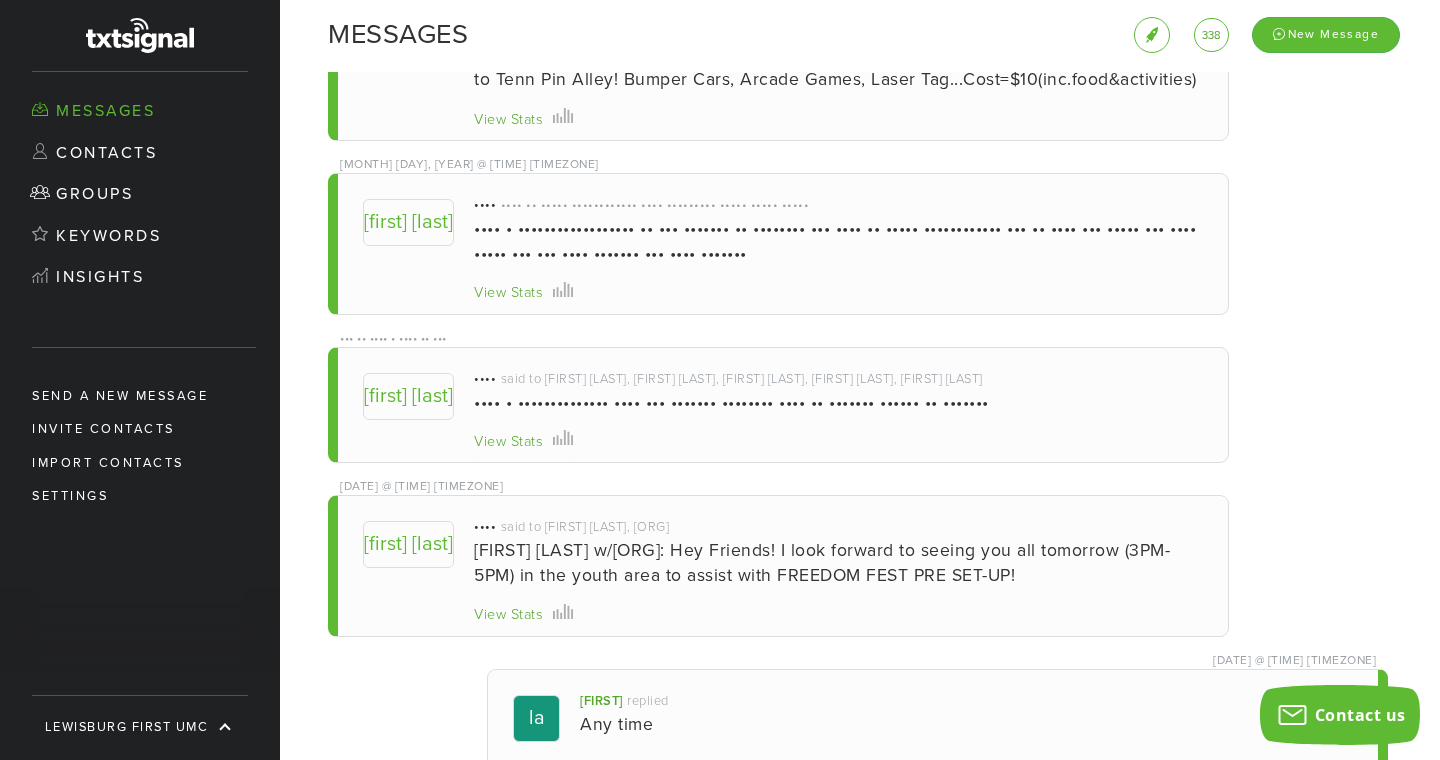 click on "View Stats" at bounding box center (508, 293) 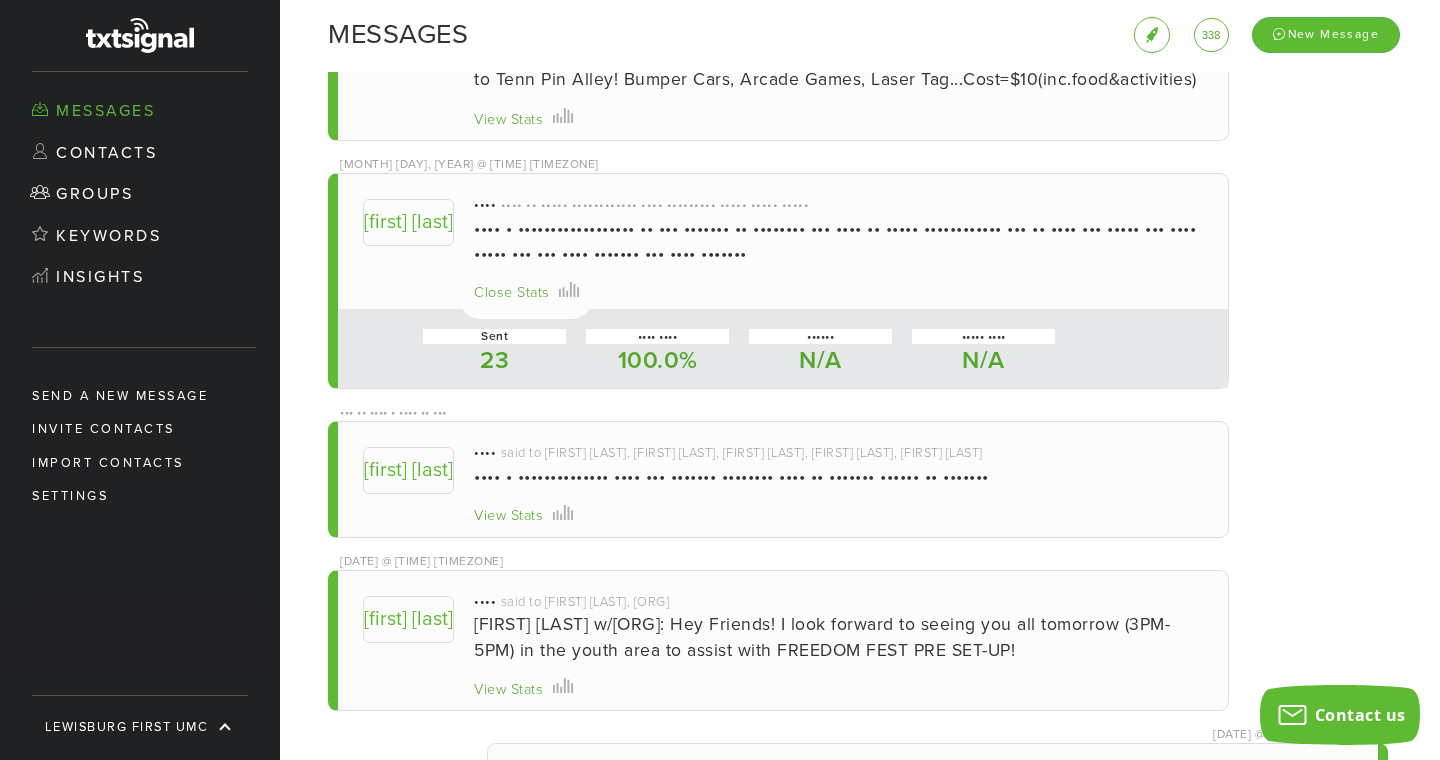 click on "Close Stats" at bounding box center [512, 293] 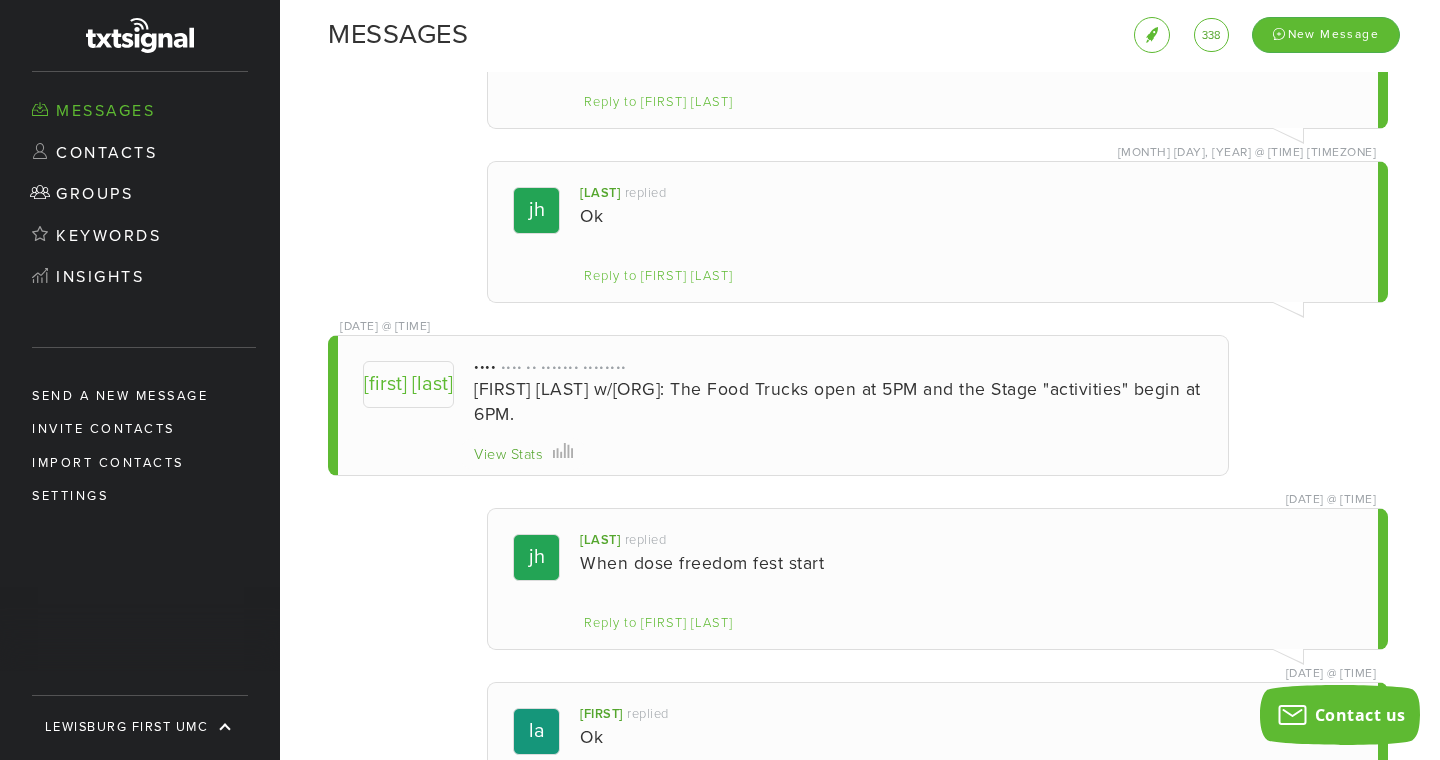 scroll, scrollTop: 0, scrollLeft: 0, axis: both 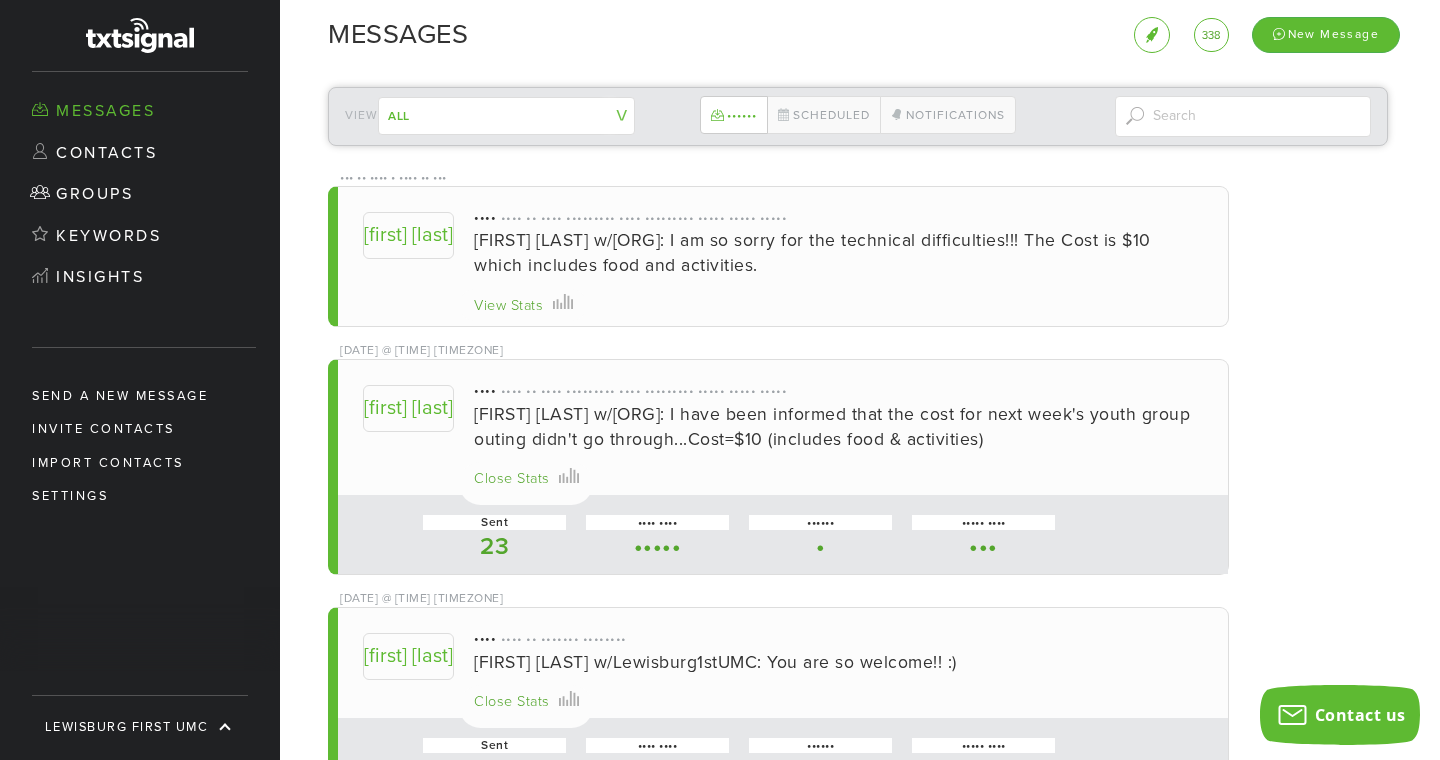 click on "Messages" at bounding box center (598, 35) 